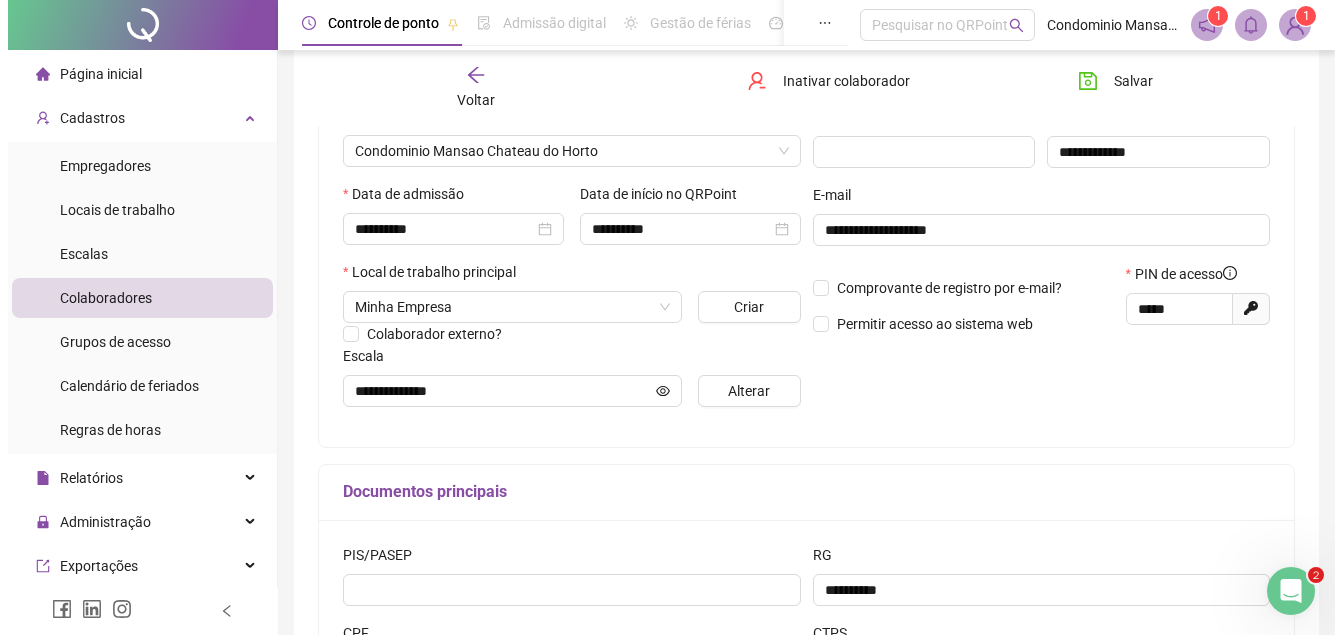scroll, scrollTop: 0, scrollLeft: 0, axis: both 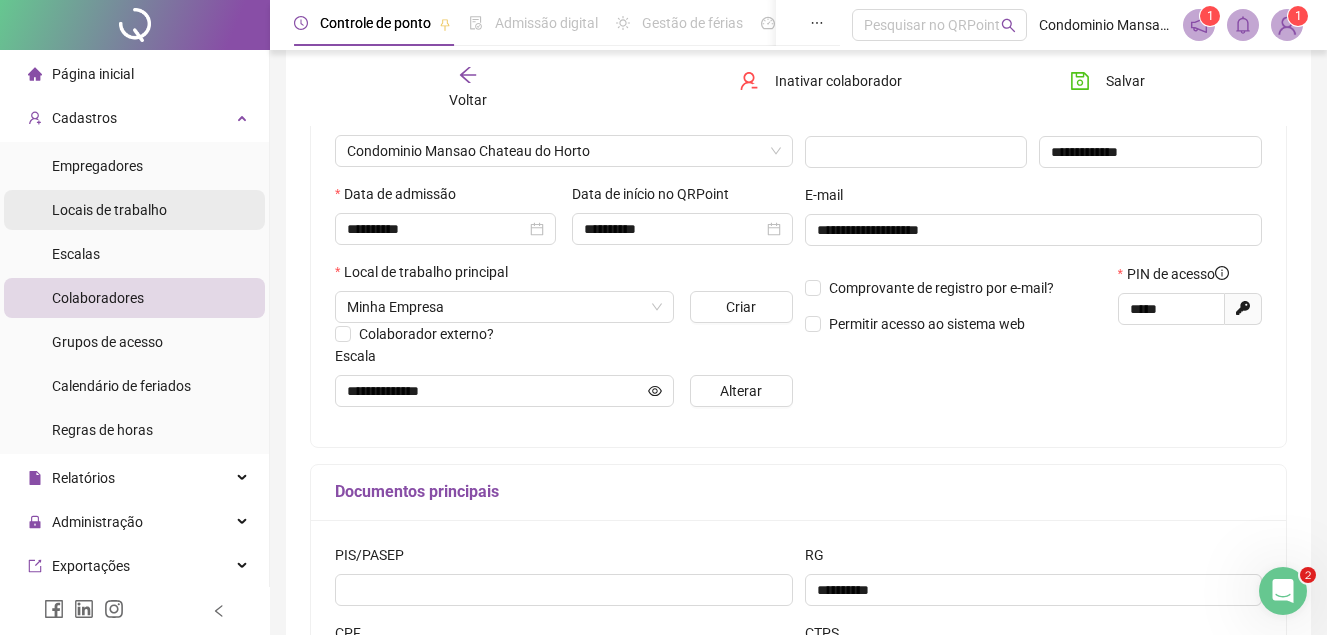 click on "Locais de trabalho" at bounding box center [109, 210] 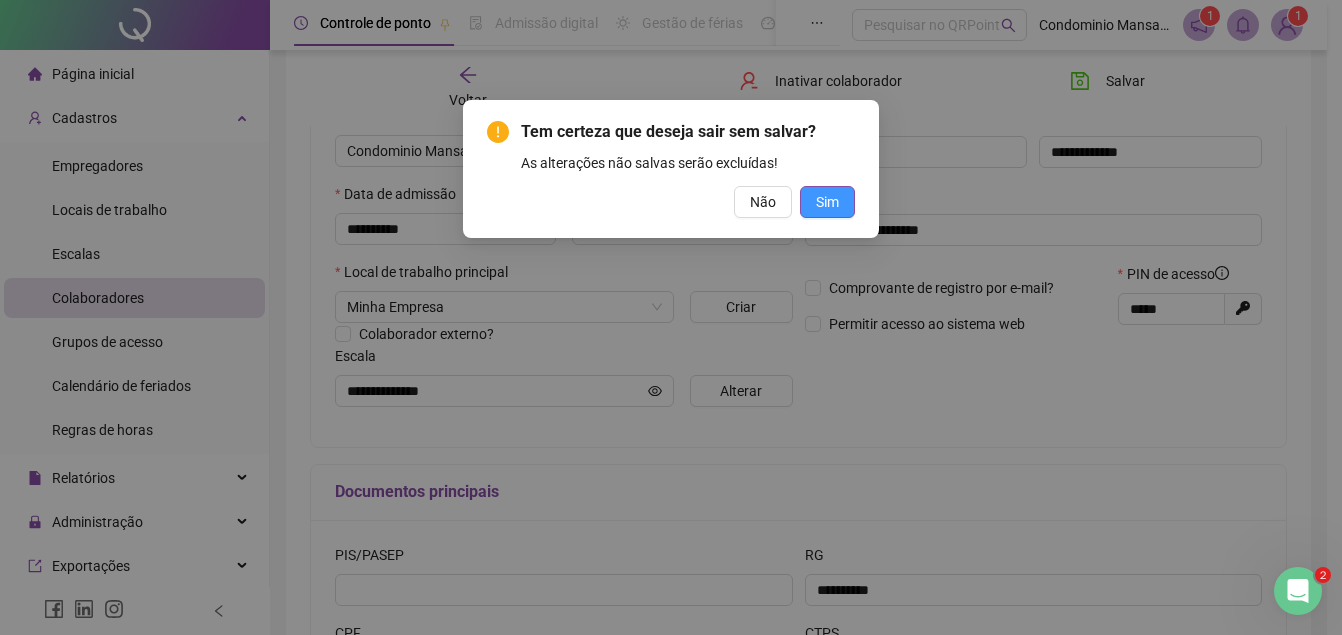 click on "Sim" at bounding box center [827, 202] 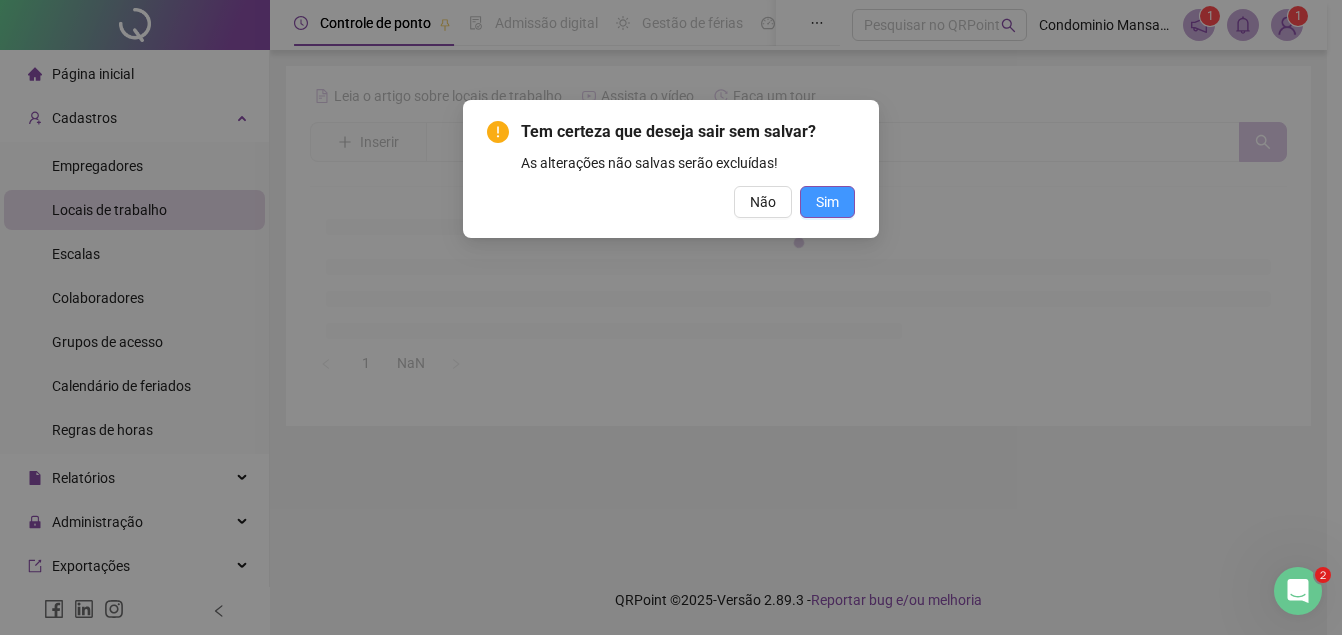 click on "Sim" at bounding box center (827, 202) 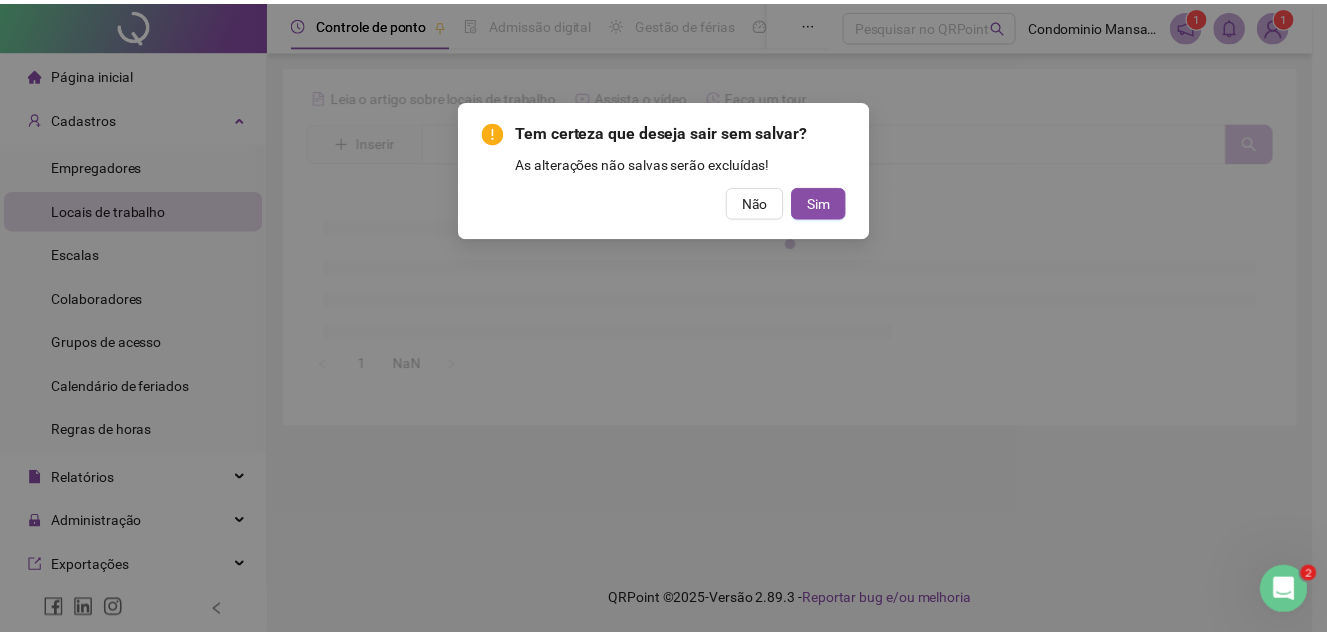 scroll, scrollTop: 0, scrollLeft: 0, axis: both 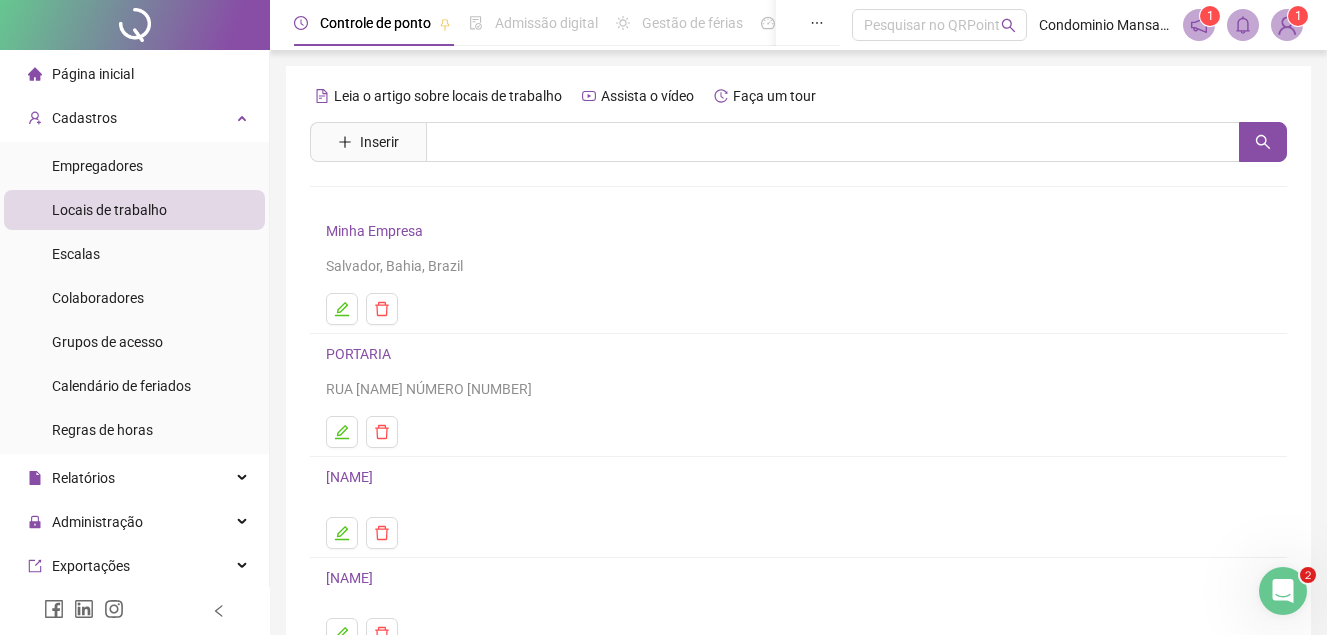 click on "Página inicial" at bounding box center (93, 74) 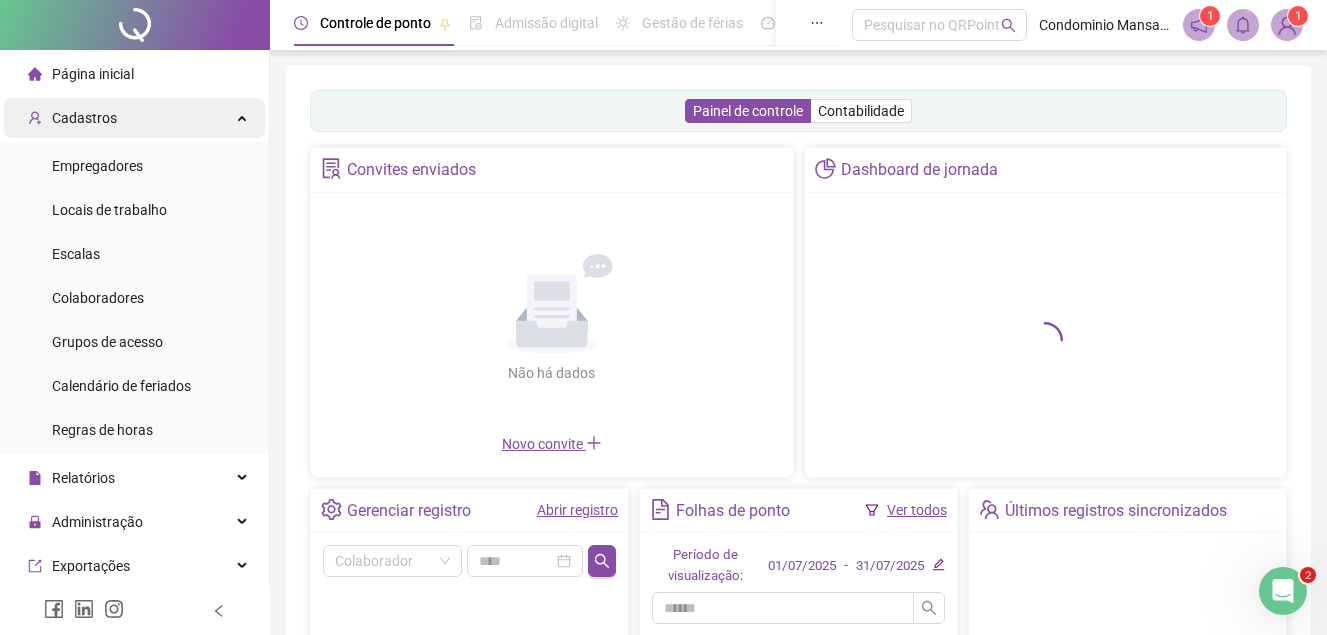 click on "Cadastros" at bounding box center [84, 118] 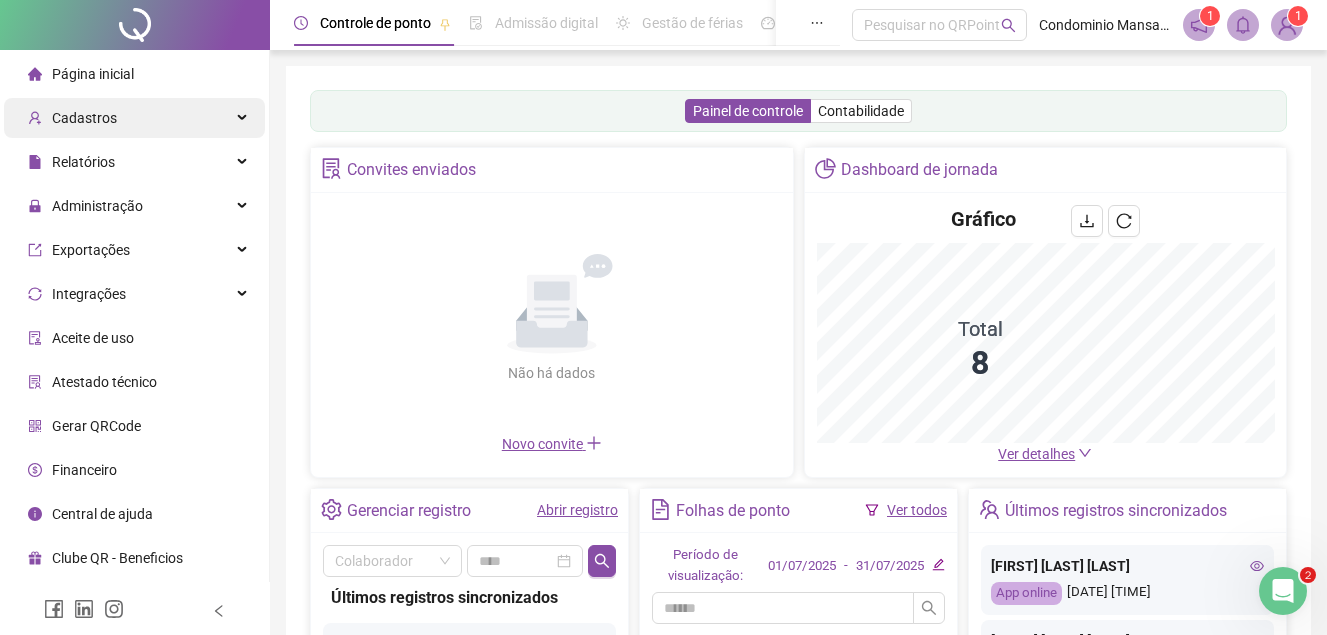 click on "Cadastros" at bounding box center [84, 118] 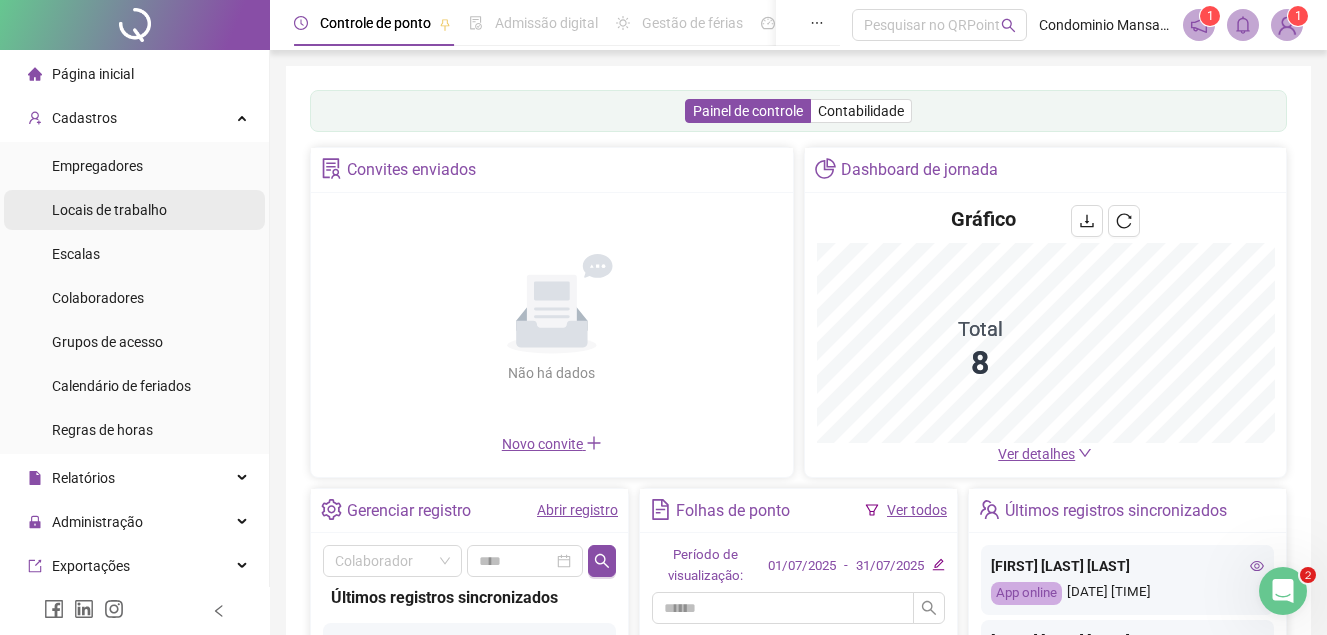 click on "Locais de trabalho" at bounding box center [109, 210] 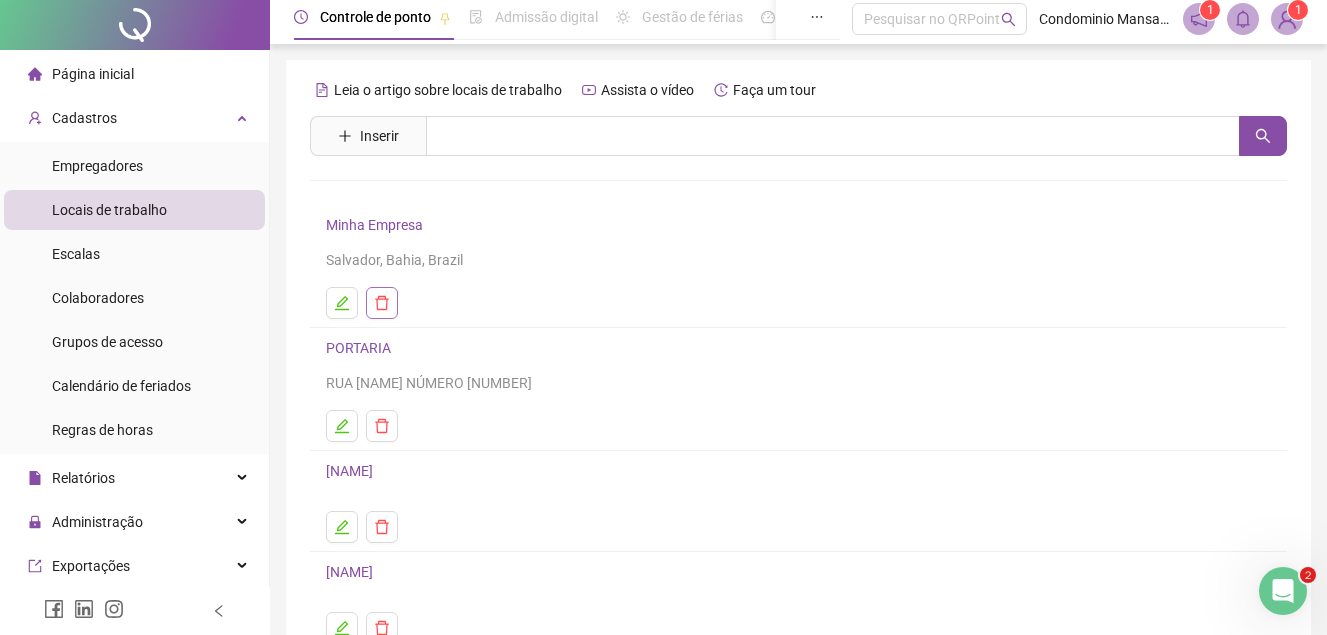 scroll, scrollTop: 0, scrollLeft: 0, axis: both 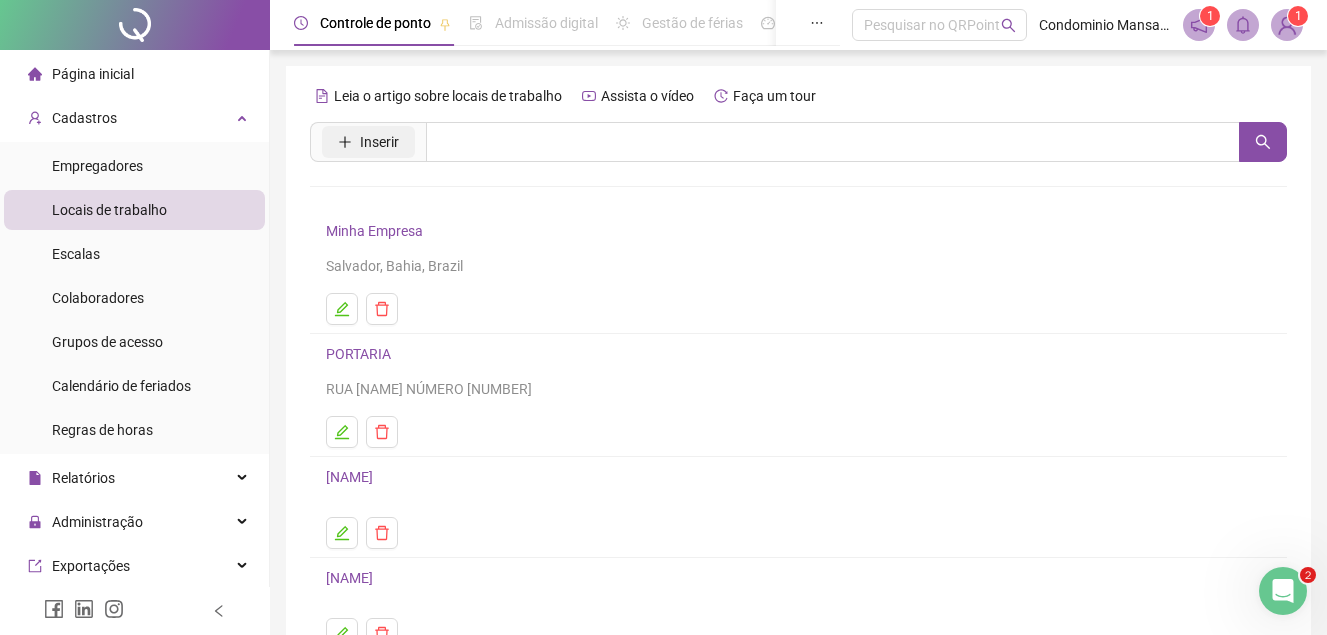 click on "Inserir" at bounding box center (379, 142) 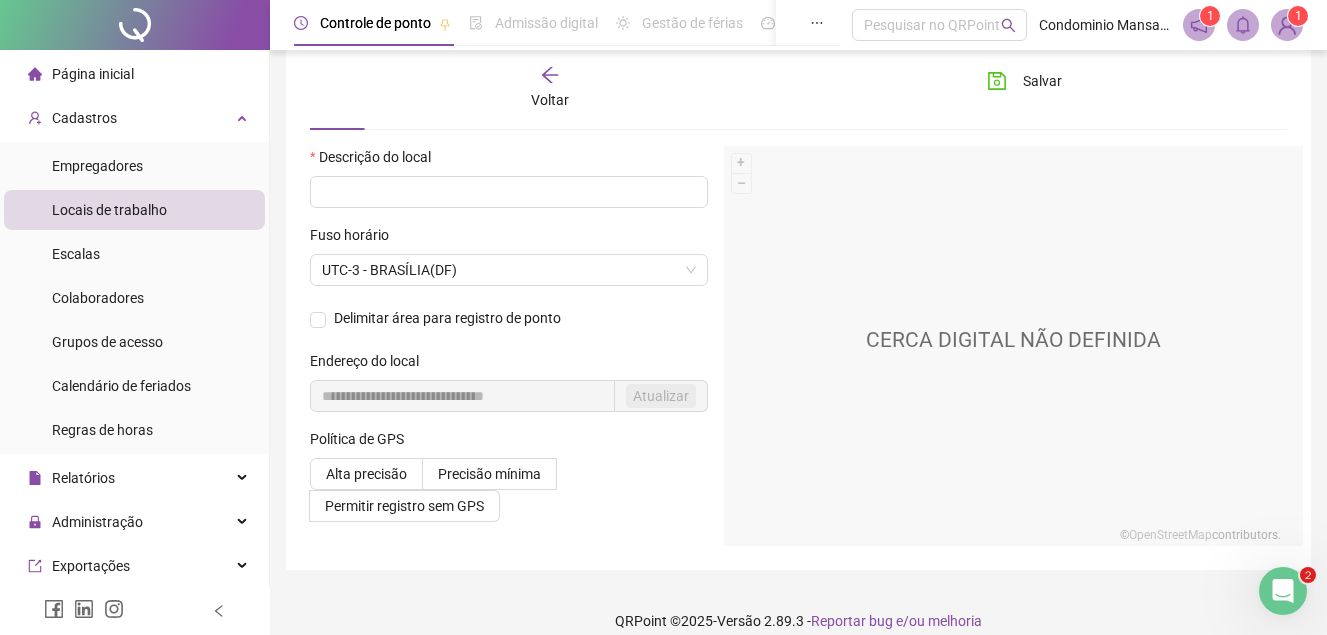 scroll, scrollTop: 122, scrollLeft: 0, axis: vertical 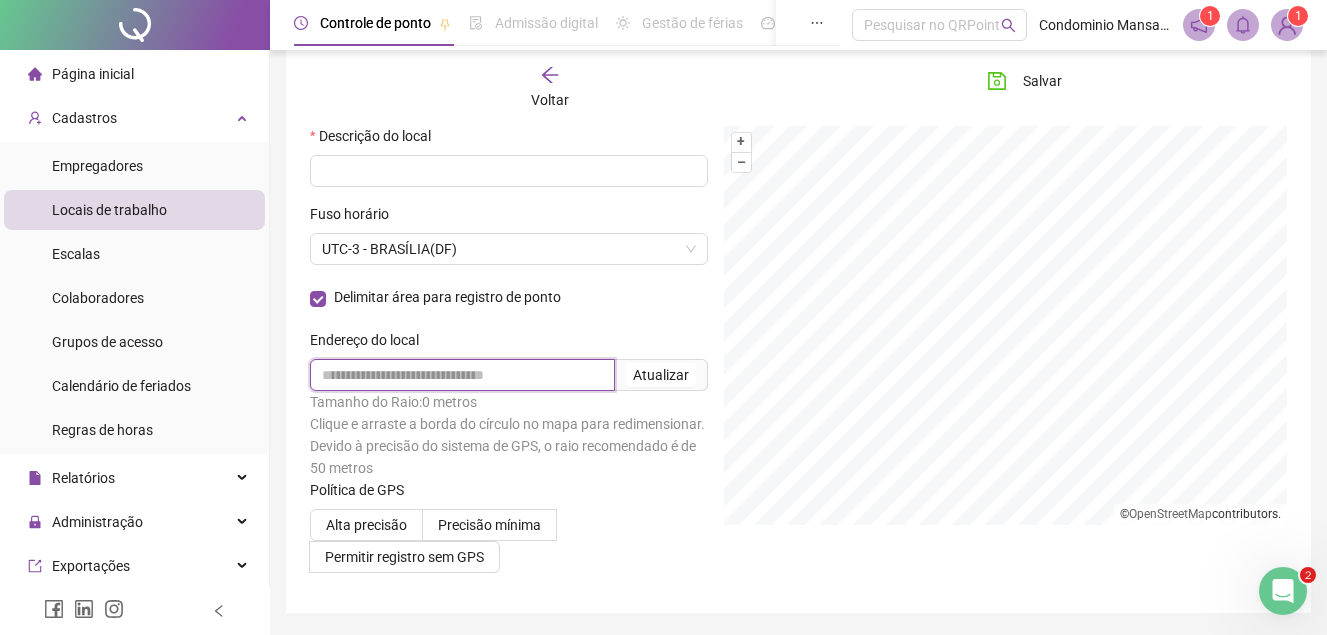 click at bounding box center (462, 375) 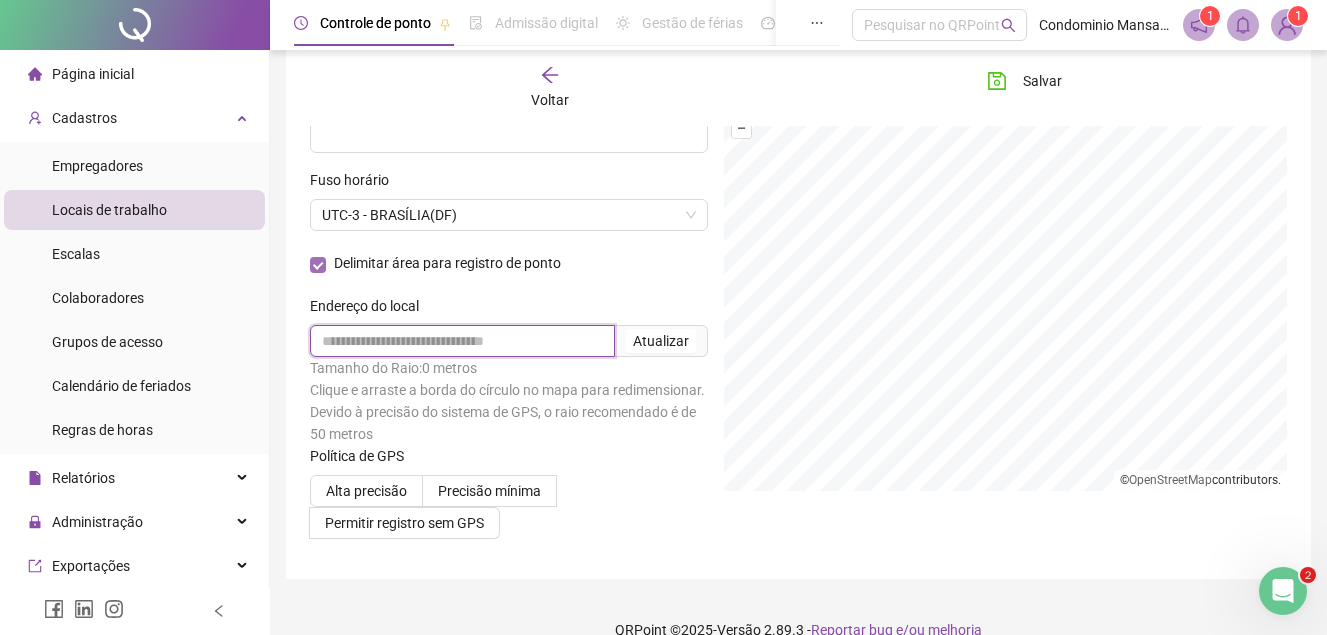 scroll, scrollTop: 186, scrollLeft: 0, axis: vertical 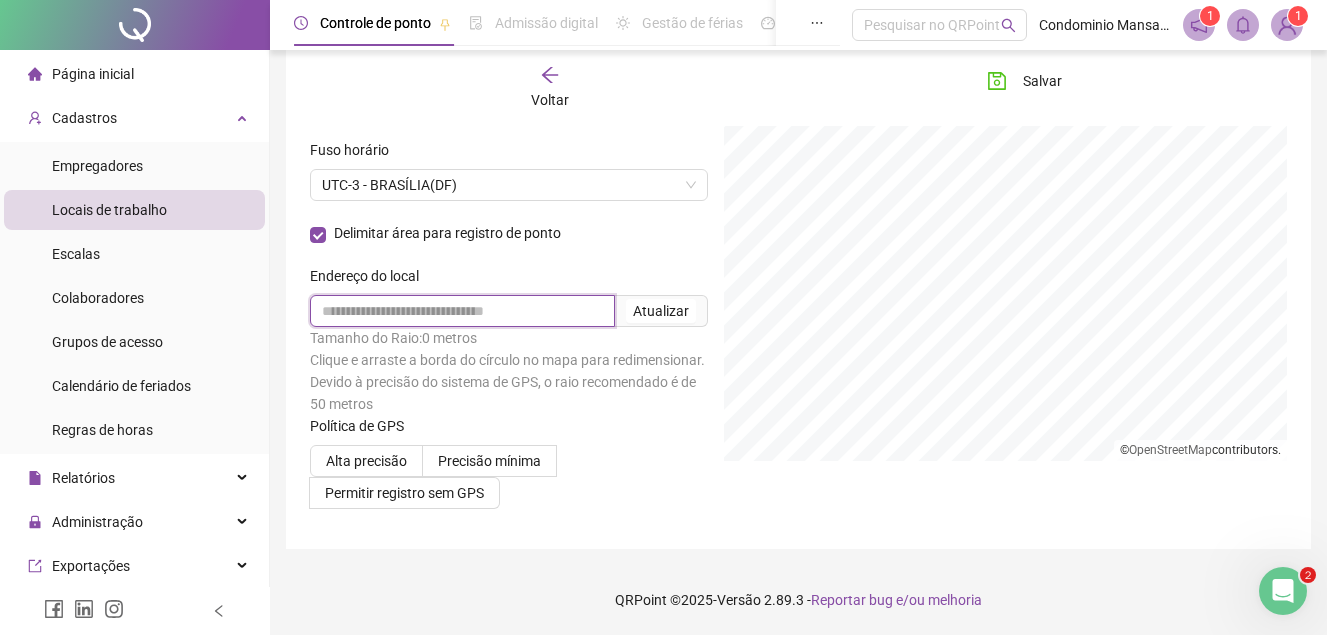click at bounding box center (462, 311) 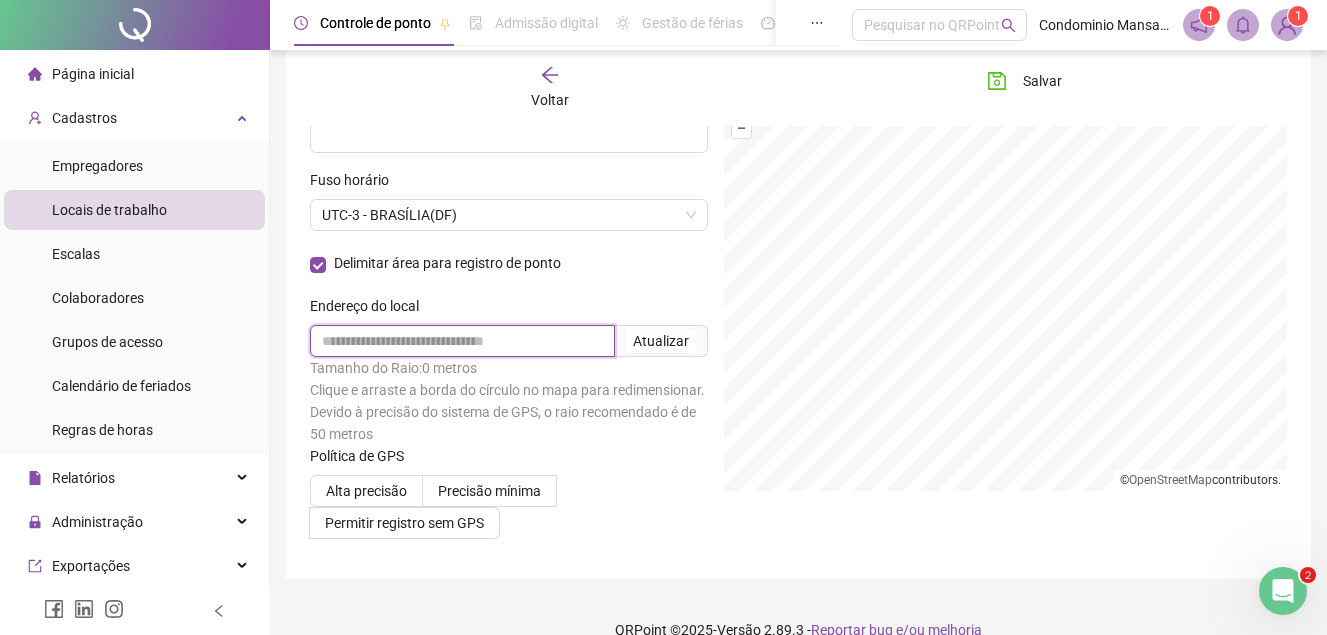scroll, scrollTop: 186, scrollLeft: 0, axis: vertical 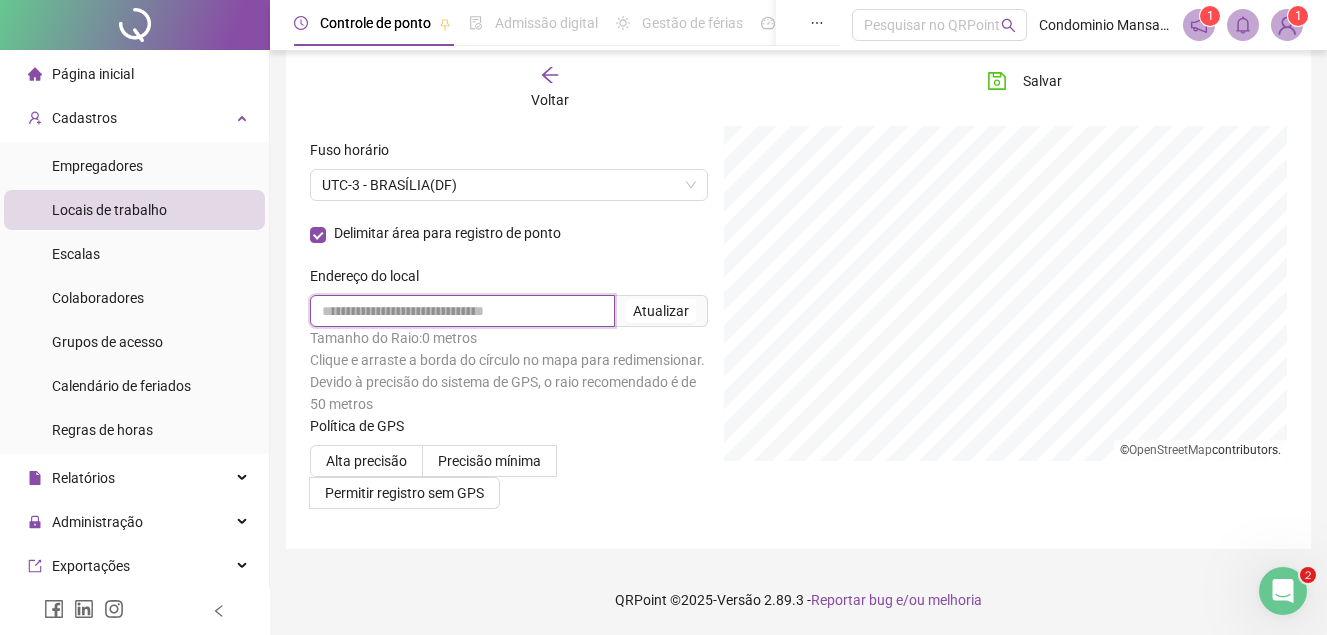 click at bounding box center (462, 311) 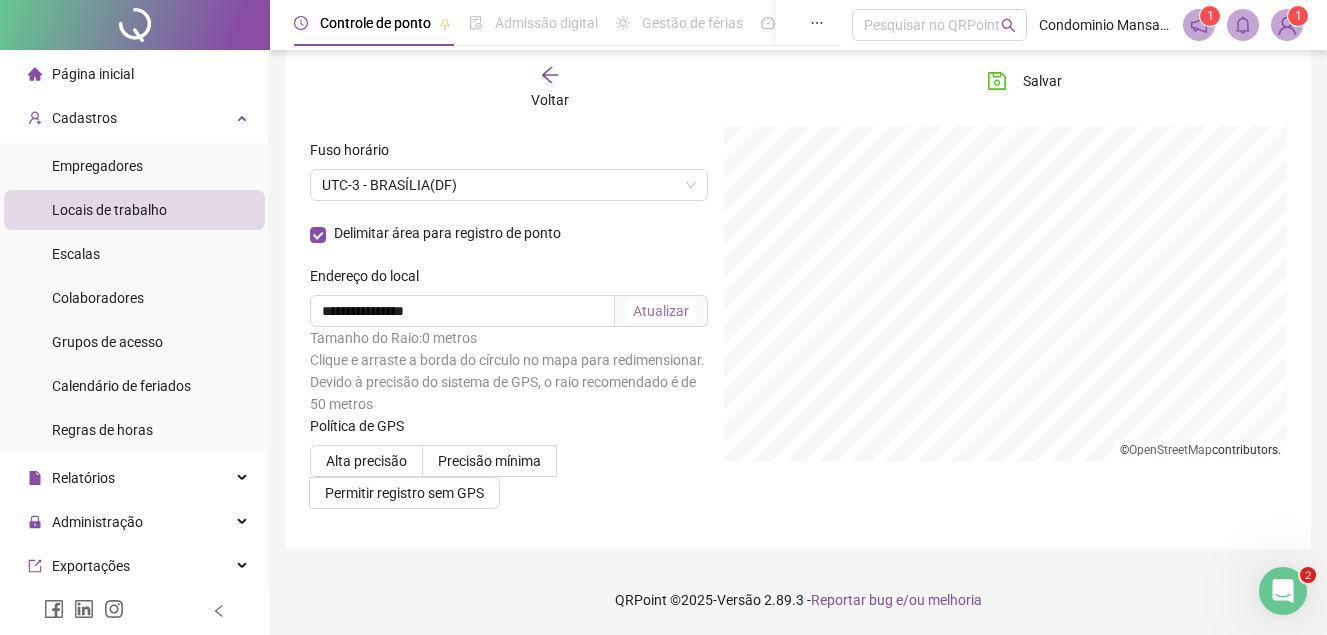click on "Atualizar" at bounding box center (661, 311) 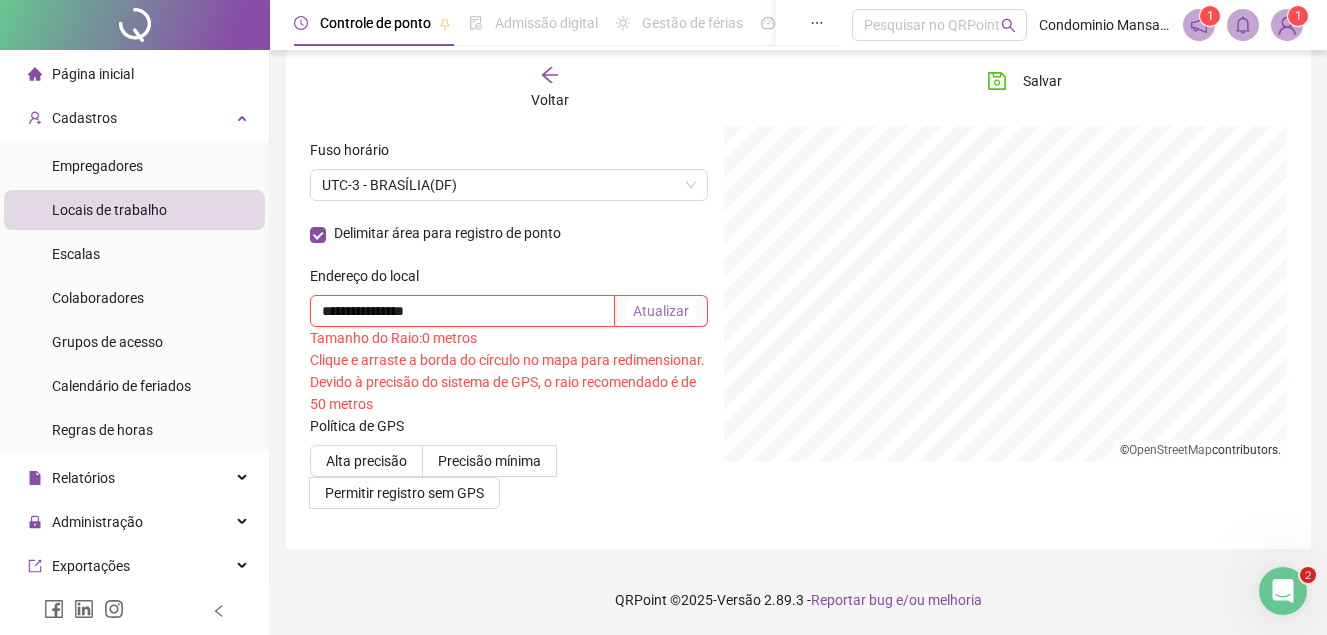 click on "**********" at bounding box center [462, 311] 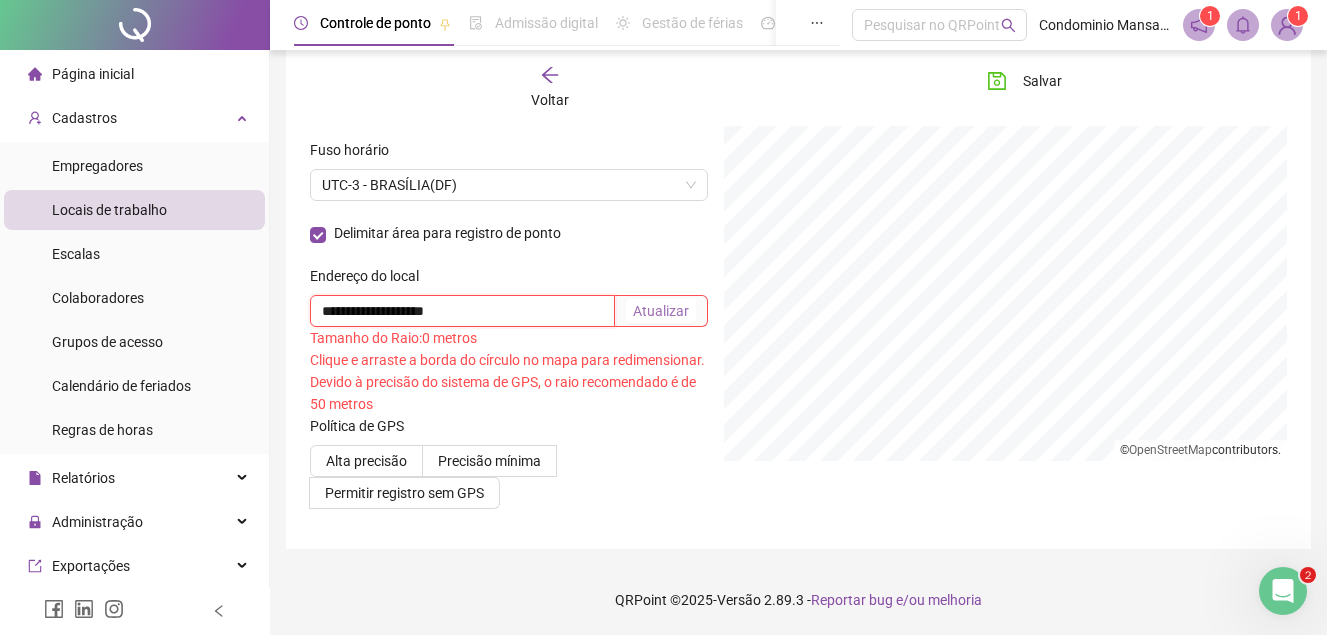type on "**********" 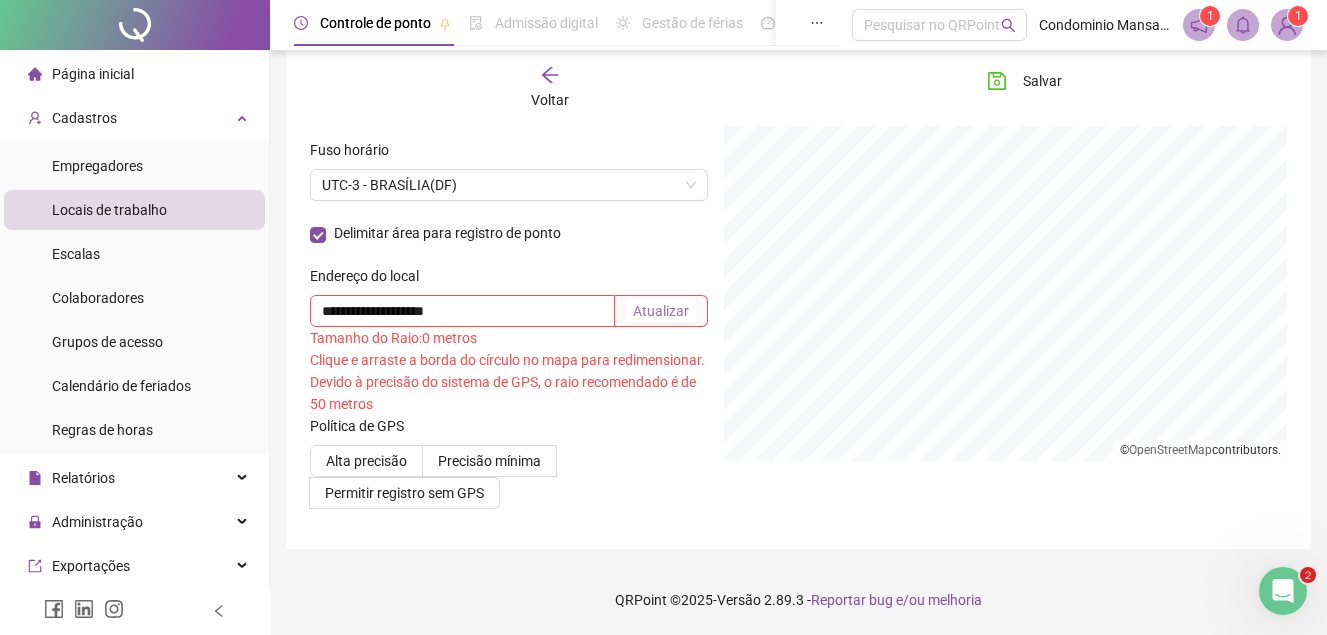 click on "Atualizar" at bounding box center (661, 311) 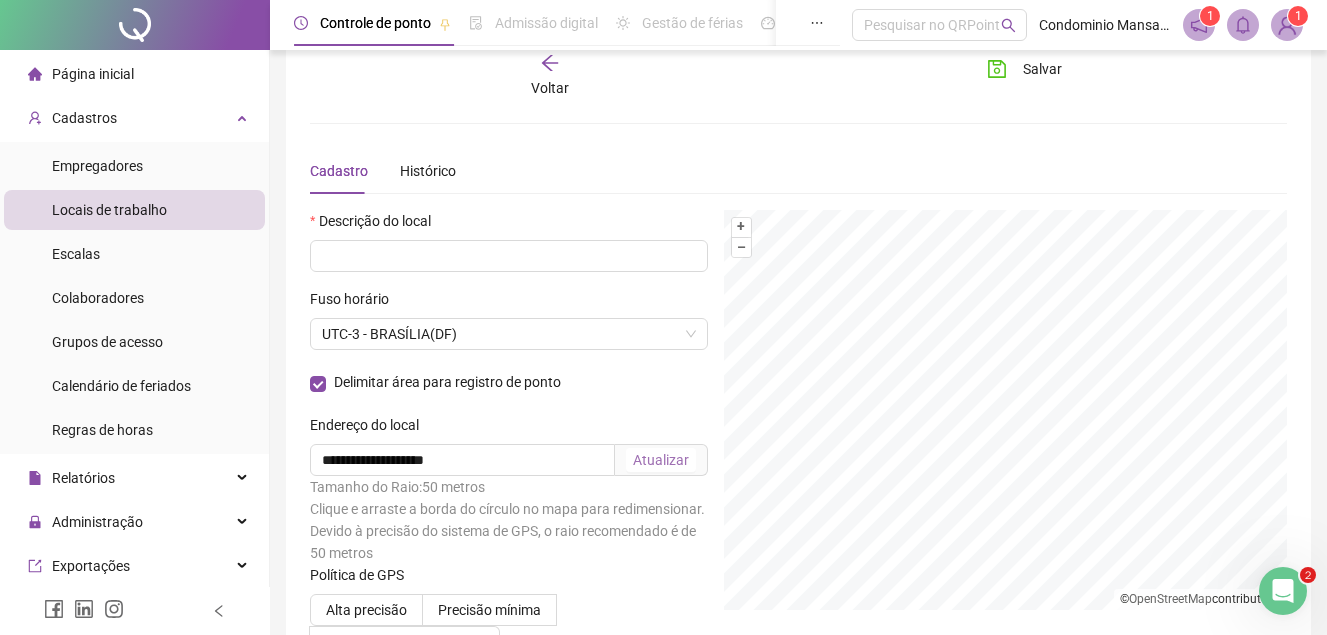 scroll, scrollTop: 100, scrollLeft: 0, axis: vertical 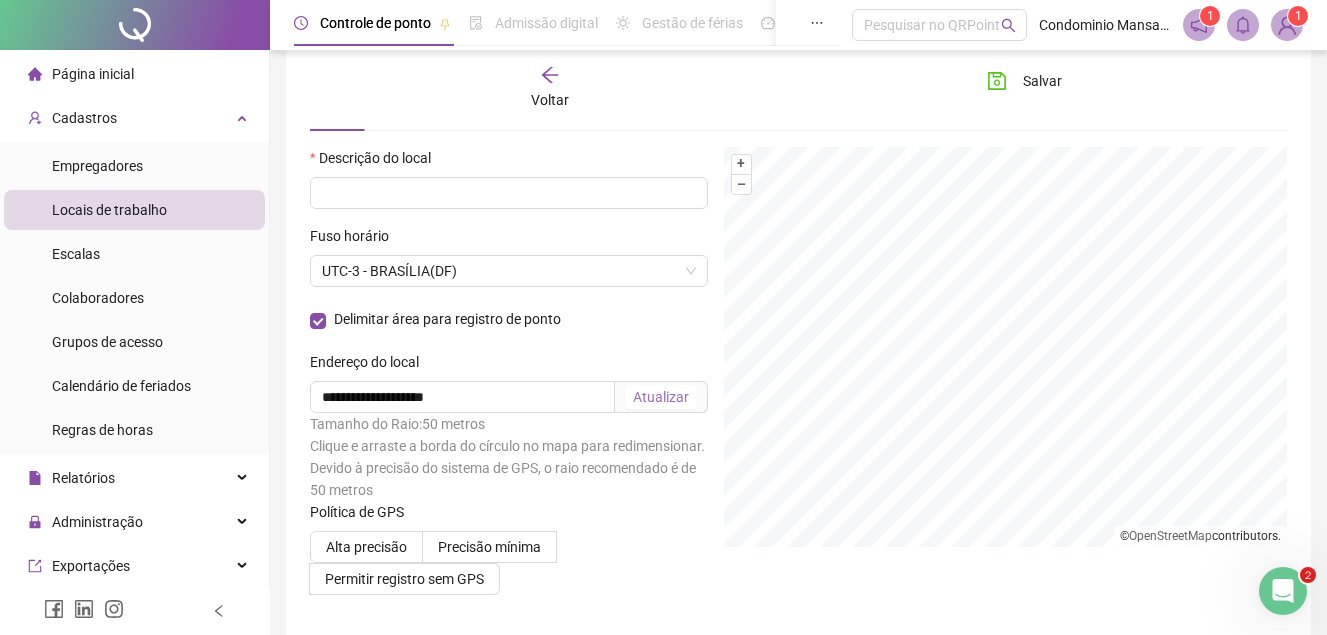 click on "Atualizar" at bounding box center [661, 397] 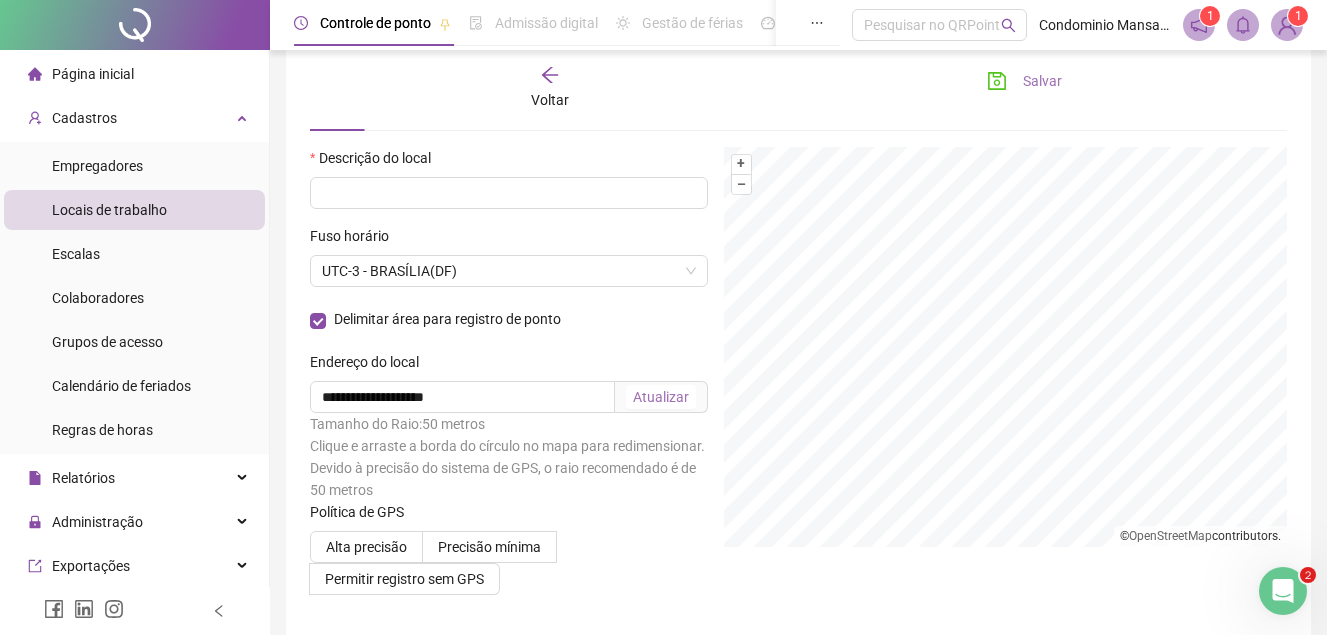click on "Salvar" at bounding box center [1042, 81] 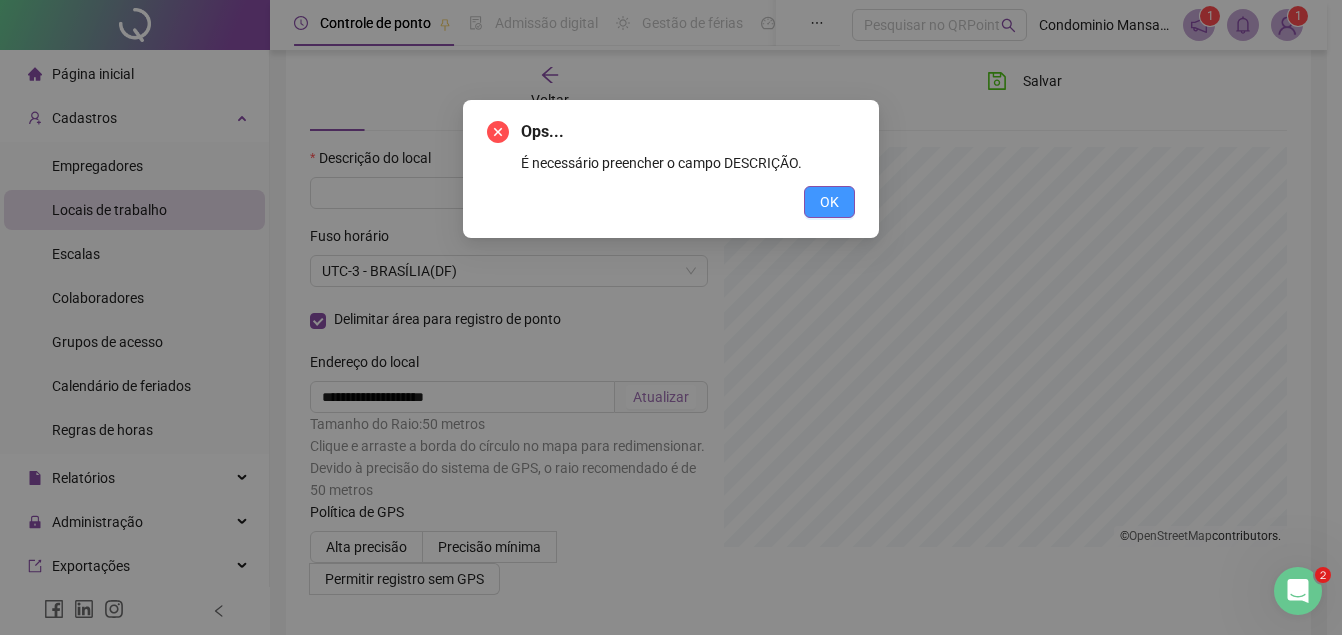 click on "OK" at bounding box center [829, 202] 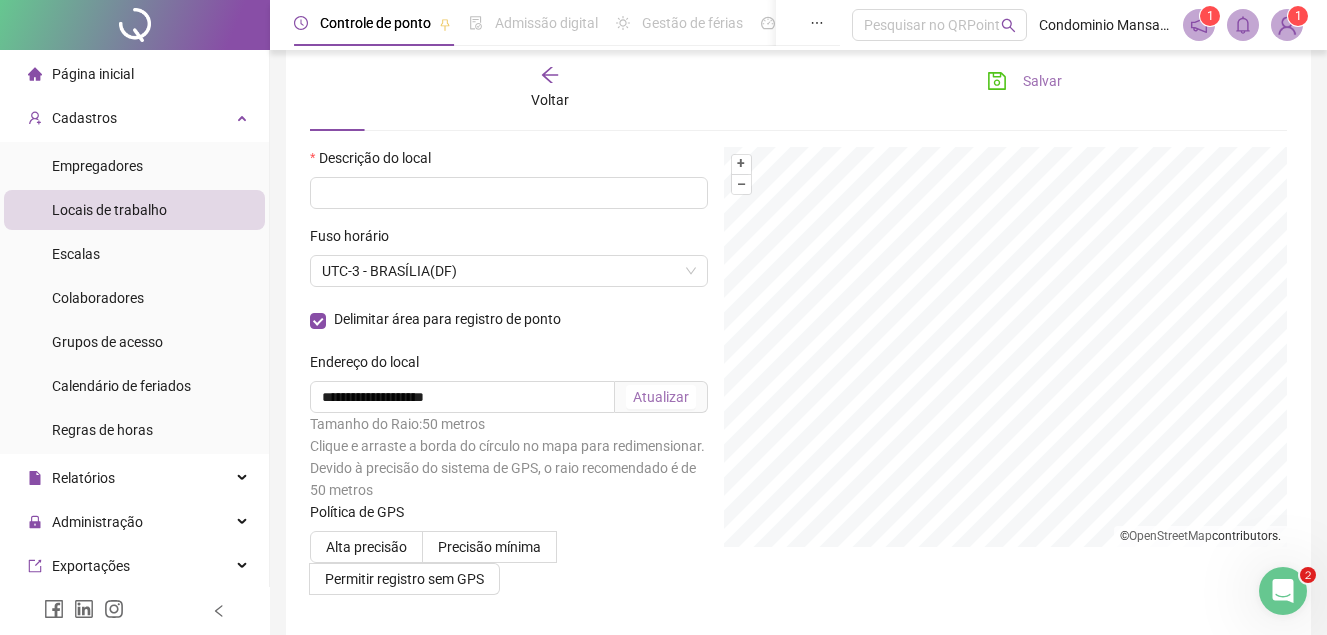 click on "Salvar" at bounding box center [1042, 81] 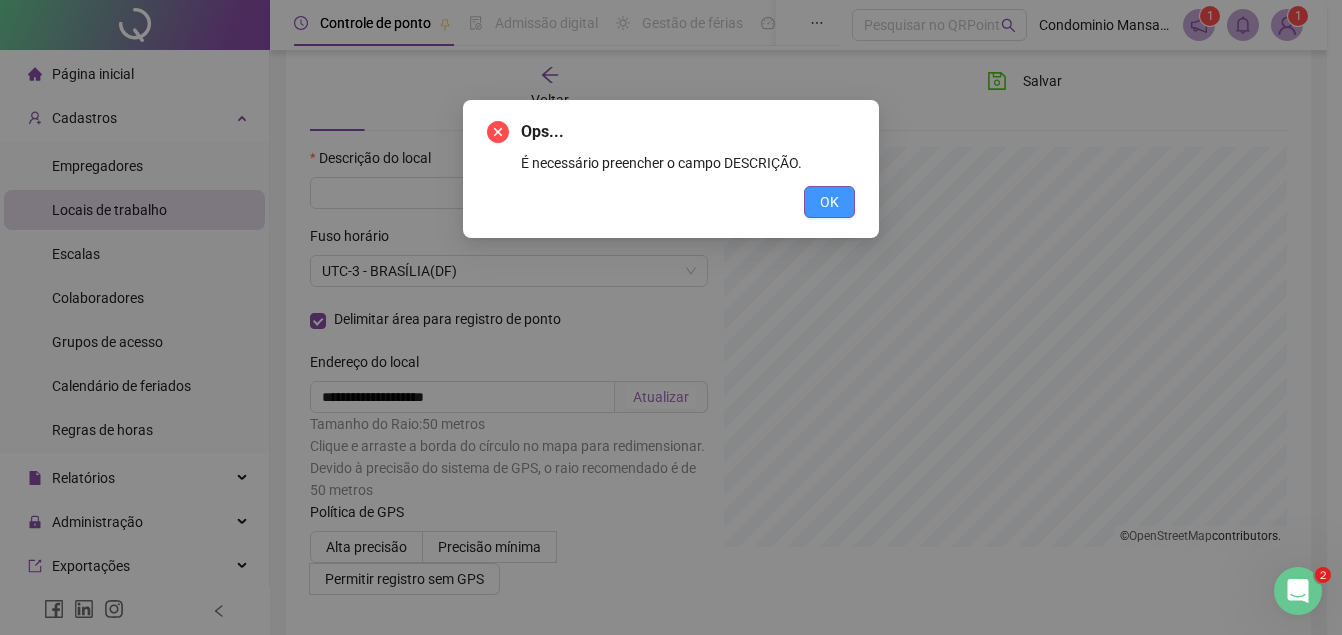click on "OK" at bounding box center (829, 202) 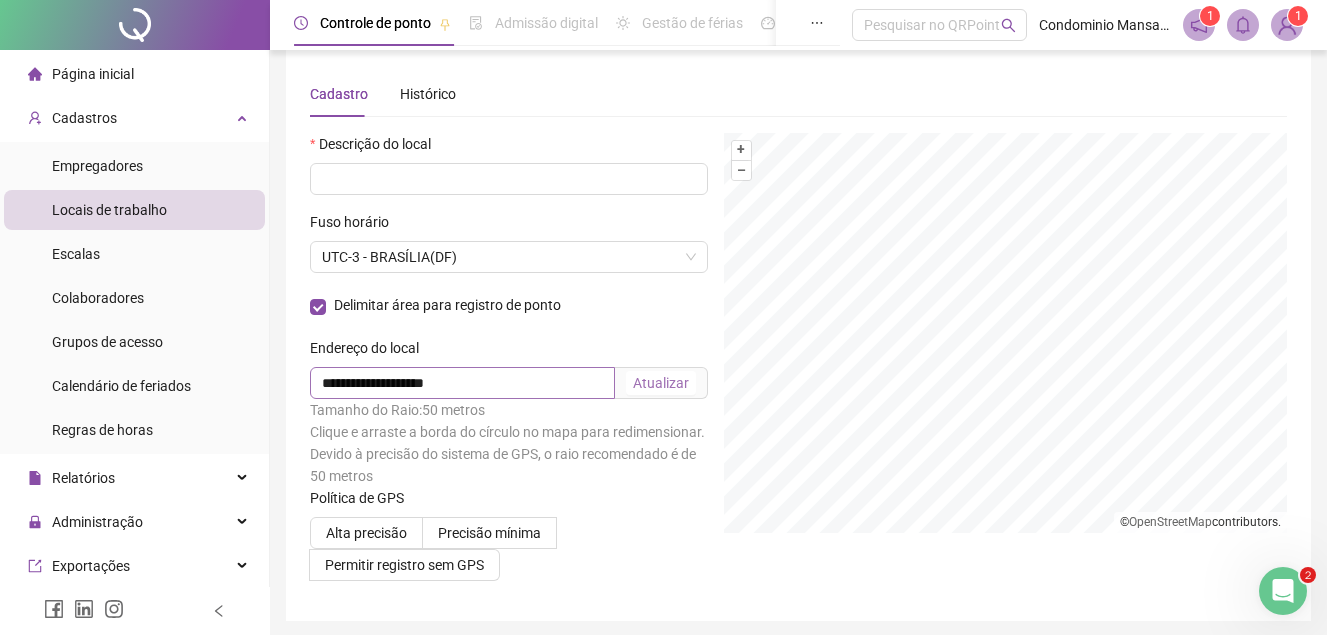 scroll, scrollTop: 0, scrollLeft: 0, axis: both 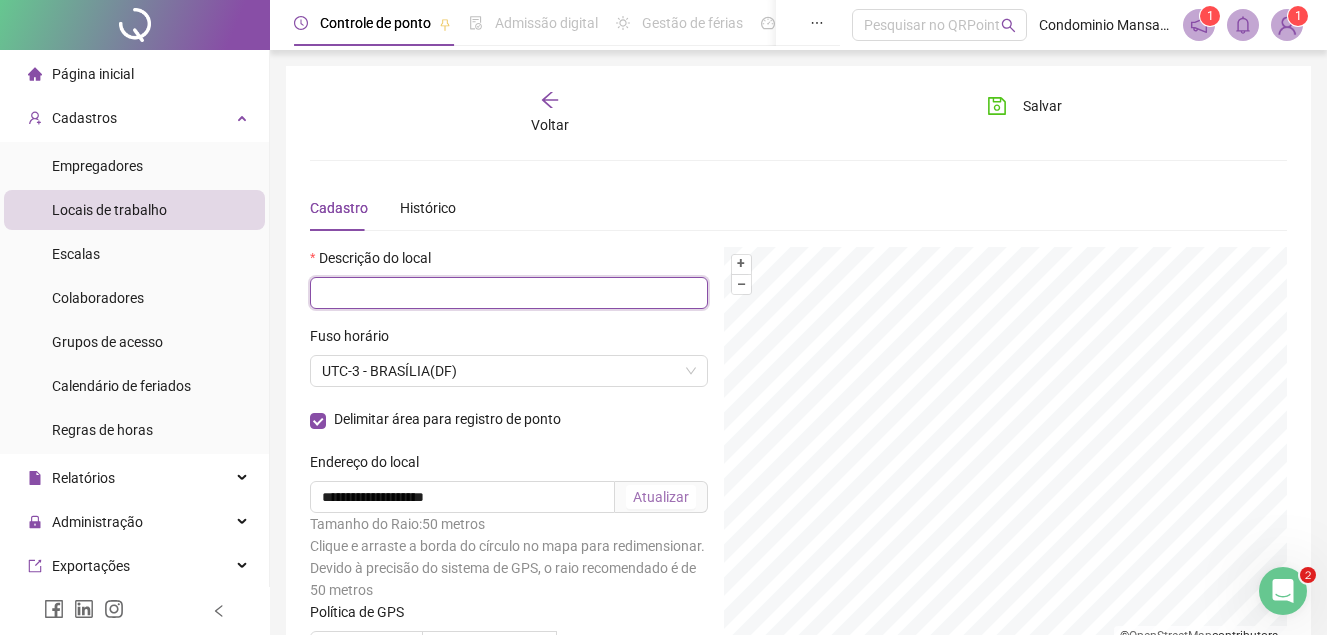 click at bounding box center (509, 293) 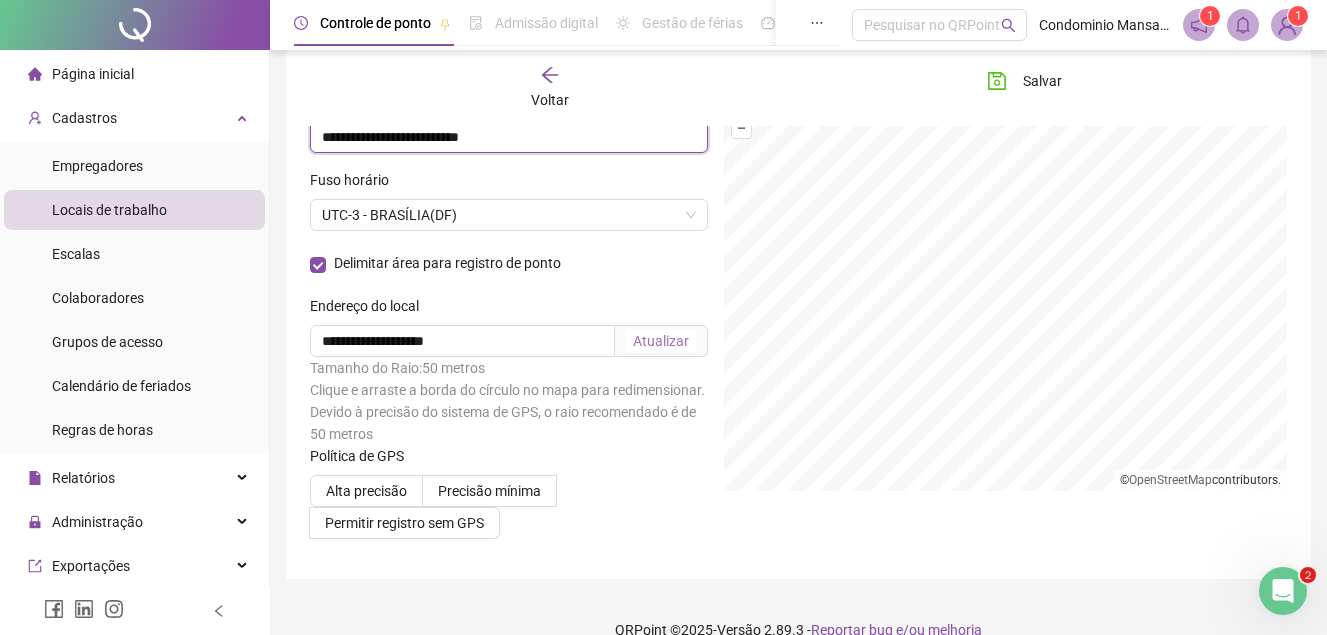 scroll, scrollTop: 186, scrollLeft: 0, axis: vertical 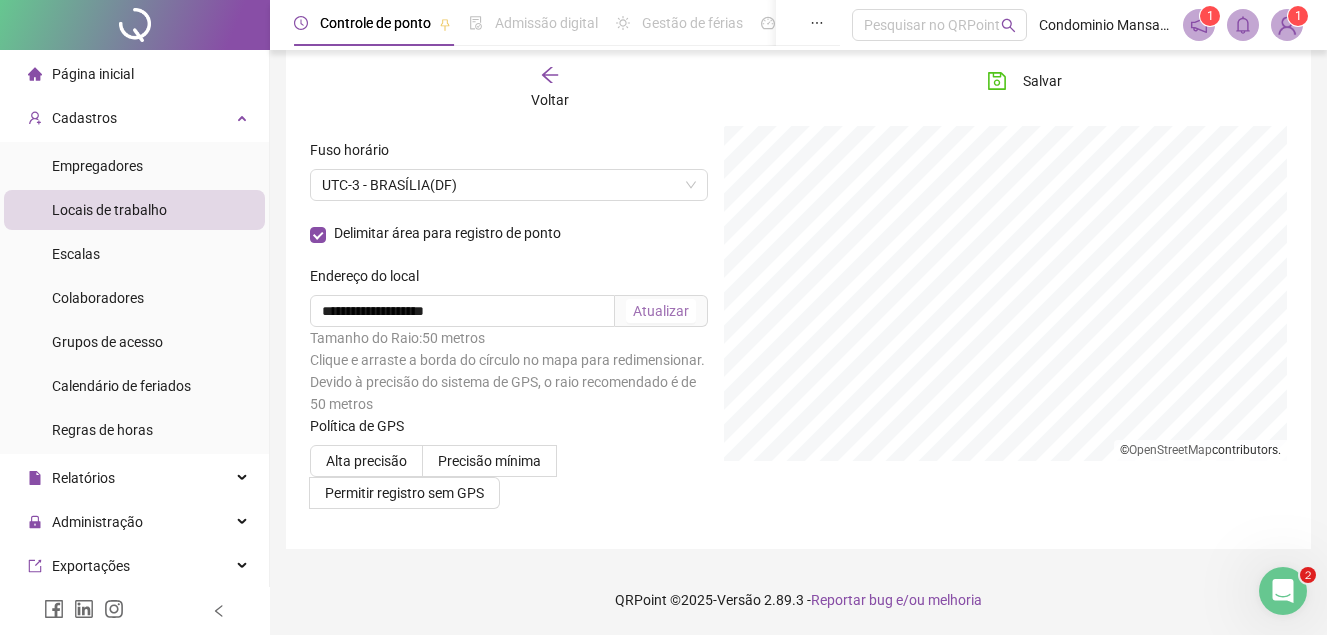 type on "**********" 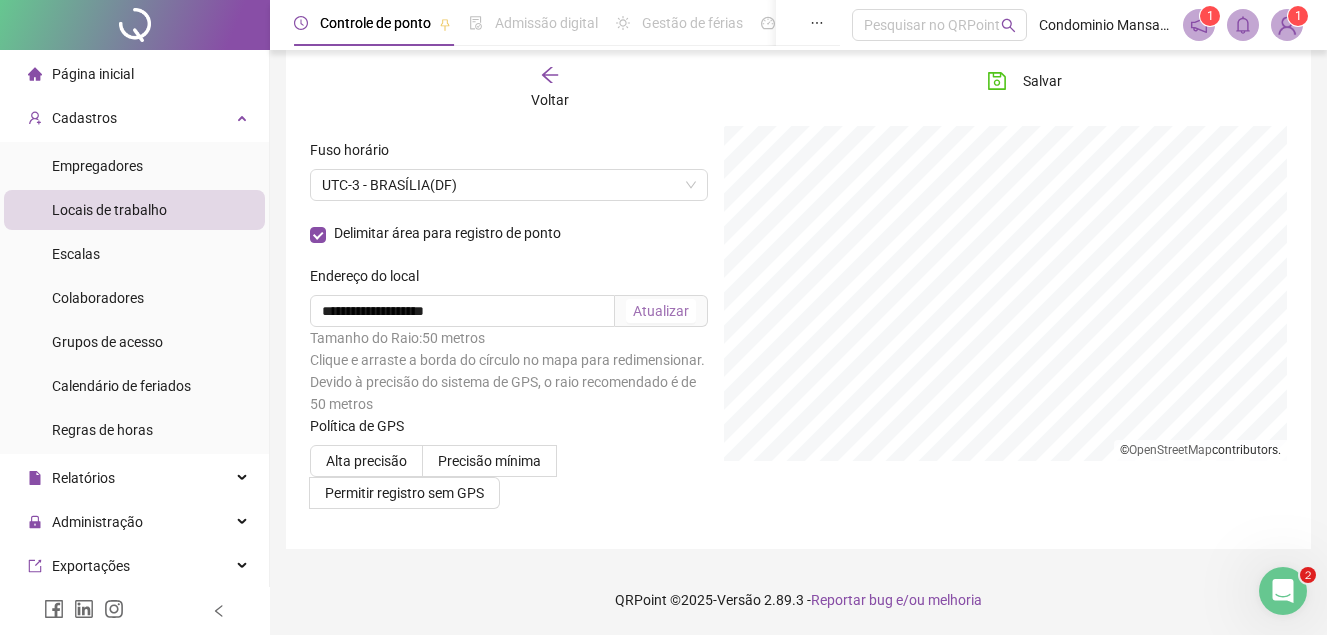 click on "Atualizar" at bounding box center [661, 311] 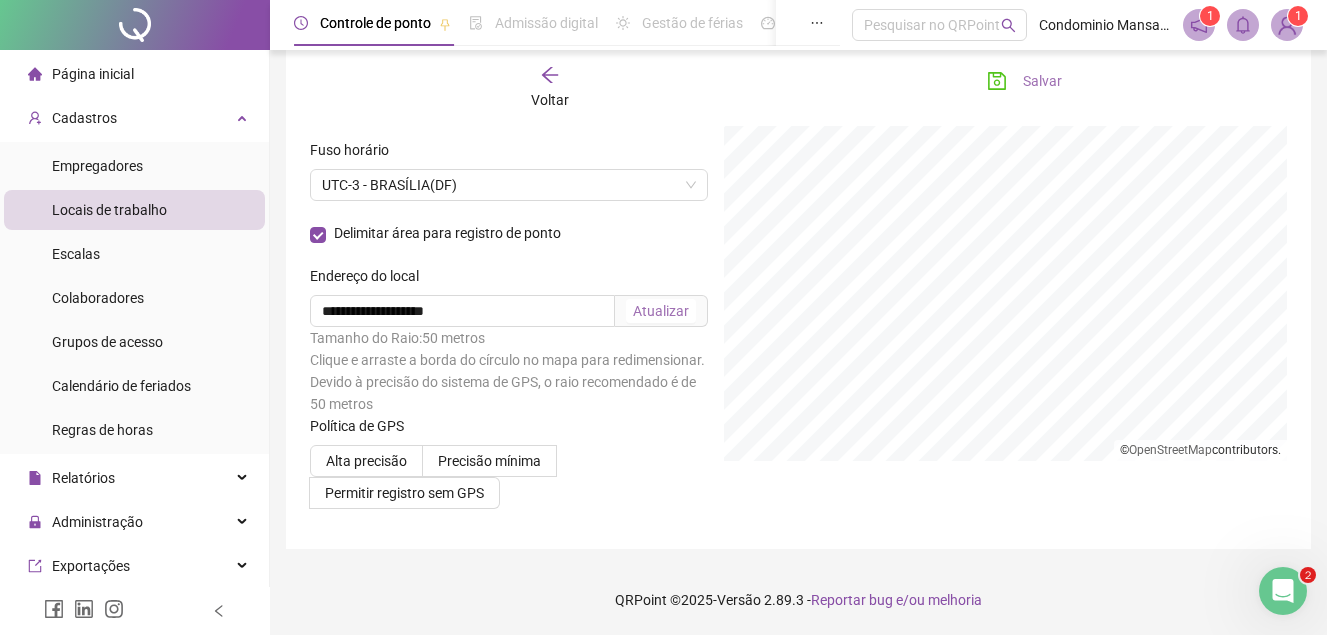 click on "Salvar" at bounding box center [1042, 81] 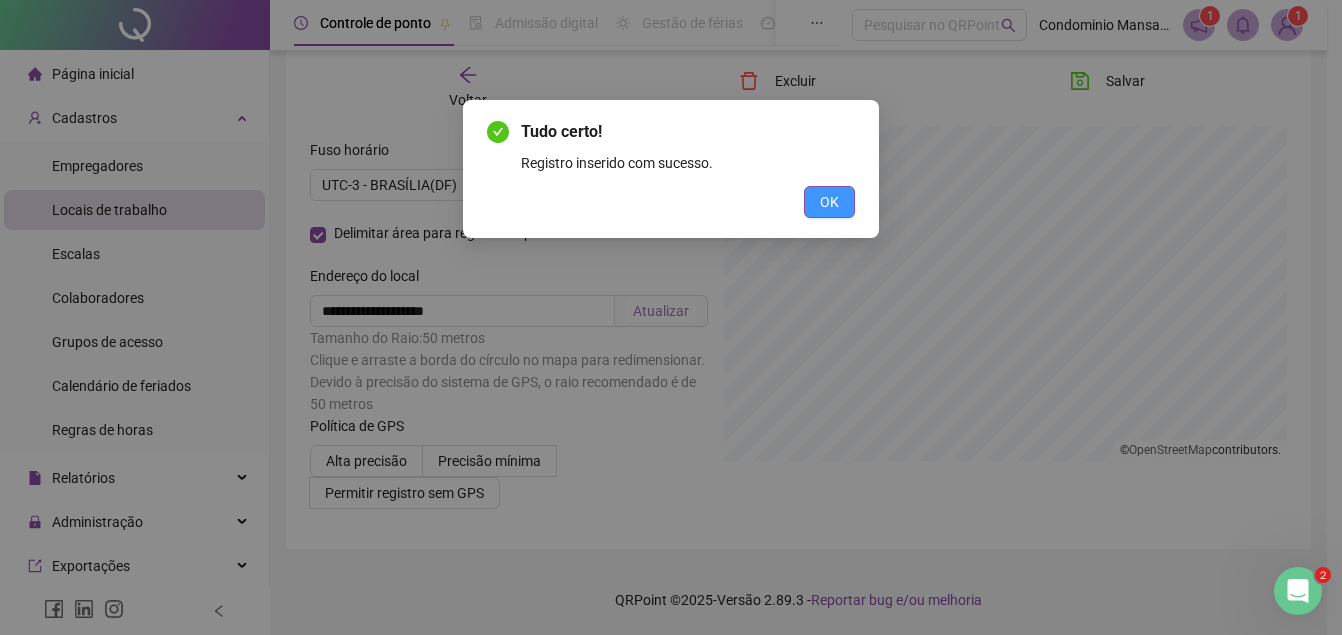 click on "OK" at bounding box center [829, 202] 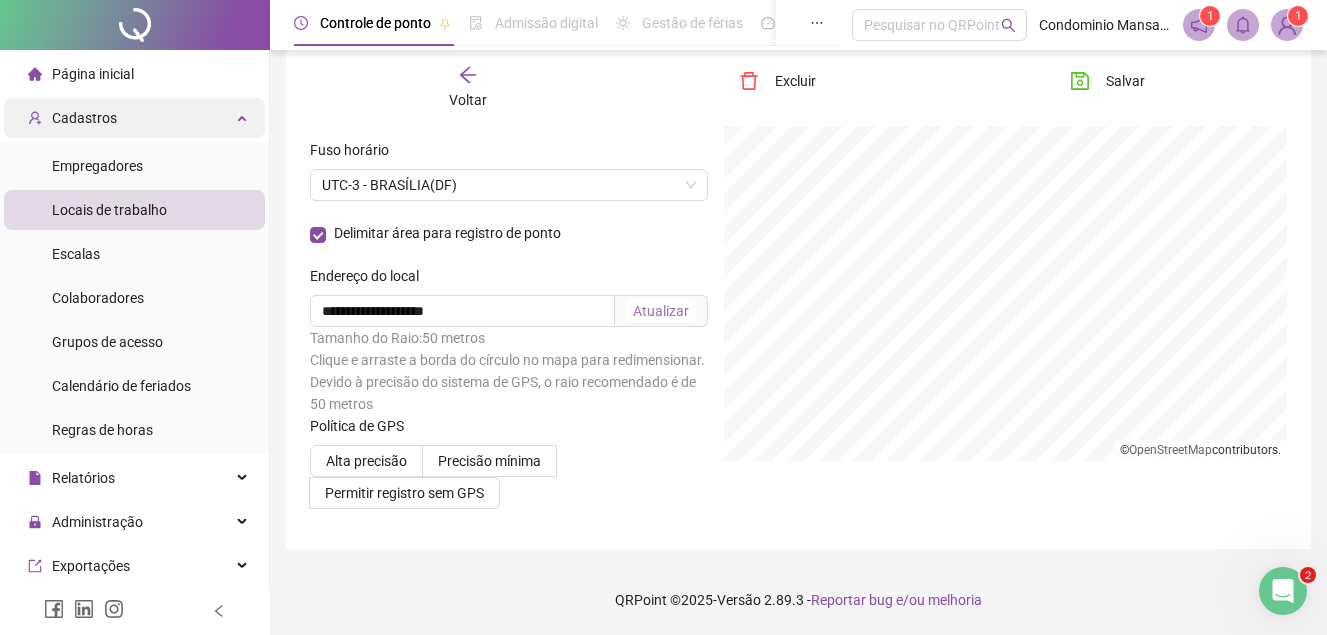 click on "Cadastros" at bounding box center (134, 118) 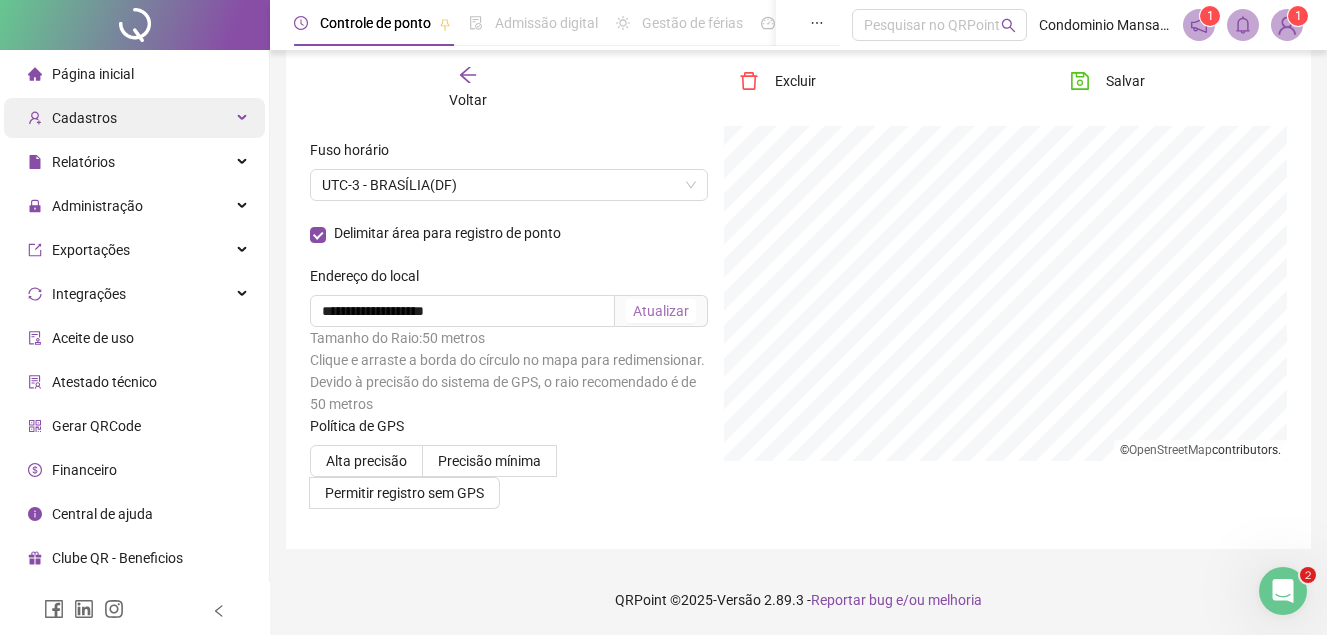 click on "Cadastros" at bounding box center [84, 118] 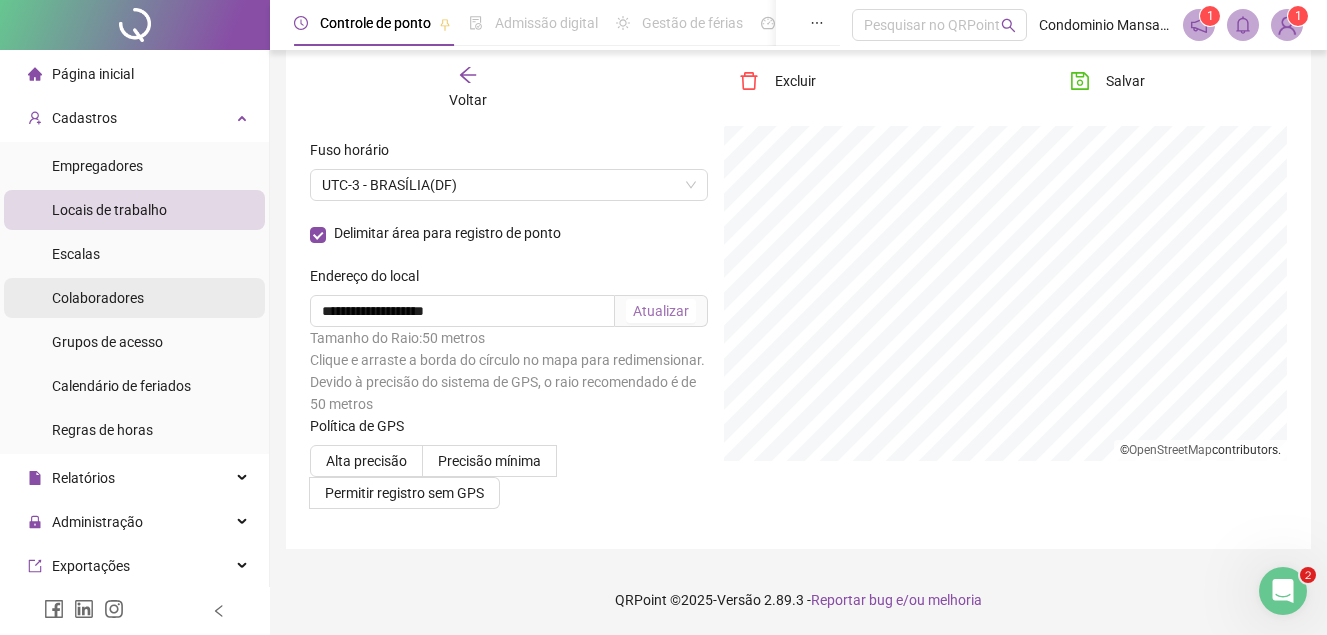 click on "Colaboradores" at bounding box center [98, 298] 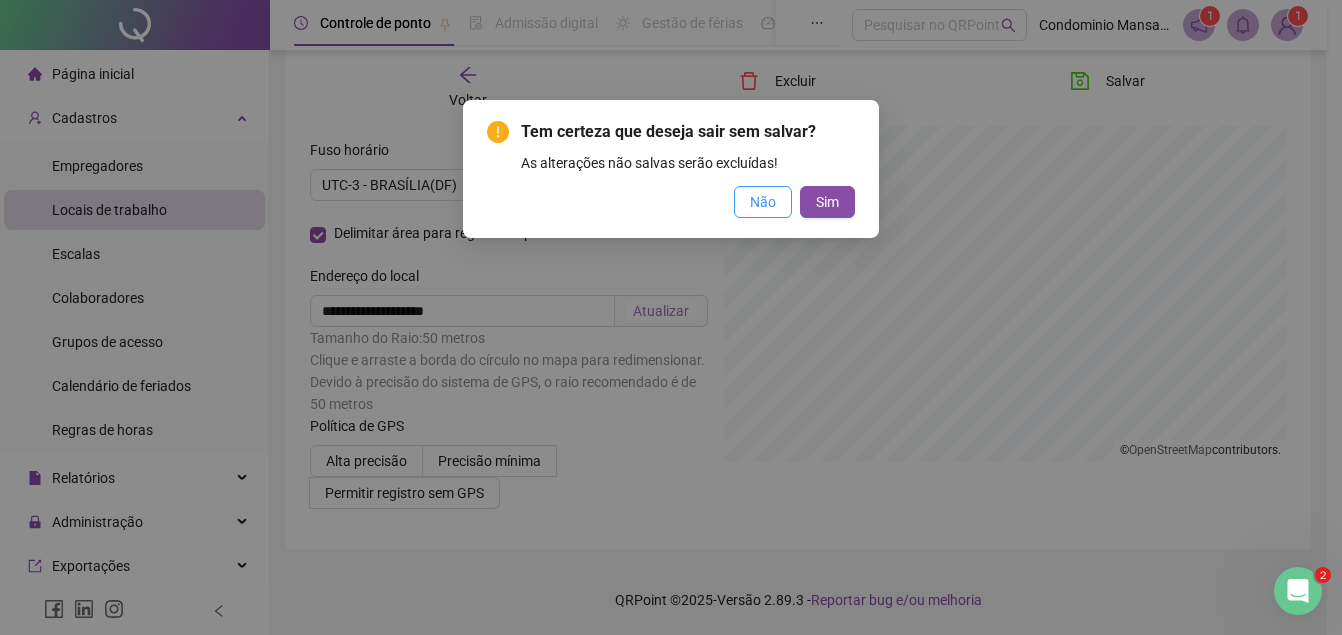 click on "Não" at bounding box center [763, 202] 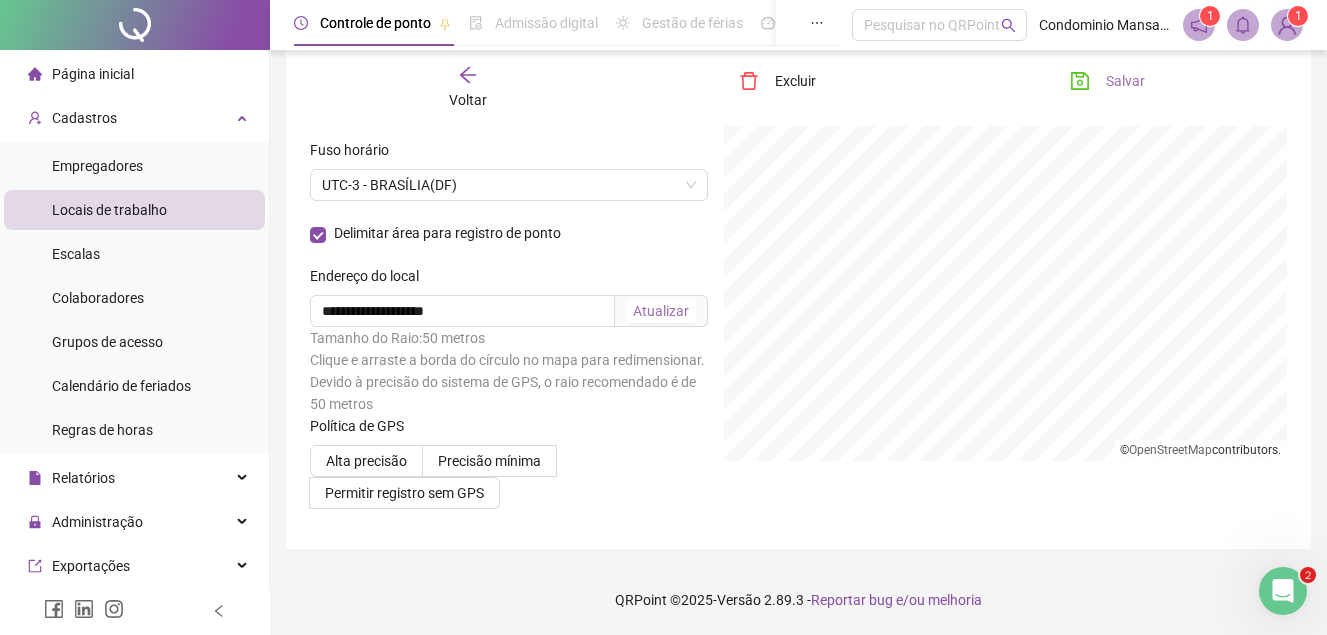 click on "Salvar" at bounding box center (1125, 81) 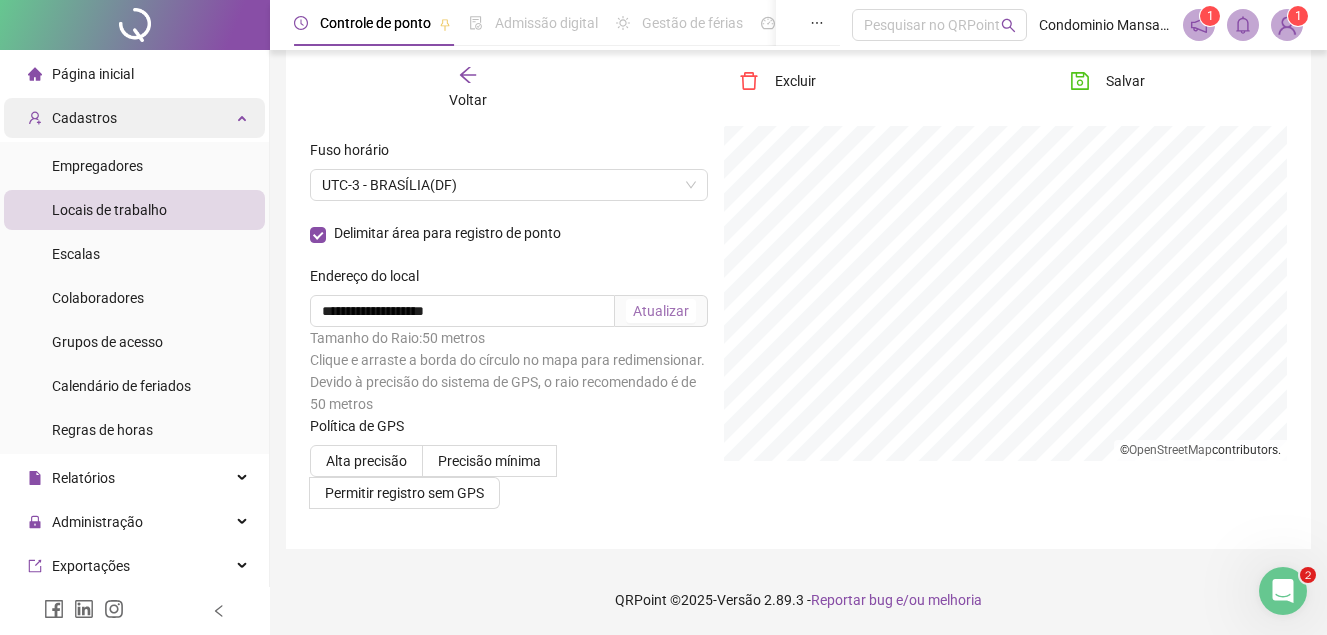 click on "Cadastros" at bounding box center (72, 118) 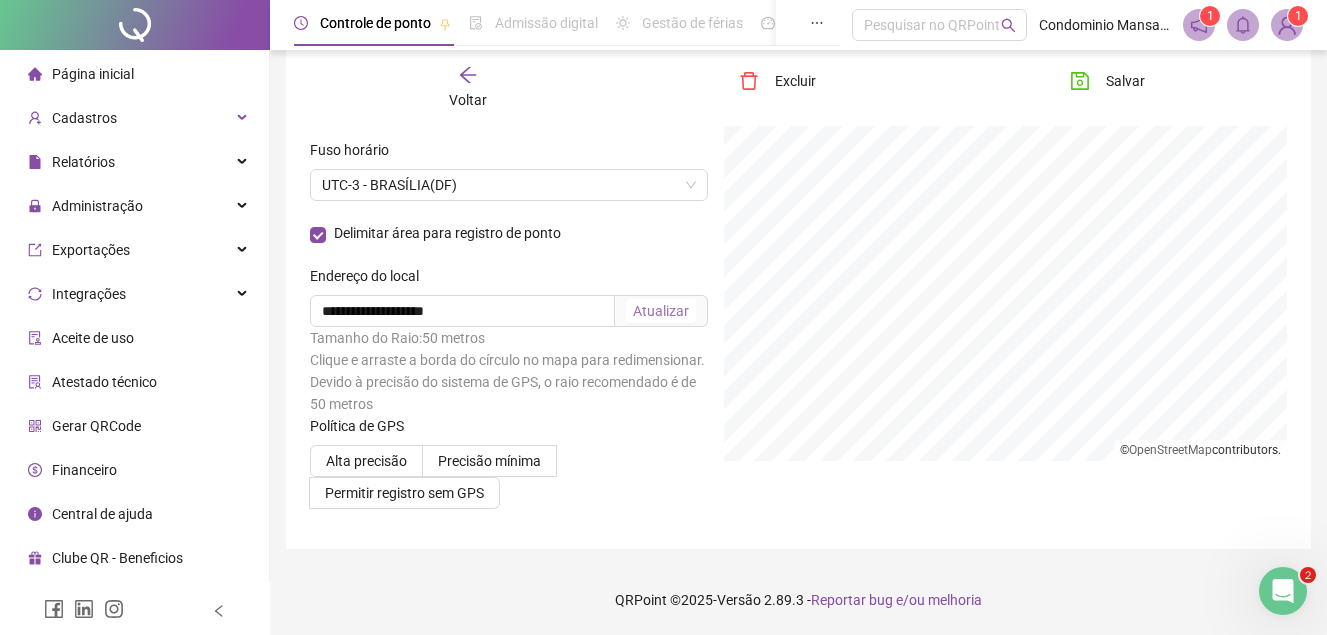 click on "Página inicial" at bounding box center (93, 74) 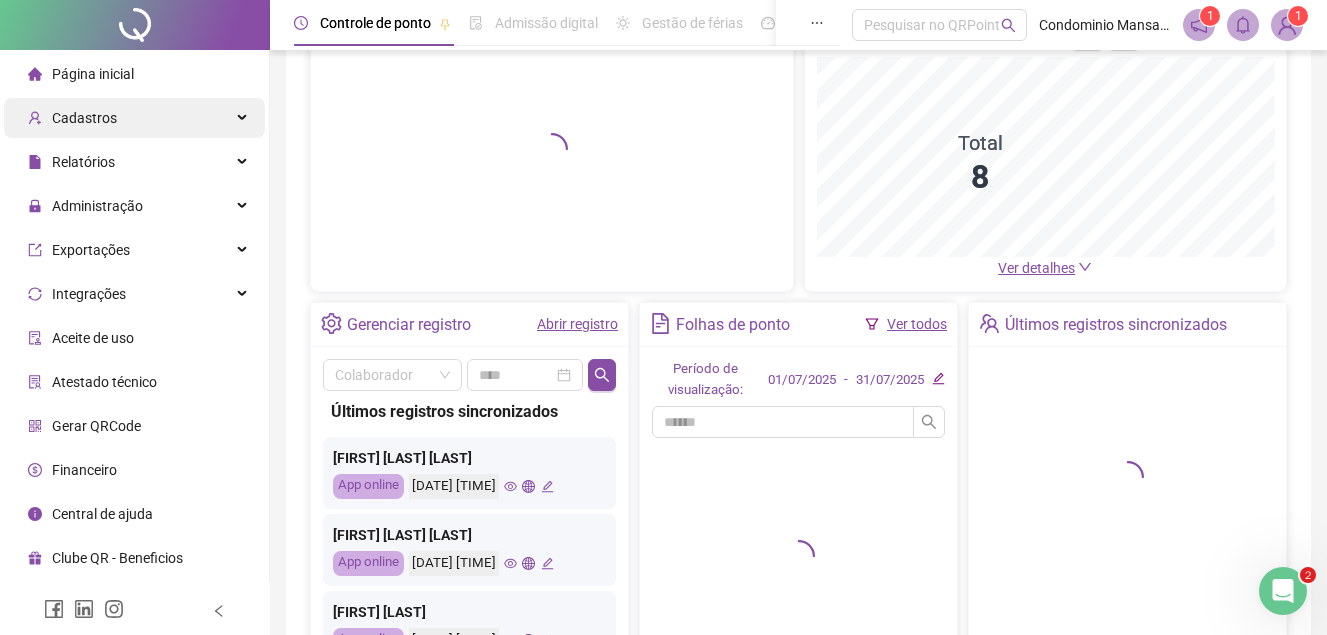 click on "Cadastros" at bounding box center (84, 118) 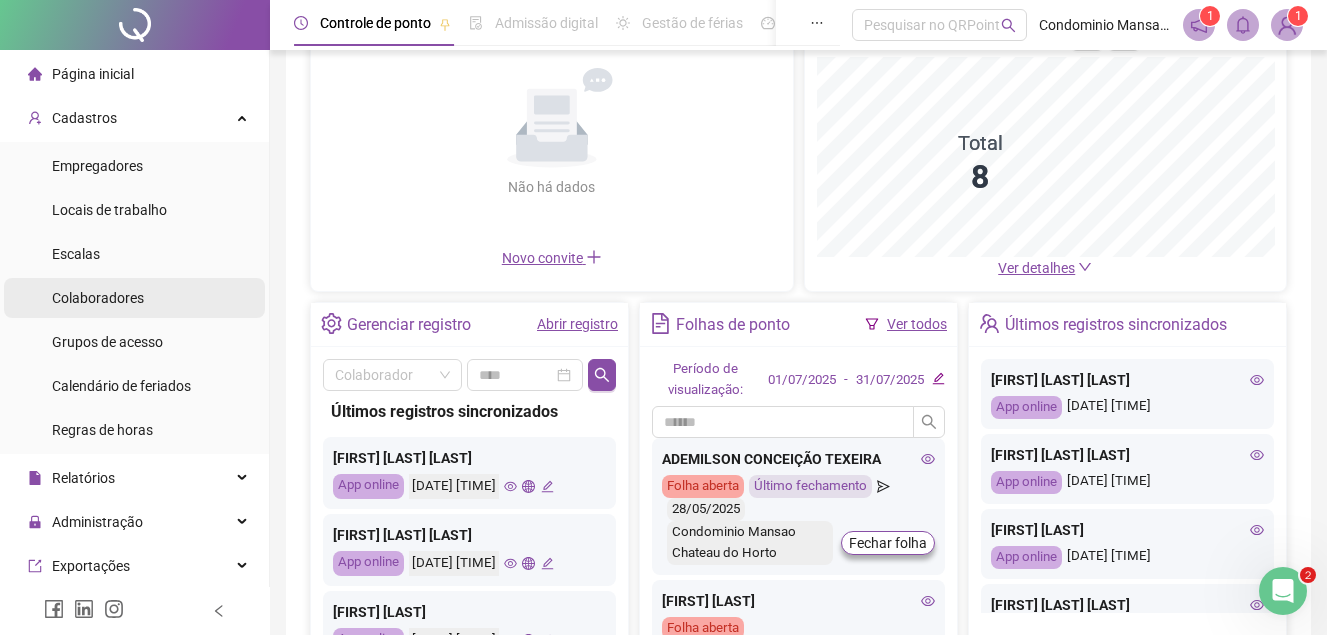 click on "Colaboradores" at bounding box center [98, 298] 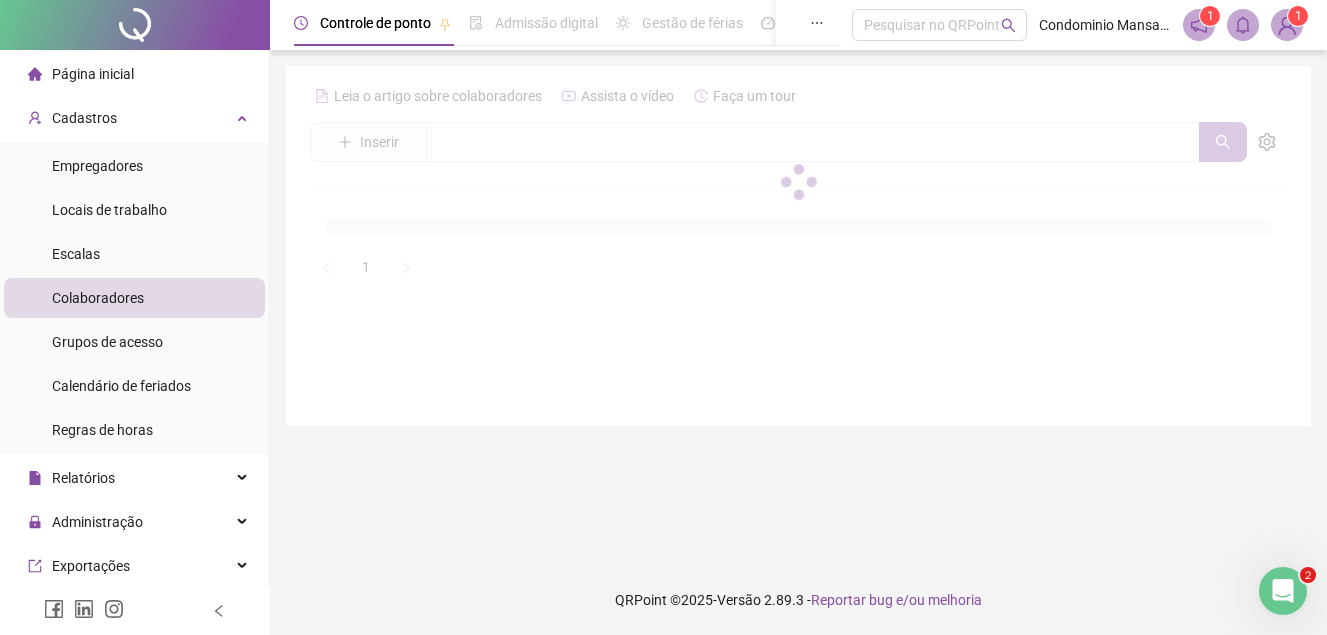 scroll, scrollTop: 0, scrollLeft: 0, axis: both 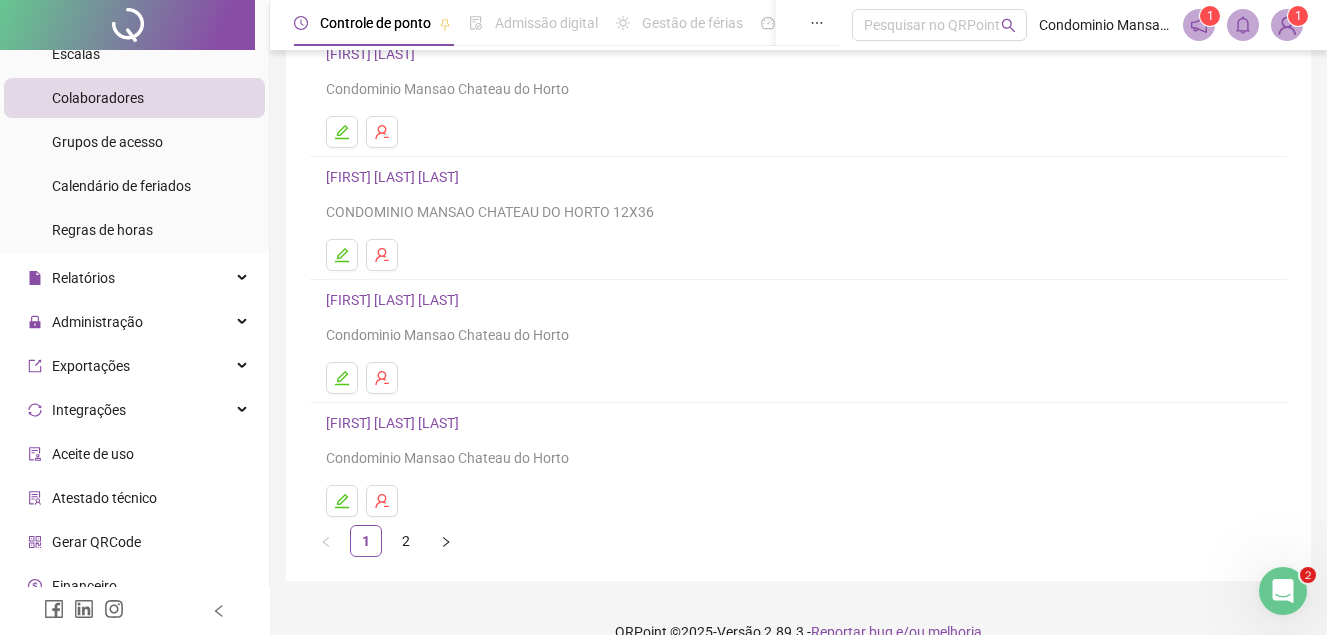 click on "[FIRST] [LAST] [LAST]" at bounding box center [395, 177] 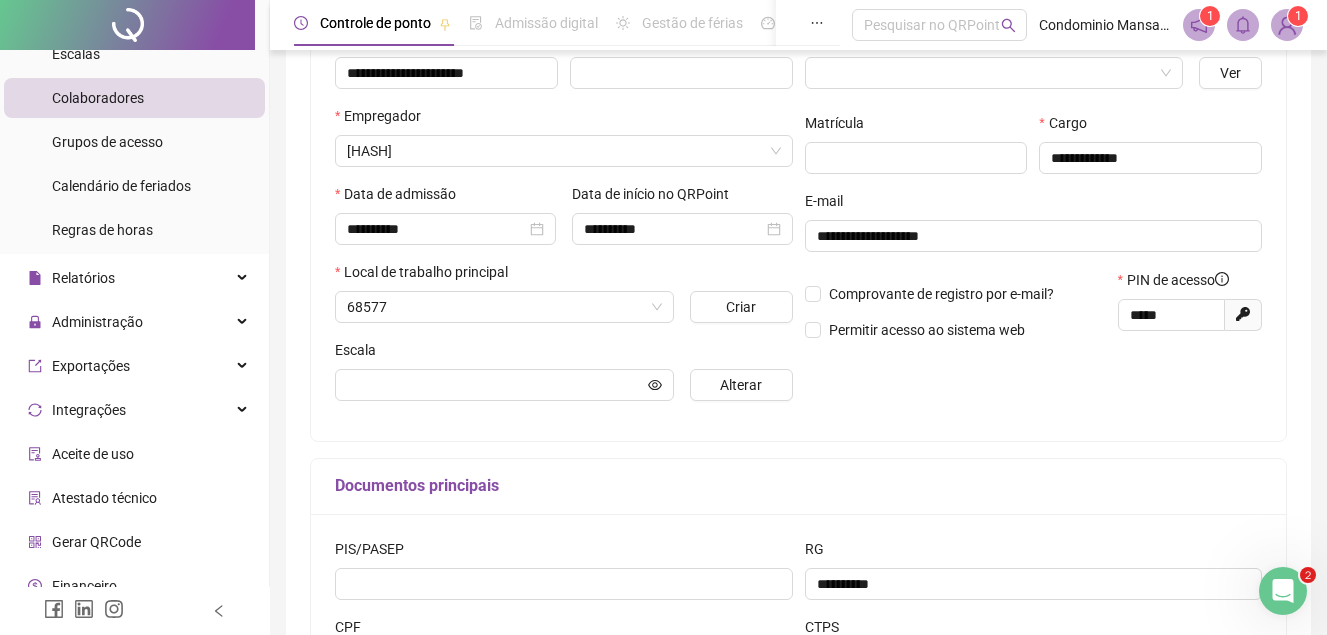 type on "**********" 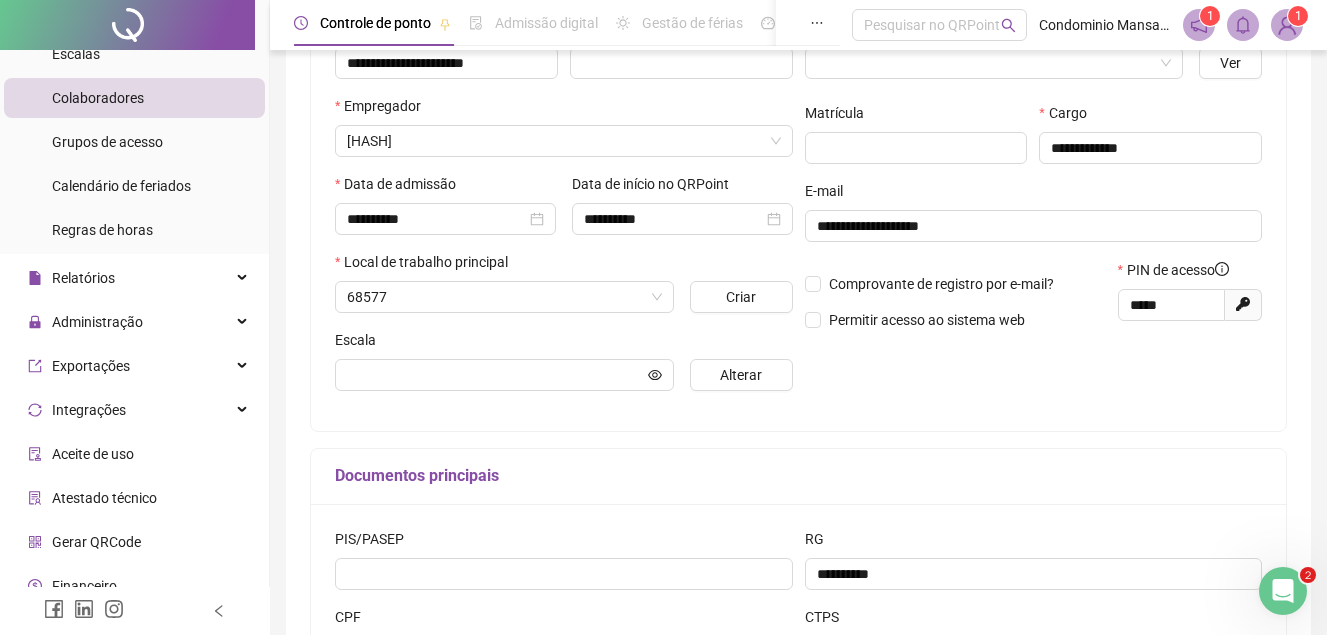type on "**********" 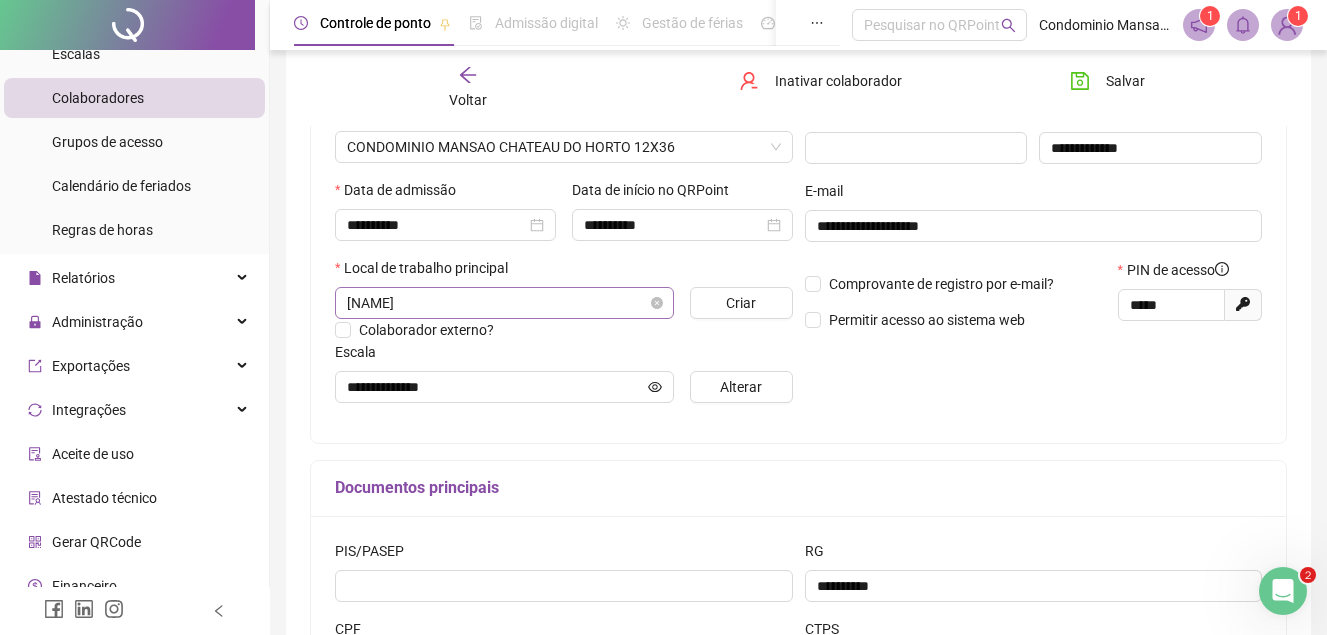 click on "[NAME]" at bounding box center [504, 303] 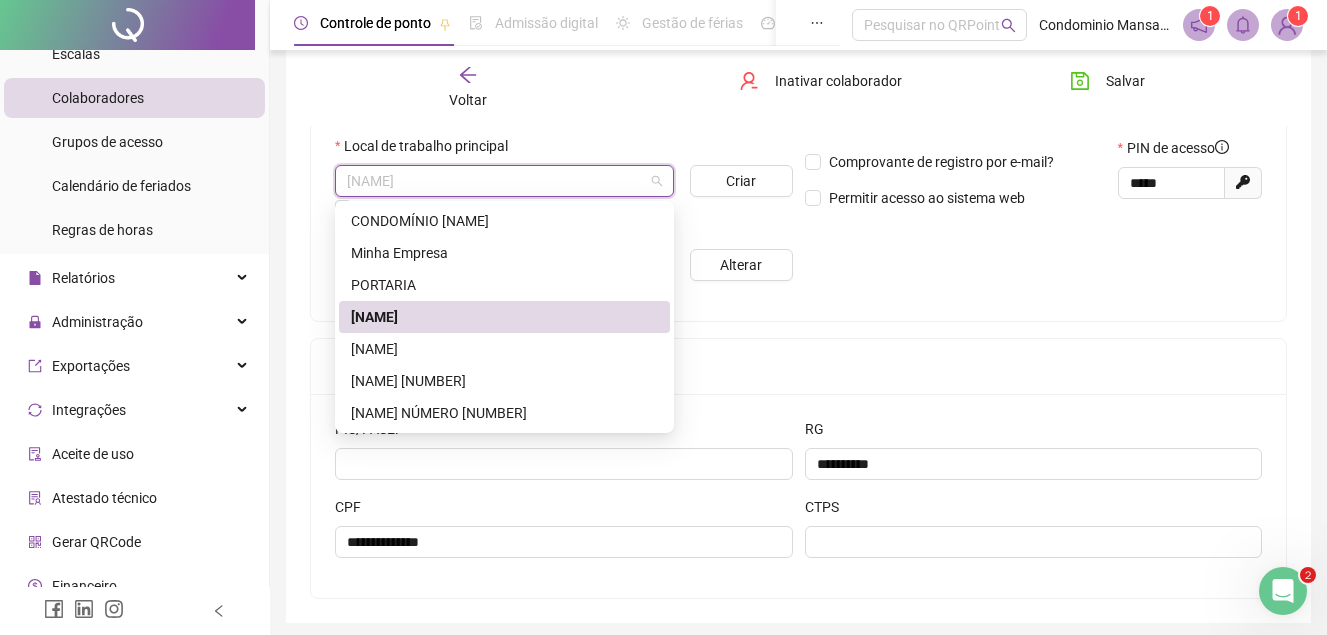 scroll, scrollTop: 506, scrollLeft: 0, axis: vertical 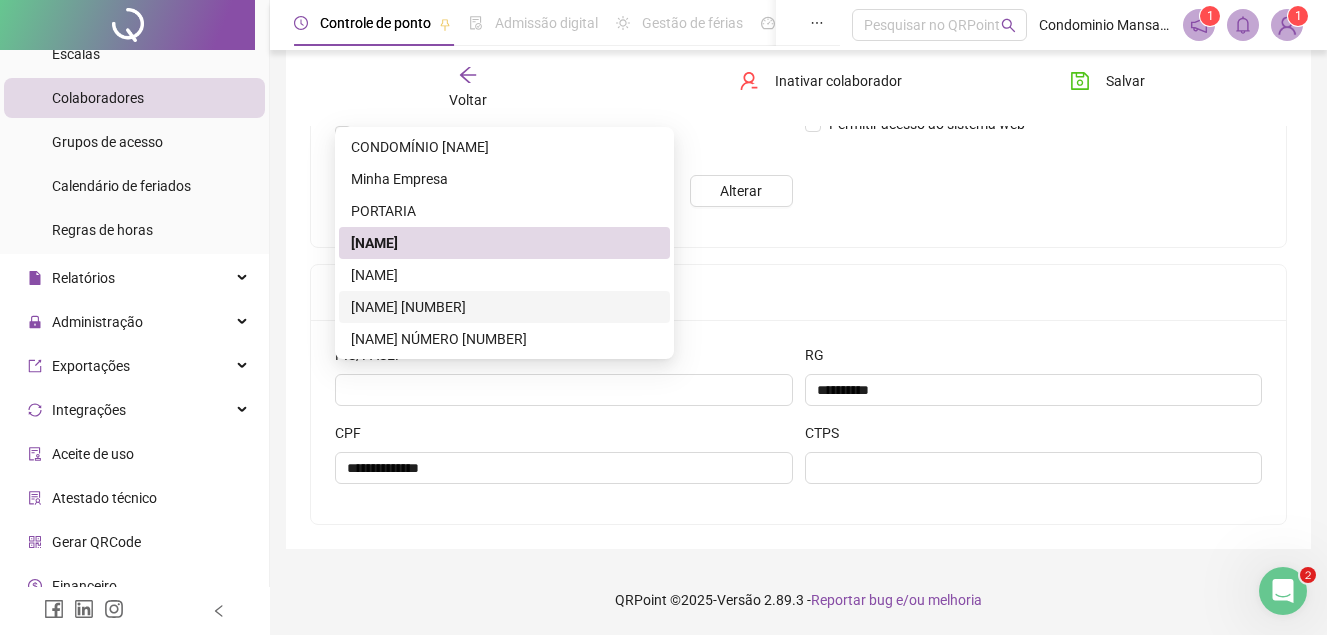 click on "[NAME] [NUMBER]" at bounding box center [504, 307] 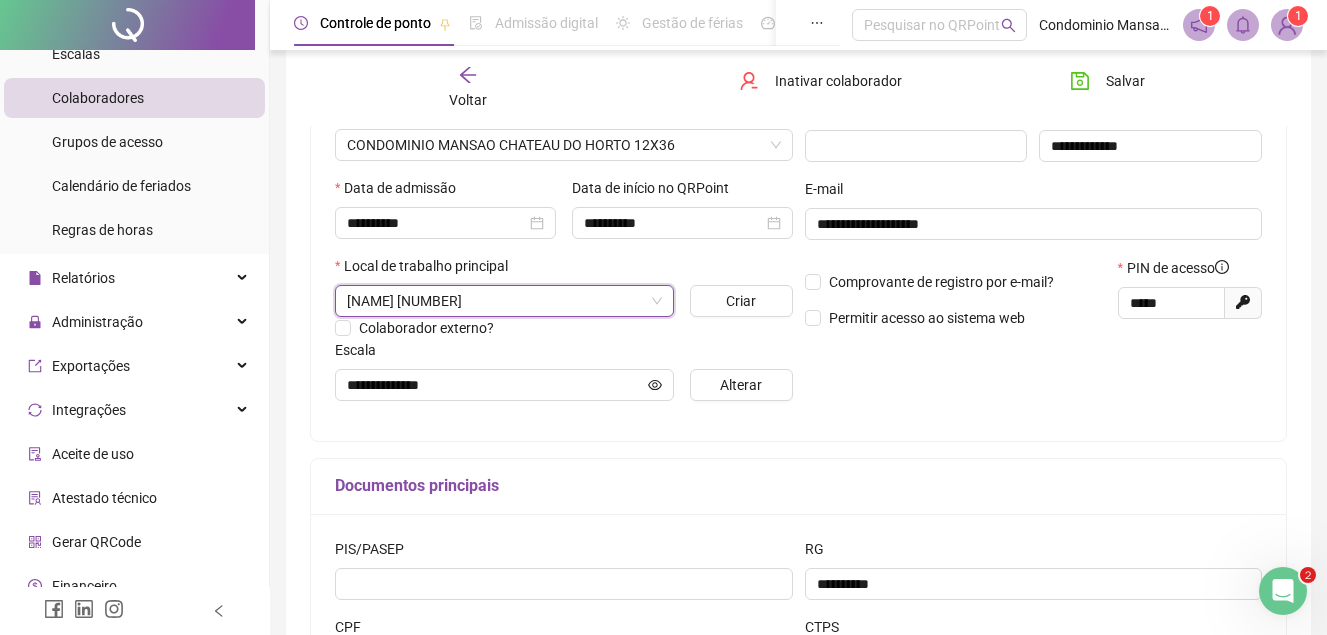scroll, scrollTop: 306, scrollLeft: 0, axis: vertical 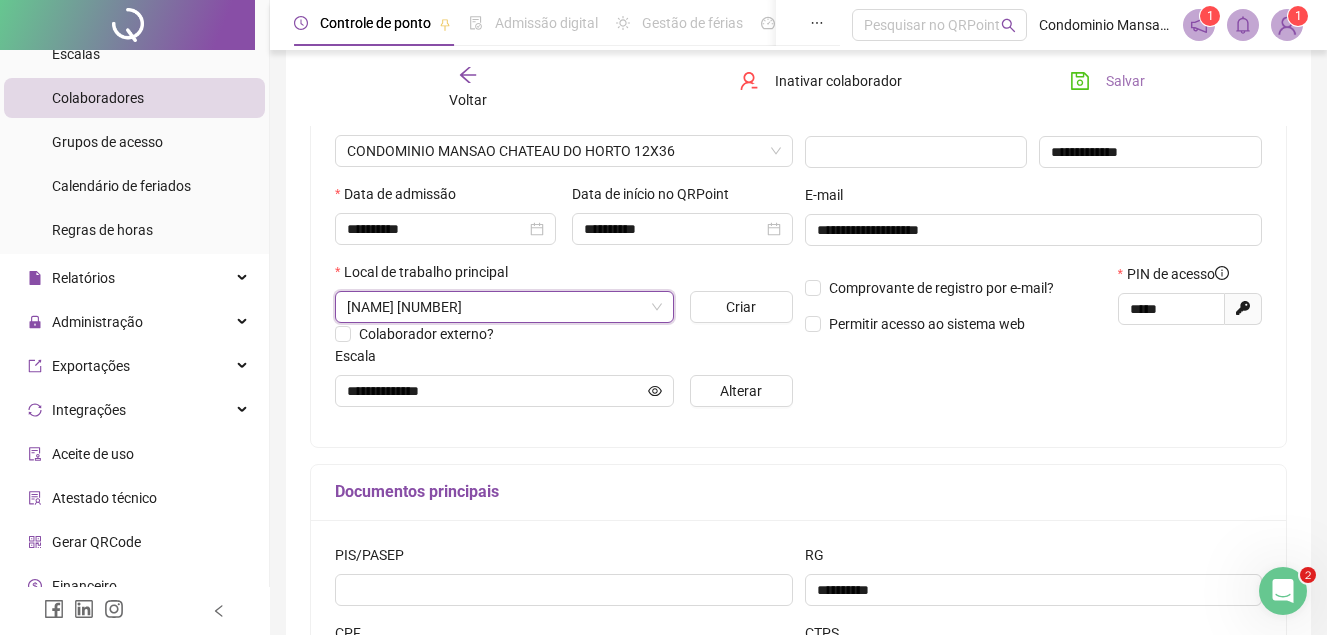 click on "Salvar" at bounding box center (1125, 81) 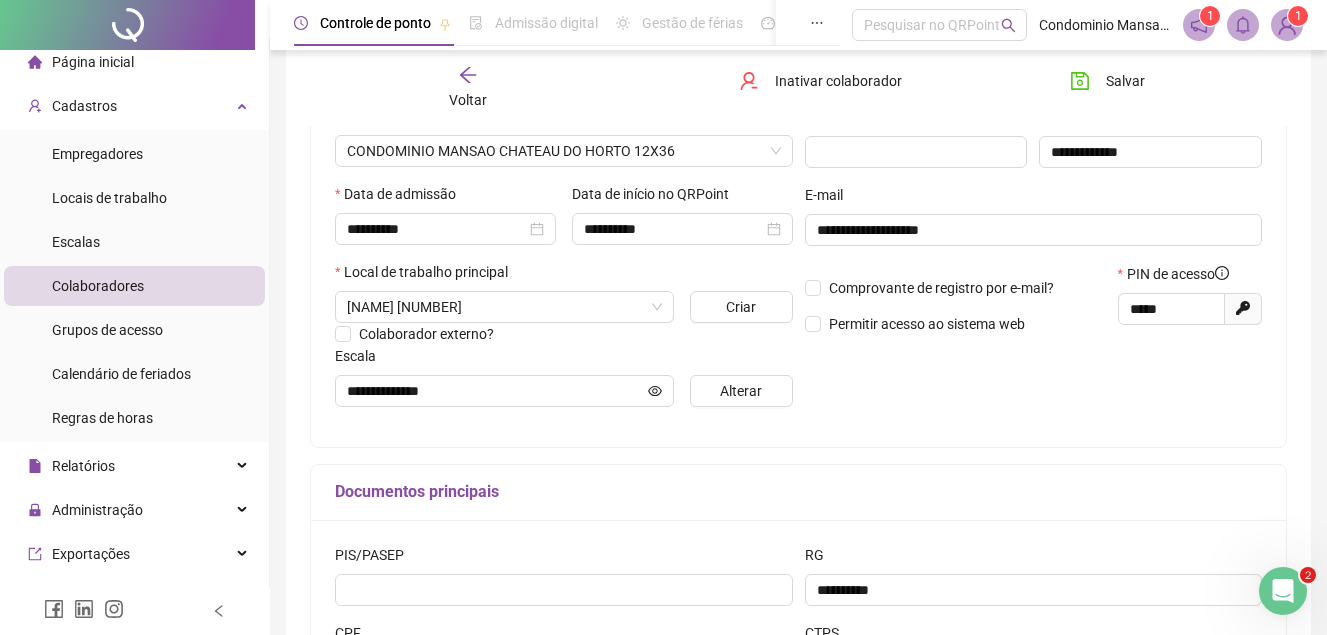 scroll, scrollTop: 0, scrollLeft: 0, axis: both 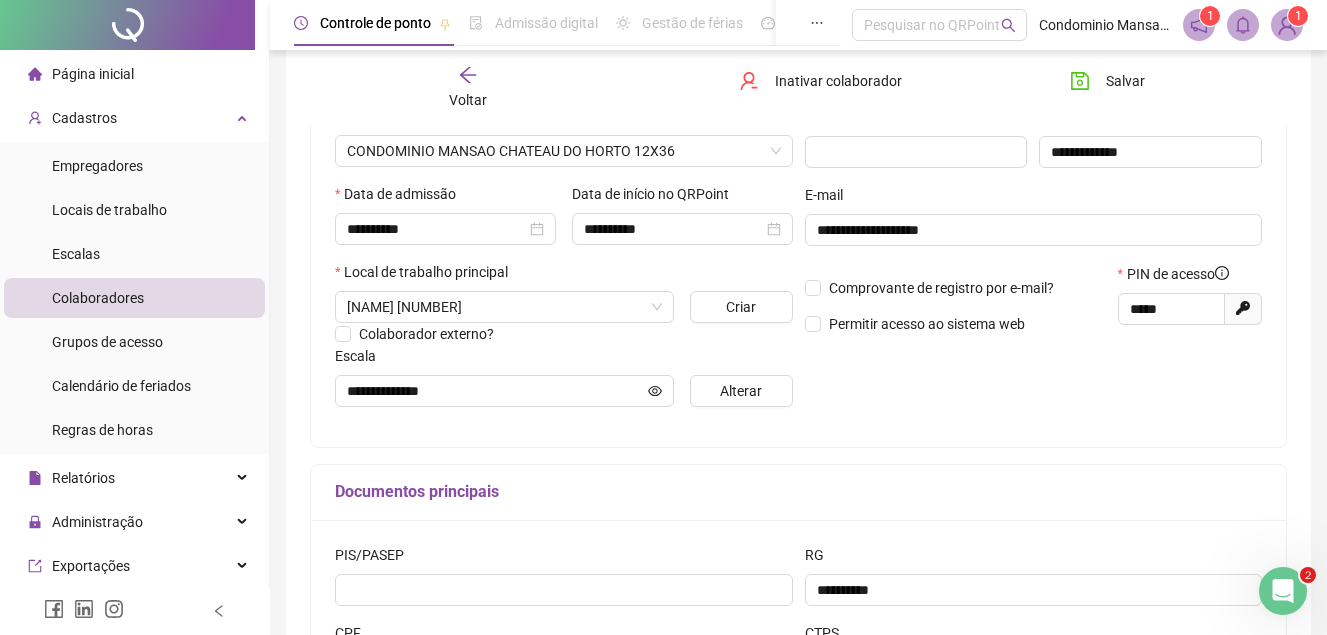 click on "Página inicial" at bounding box center [93, 74] 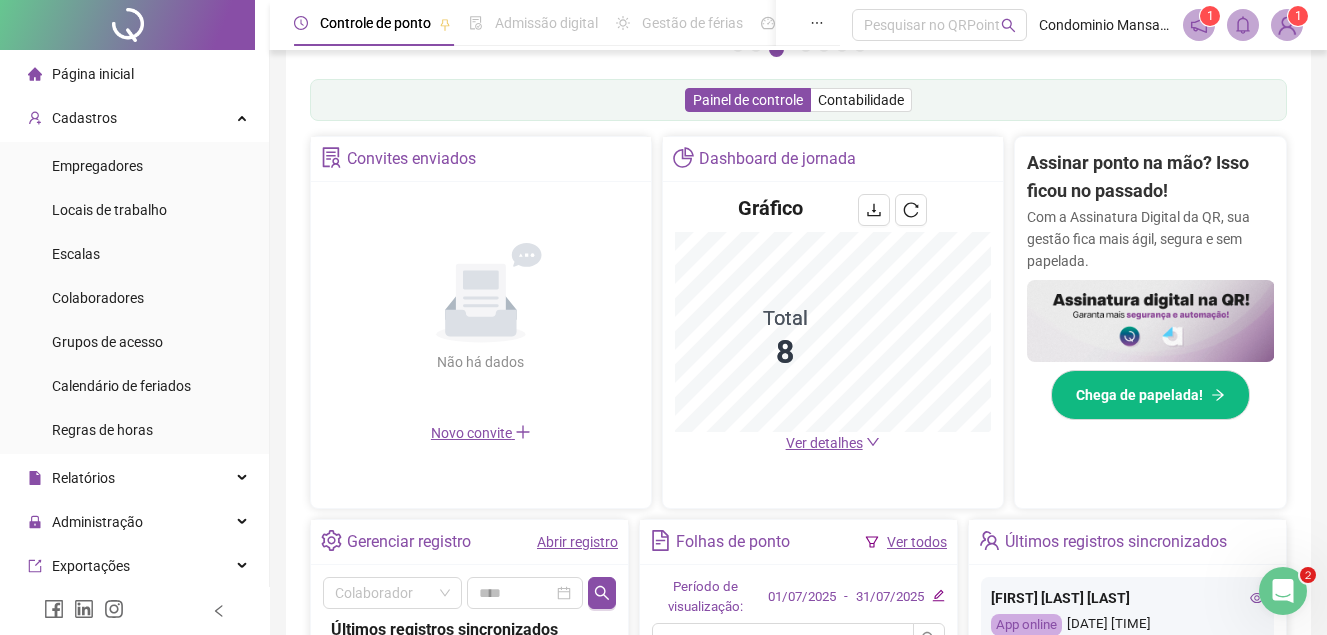 click on "Página inicial" at bounding box center (93, 74) 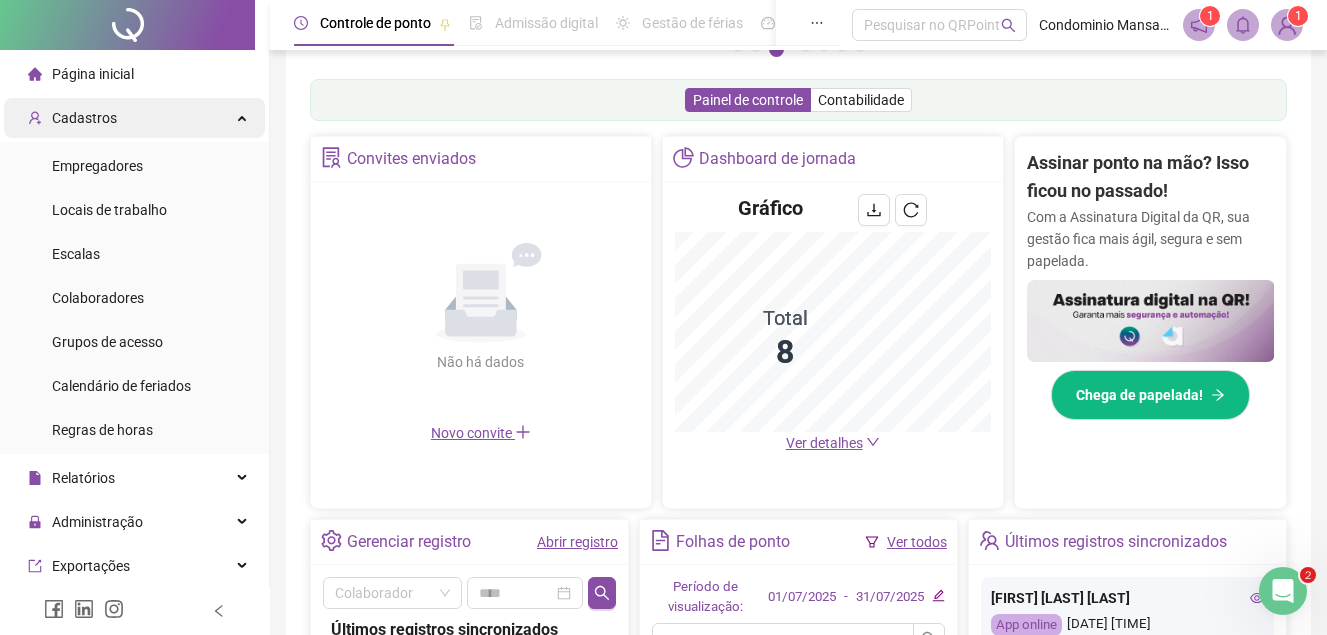 click on "Cadastros" at bounding box center [84, 118] 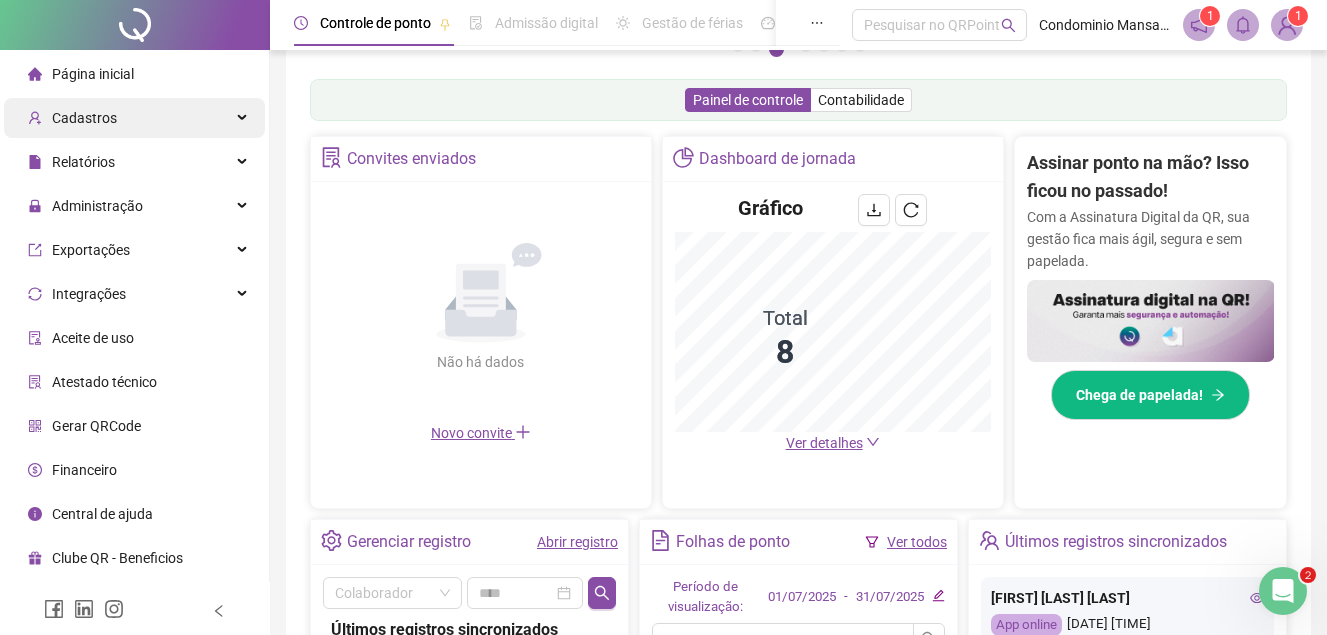 click on "Cadastros" at bounding box center (84, 118) 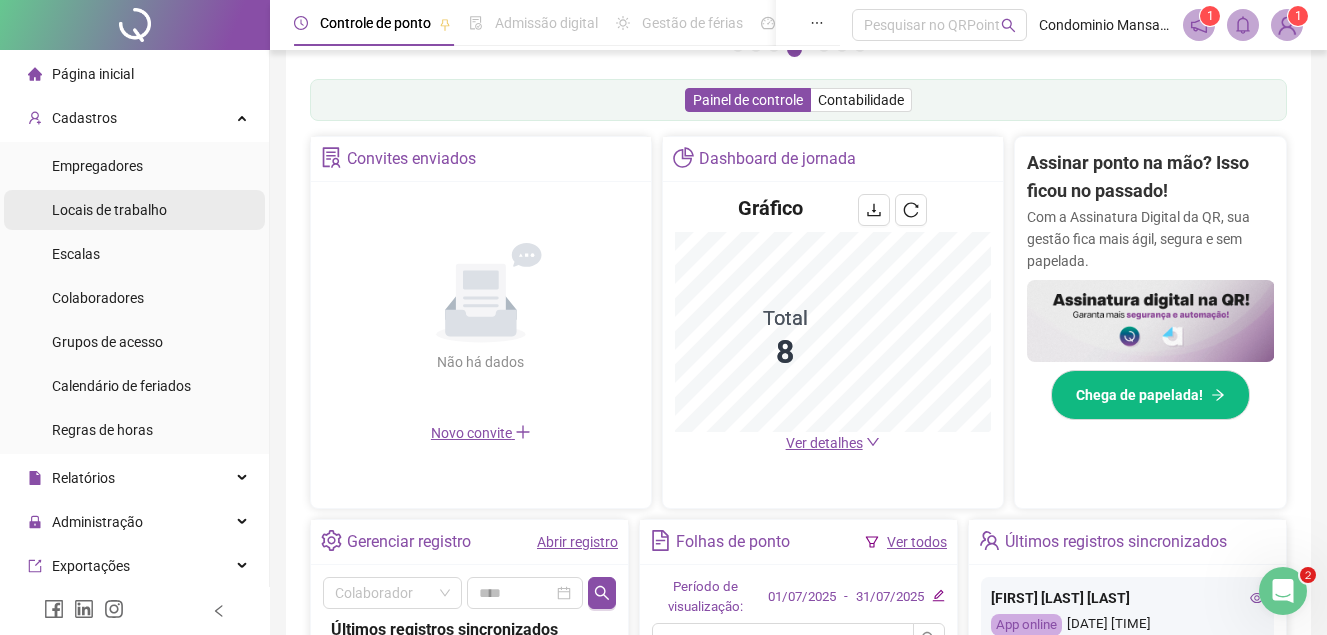 click on "Locais de trabalho" at bounding box center [109, 210] 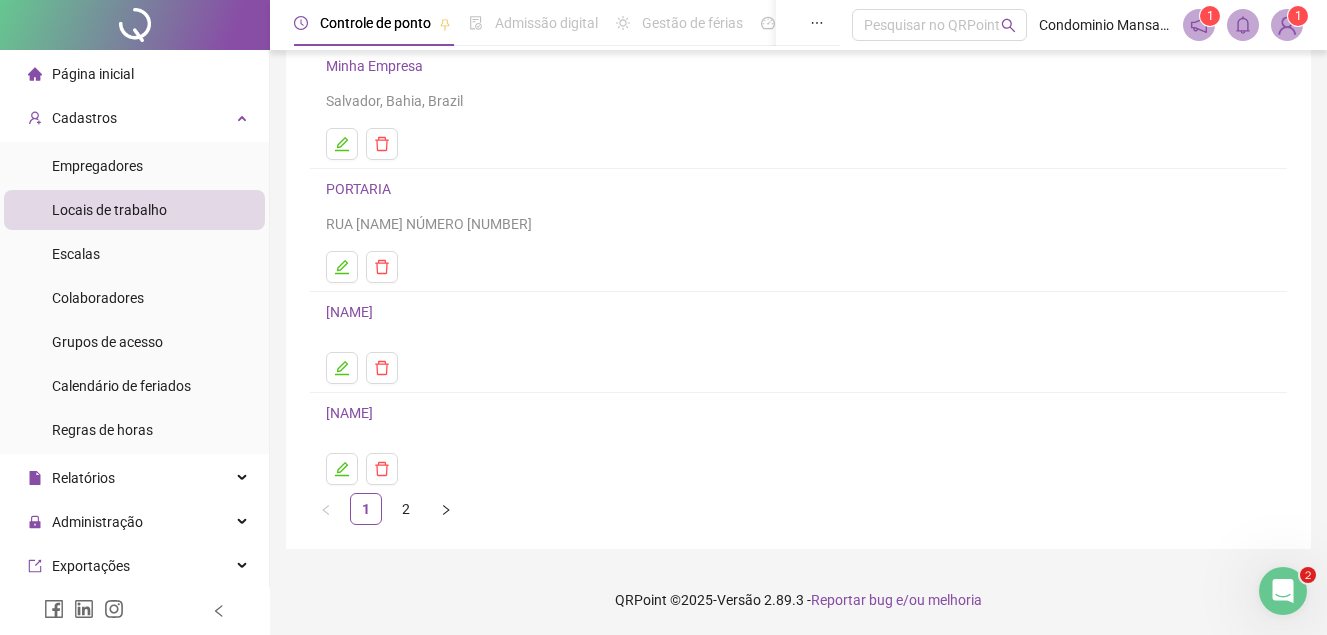 scroll, scrollTop: 0, scrollLeft: 0, axis: both 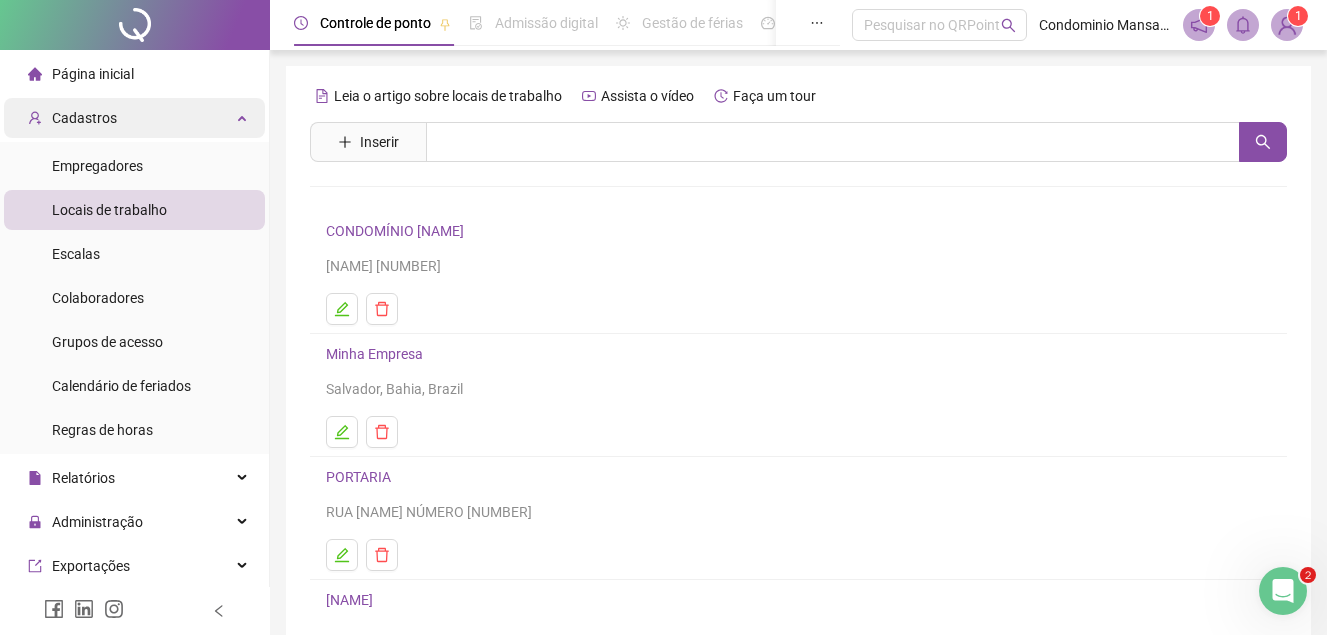 click on "Cadastros" at bounding box center (84, 118) 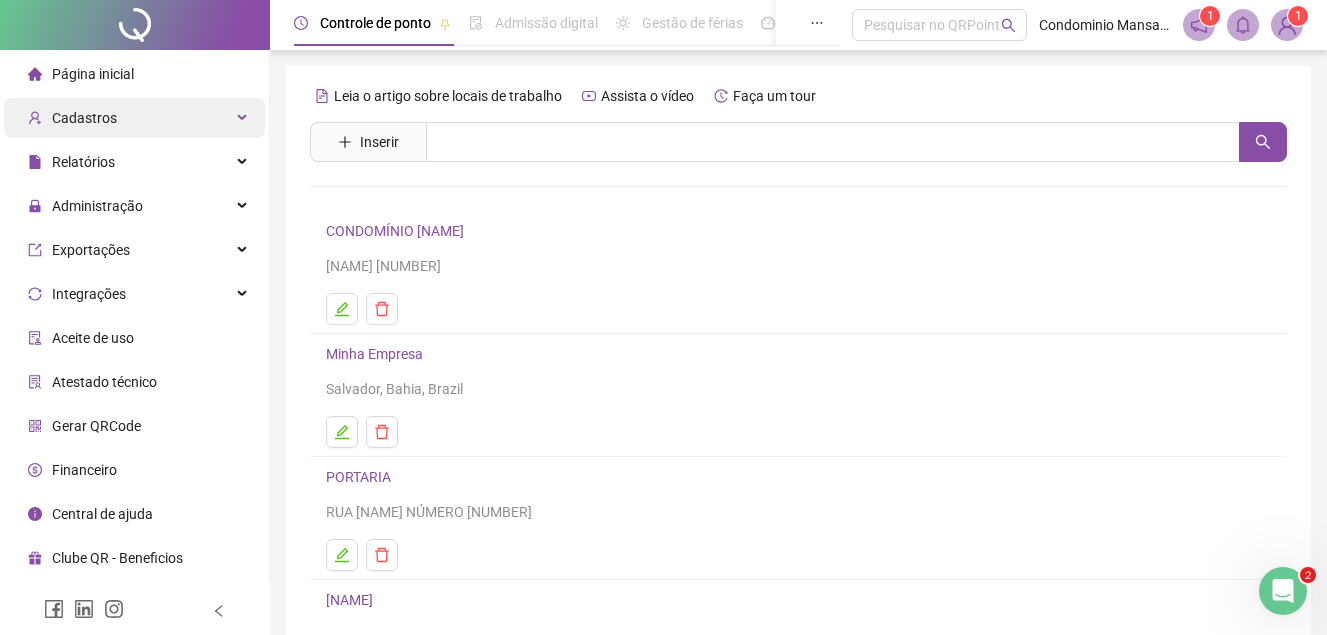click on "Cadastros" at bounding box center [84, 118] 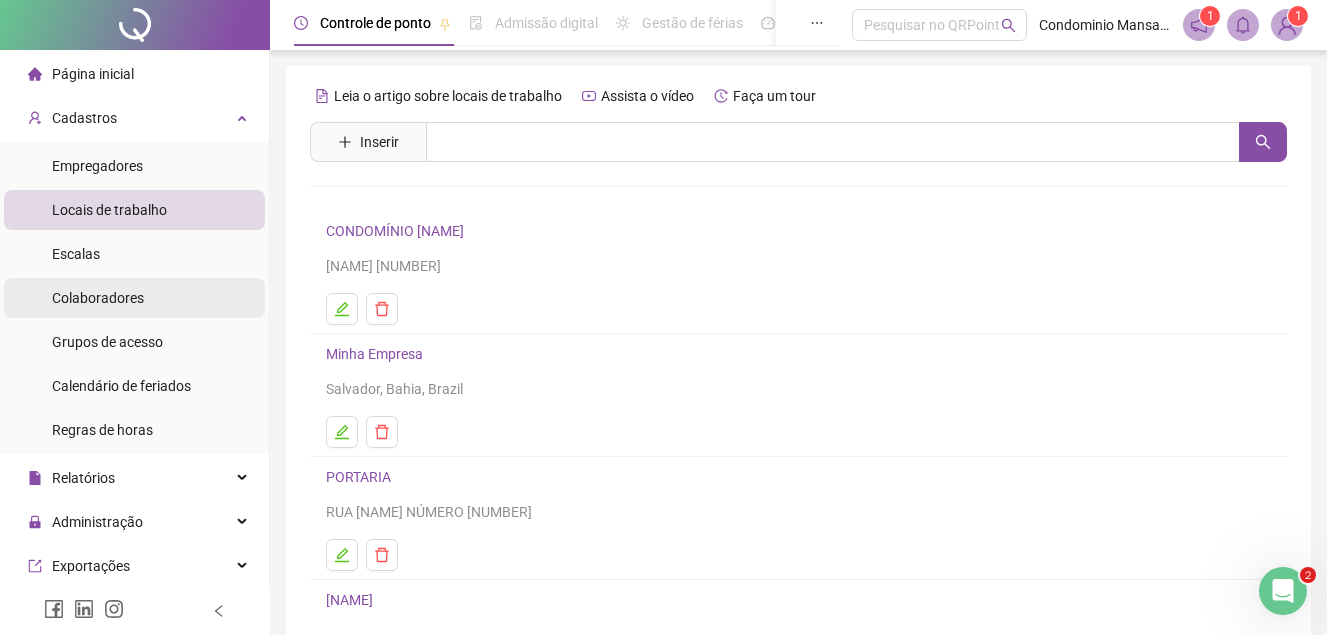 click on "Colaboradores" at bounding box center (98, 298) 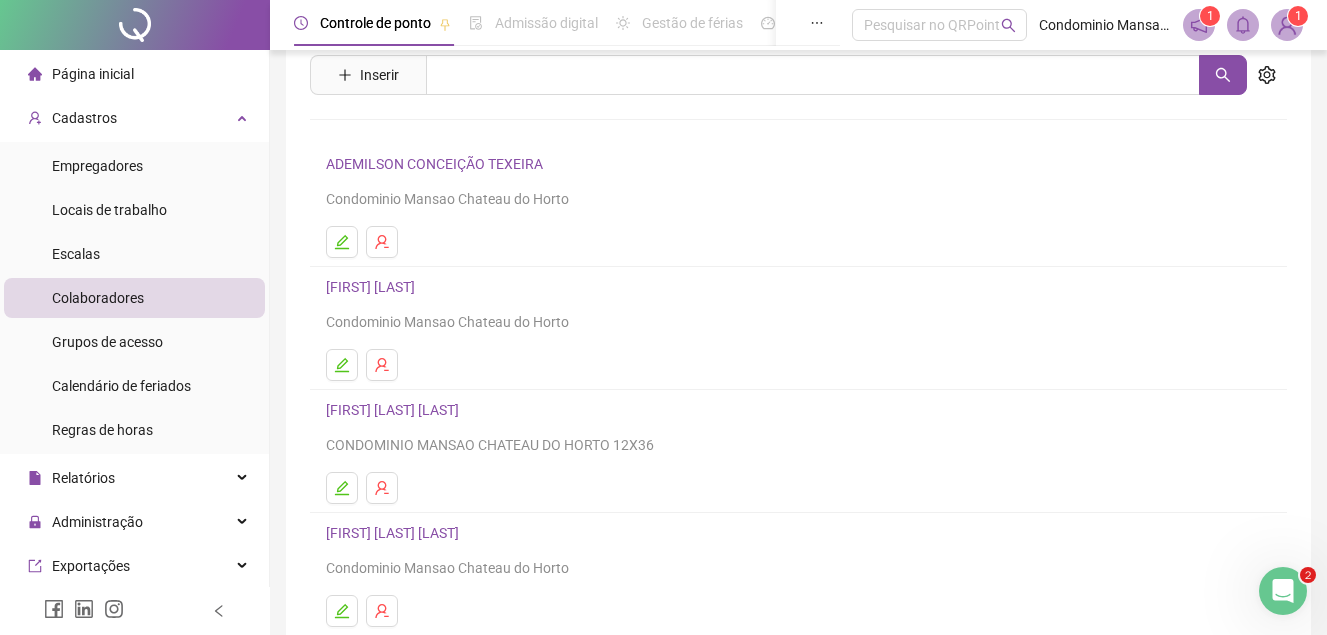 scroll, scrollTop: 200, scrollLeft: 0, axis: vertical 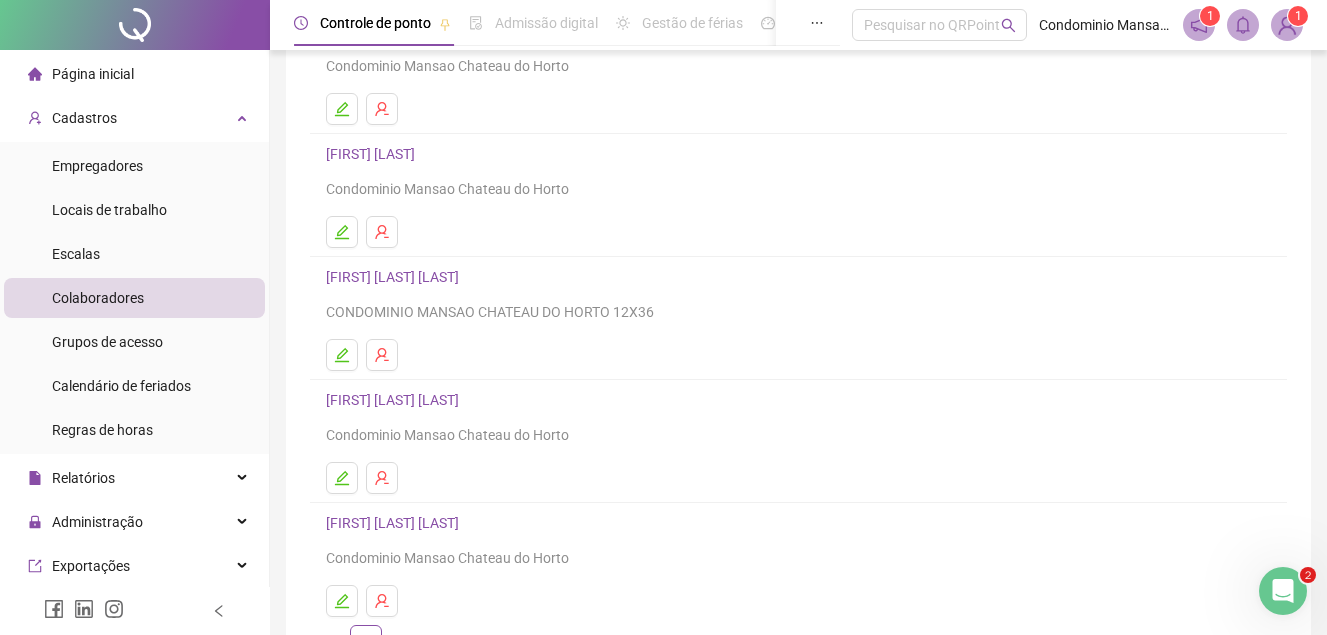 click on "[FIRST] [LAST] [LAST]" at bounding box center (395, 277) 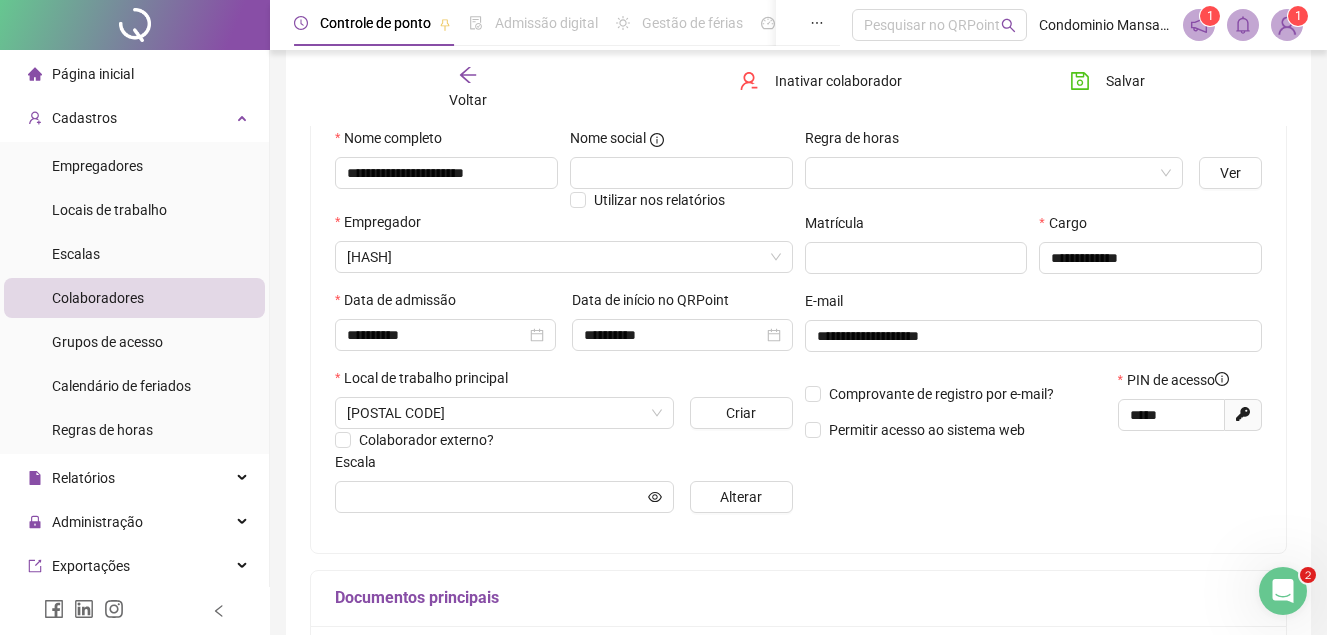 scroll, scrollTop: 210, scrollLeft: 0, axis: vertical 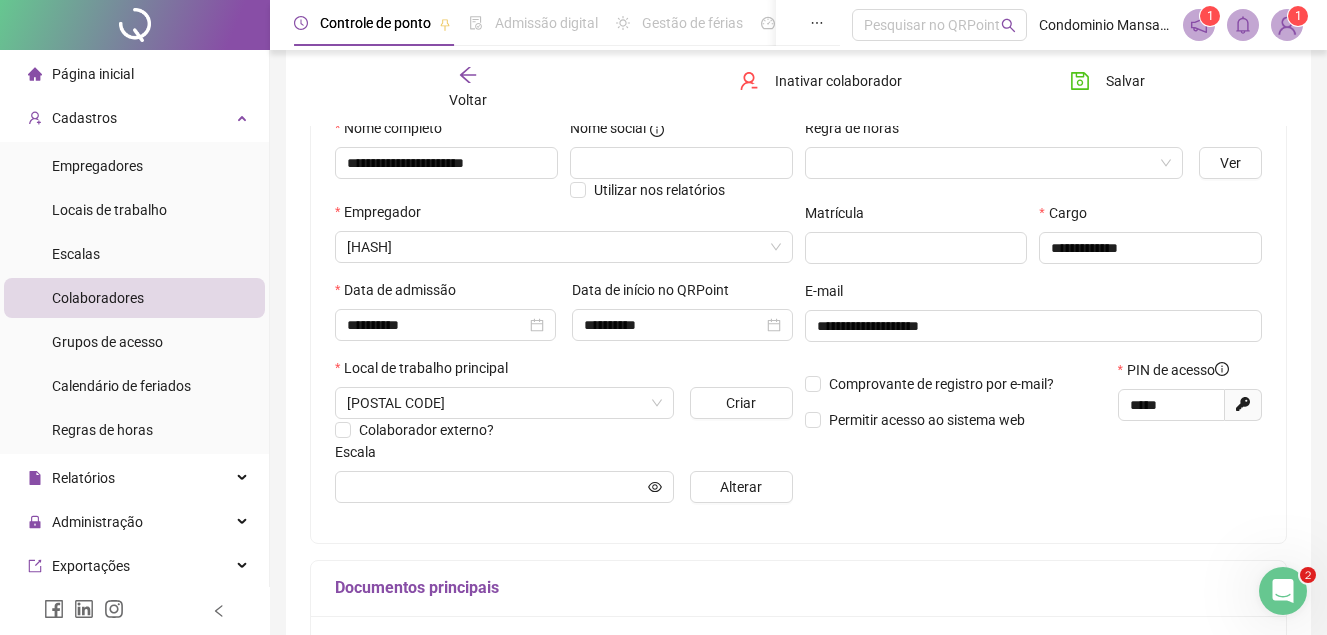 type on "**********" 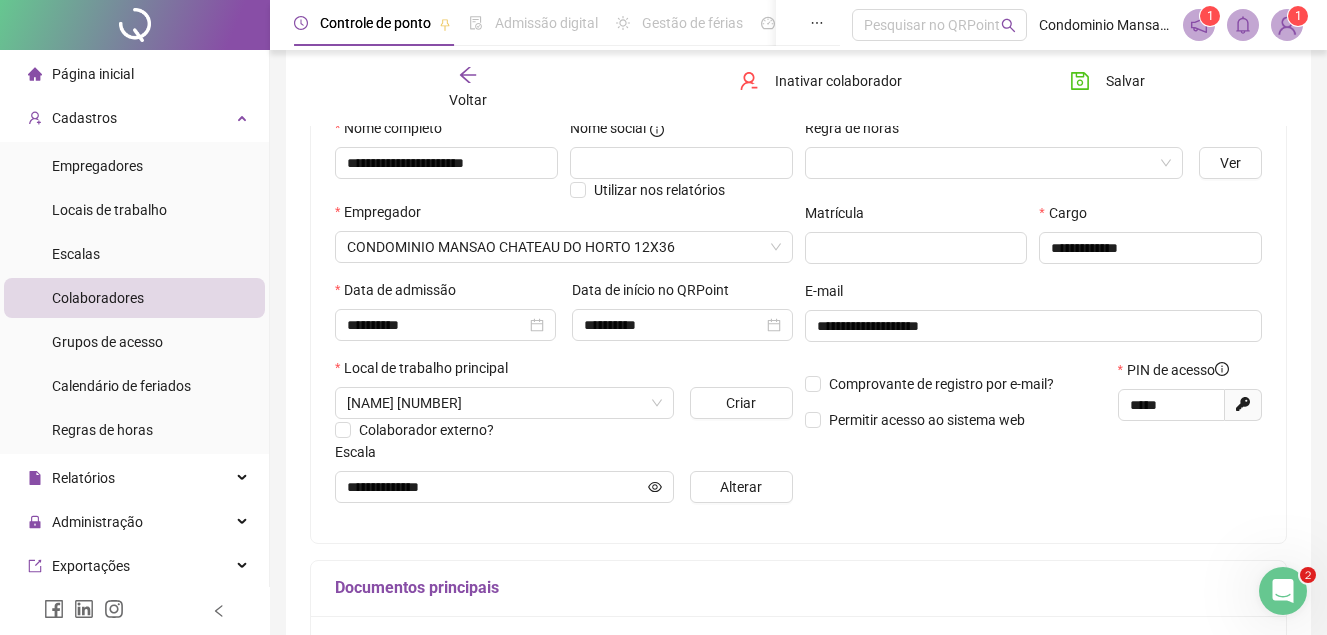 click on "Página inicial" at bounding box center (93, 74) 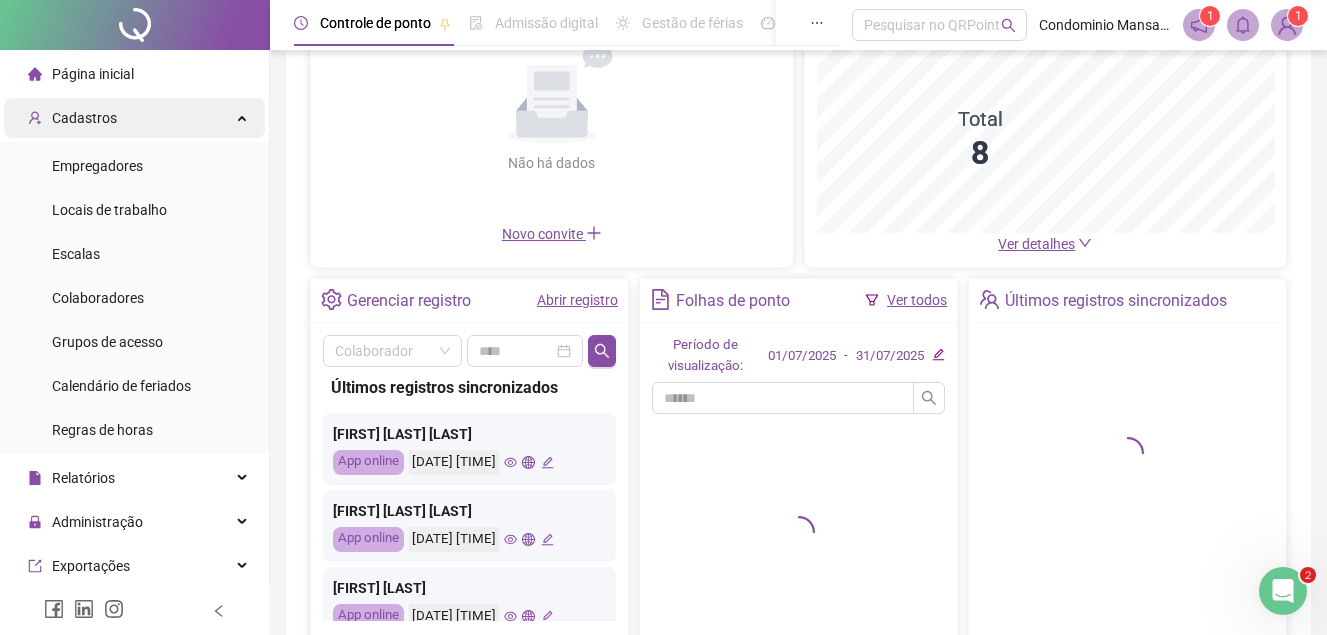 click on "Cadastros" at bounding box center (84, 118) 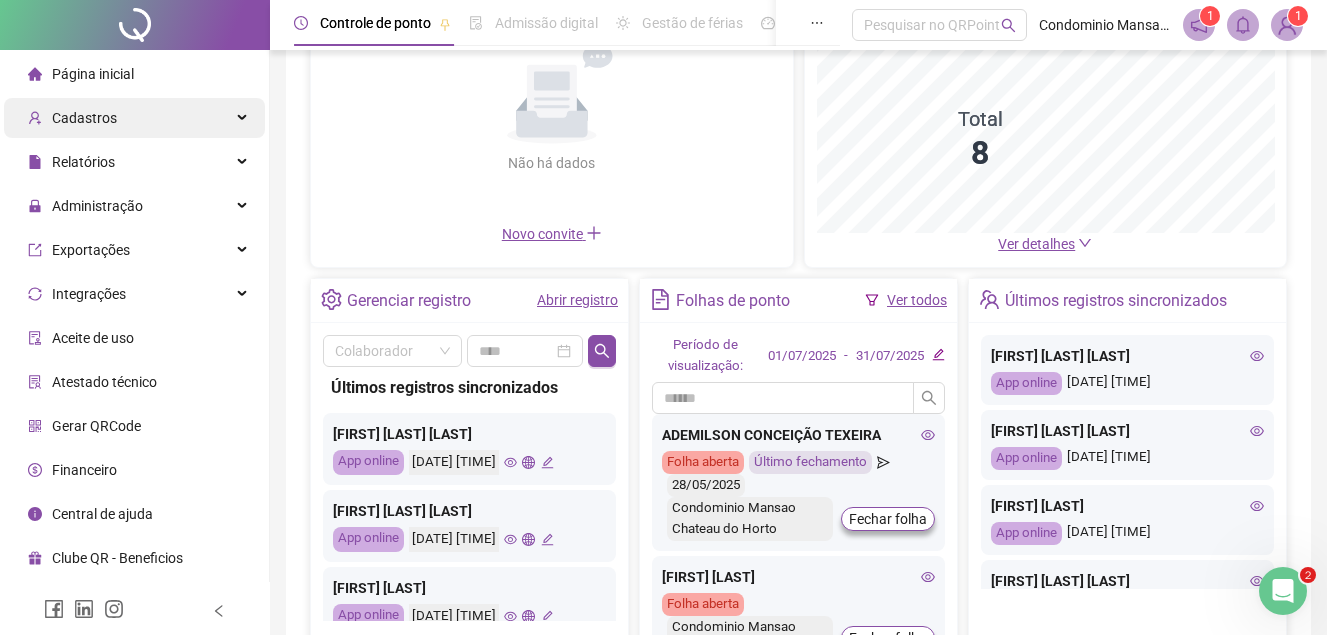 click on "Cadastros" at bounding box center [134, 118] 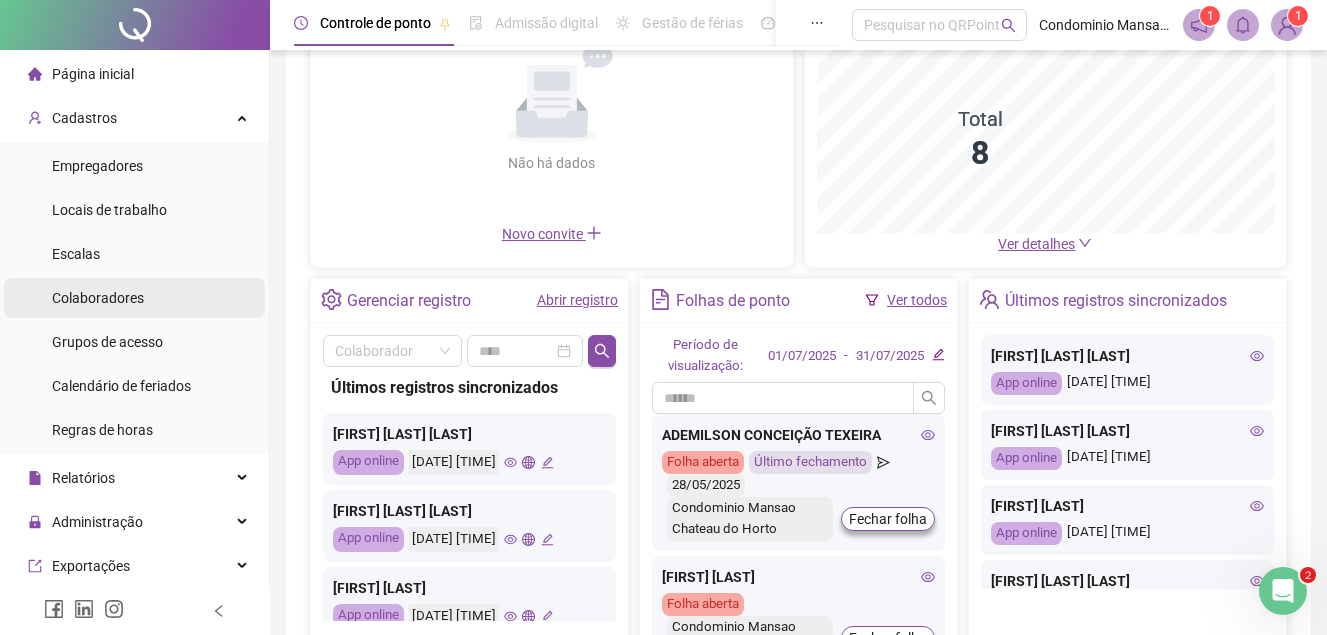 click on "Colaboradores" at bounding box center [134, 298] 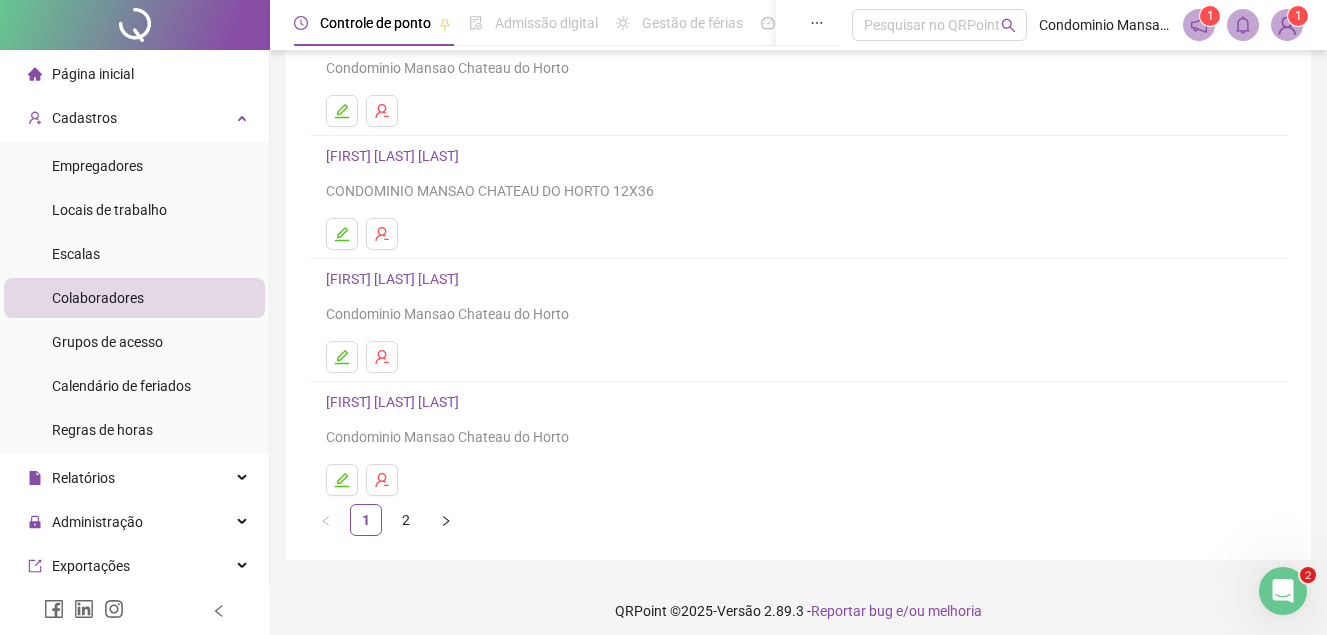 scroll, scrollTop: 332, scrollLeft: 0, axis: vertical 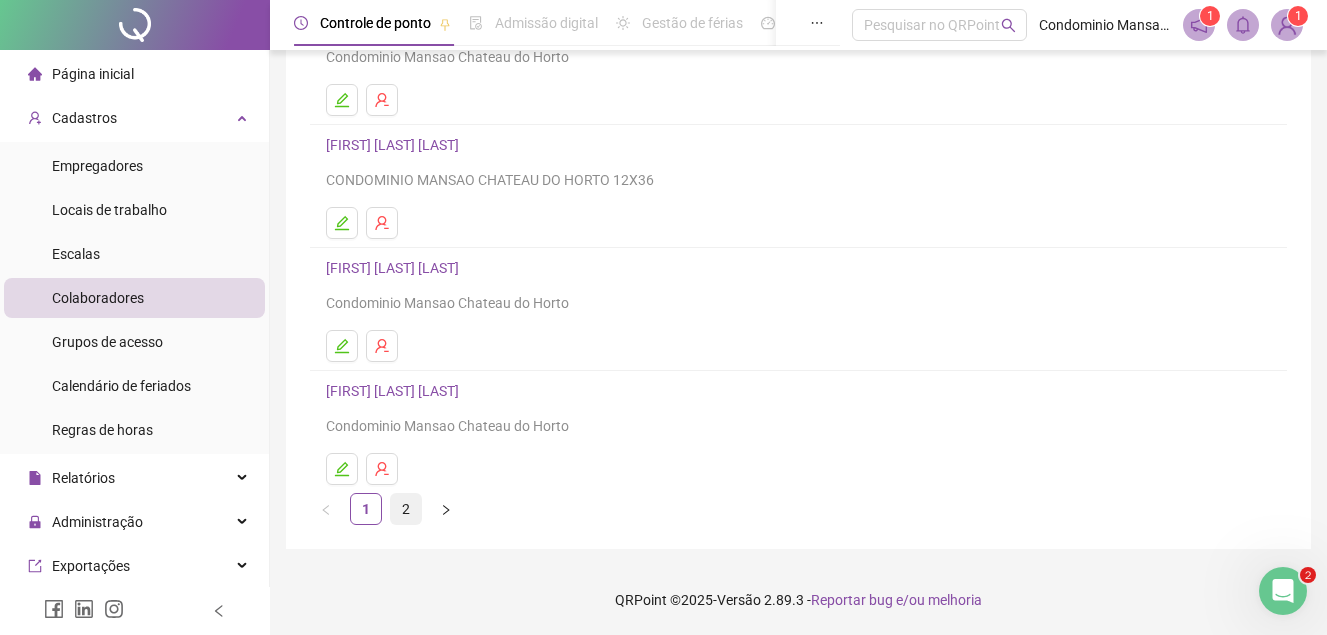 click on "2" at bounding box center [406, 509] 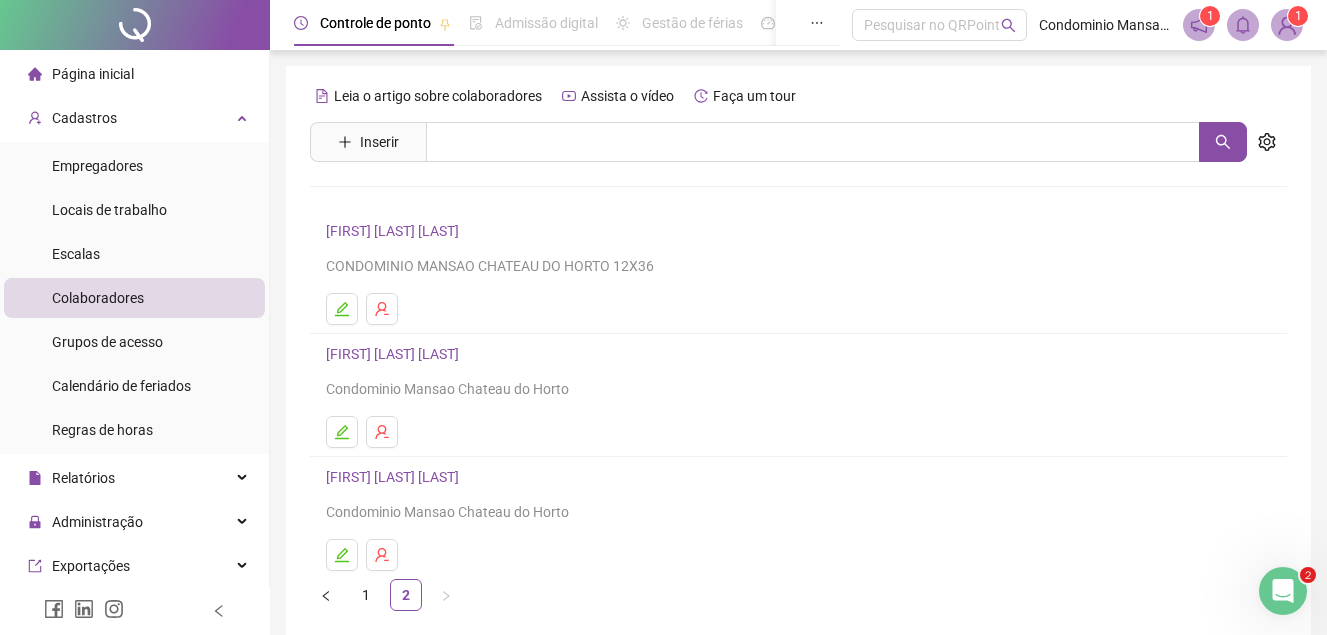 click on "[FIRST] [LAST] [LAST]" at bounding box center (395, 231) 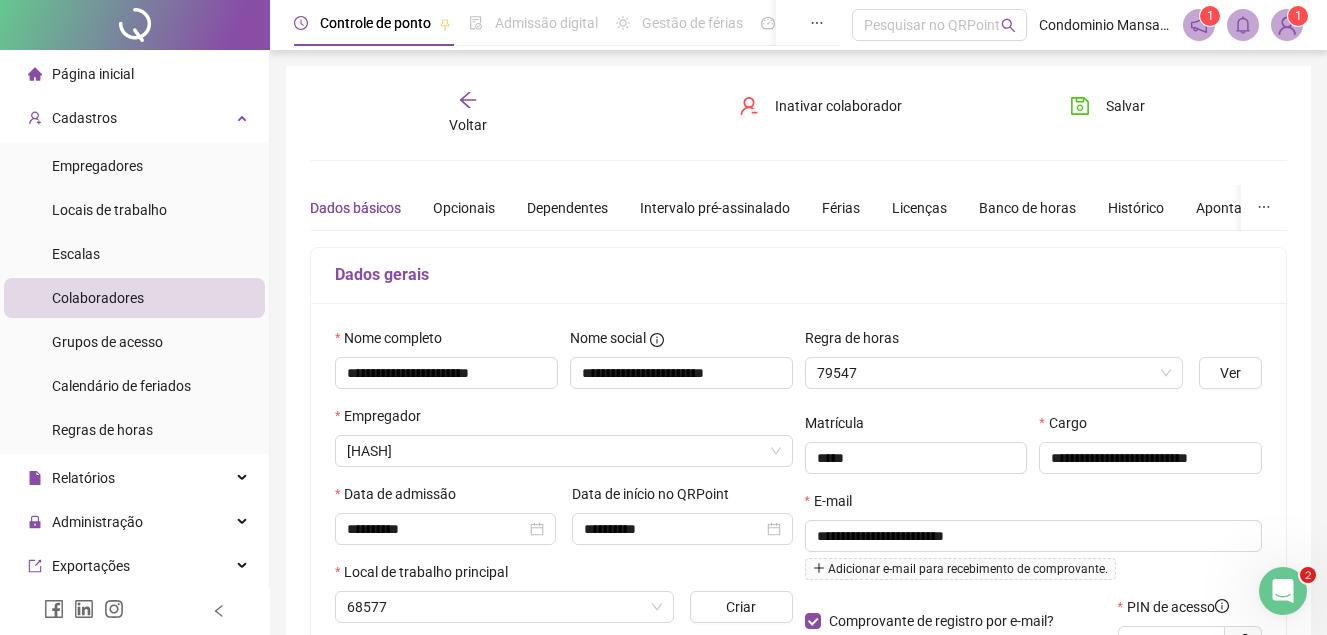 type on "**********" 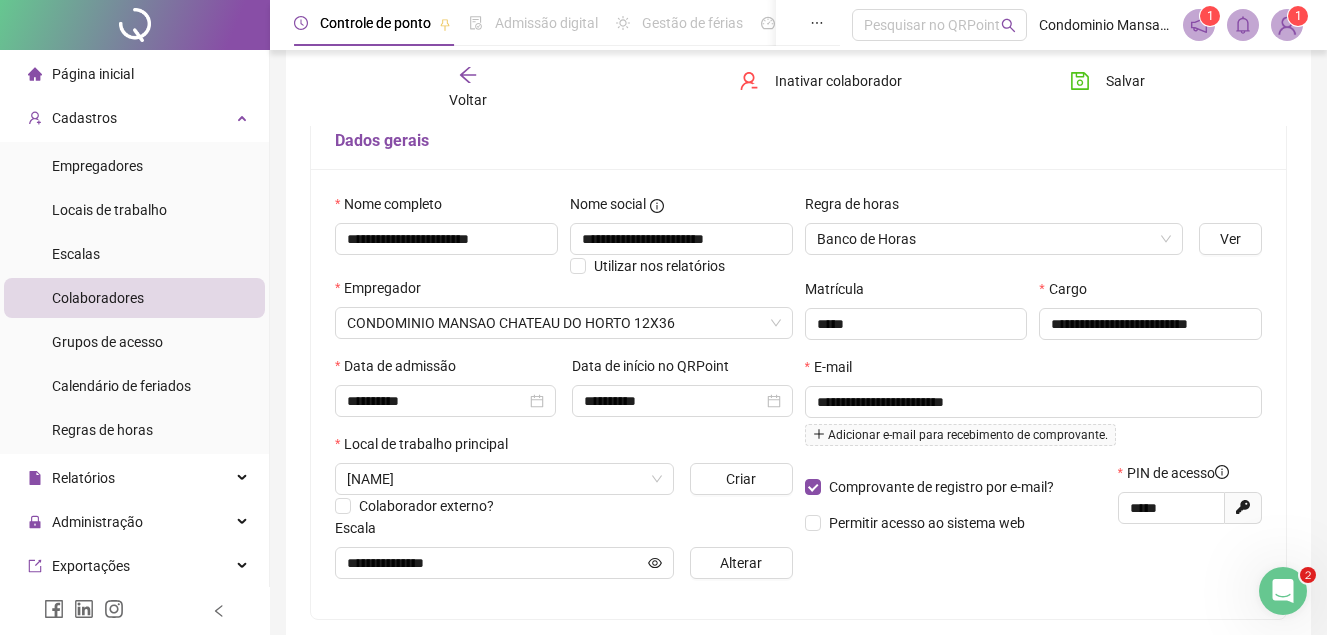 scroll, scrollTop: 300, scrollLeft: 0, axis: vertical 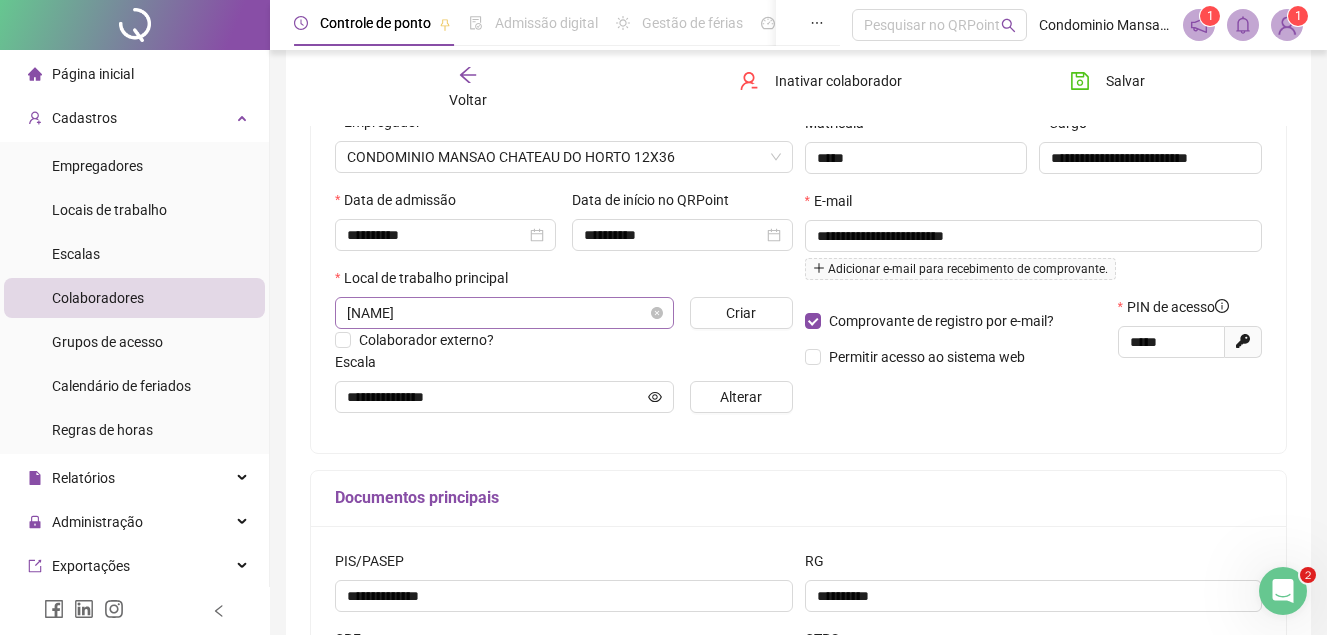 click on "[NAME]" at bounding box center (504, 313) 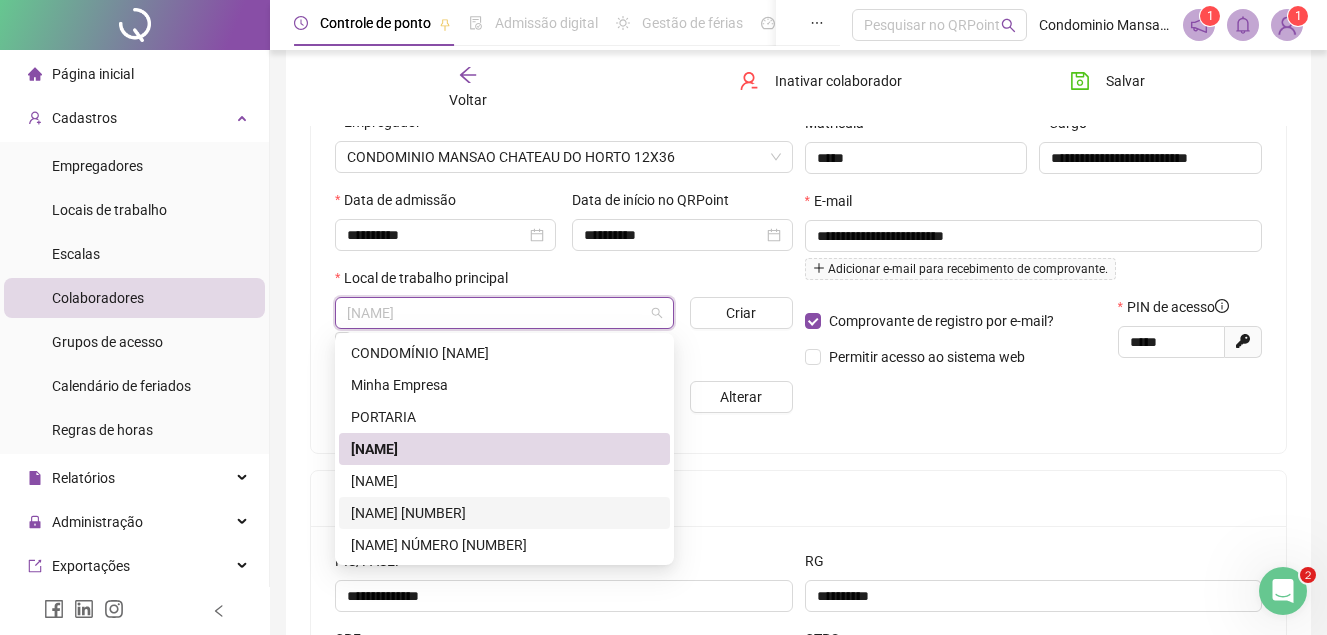 click on "[NAME] [NUMBER]" at bounding box center (504, 513) 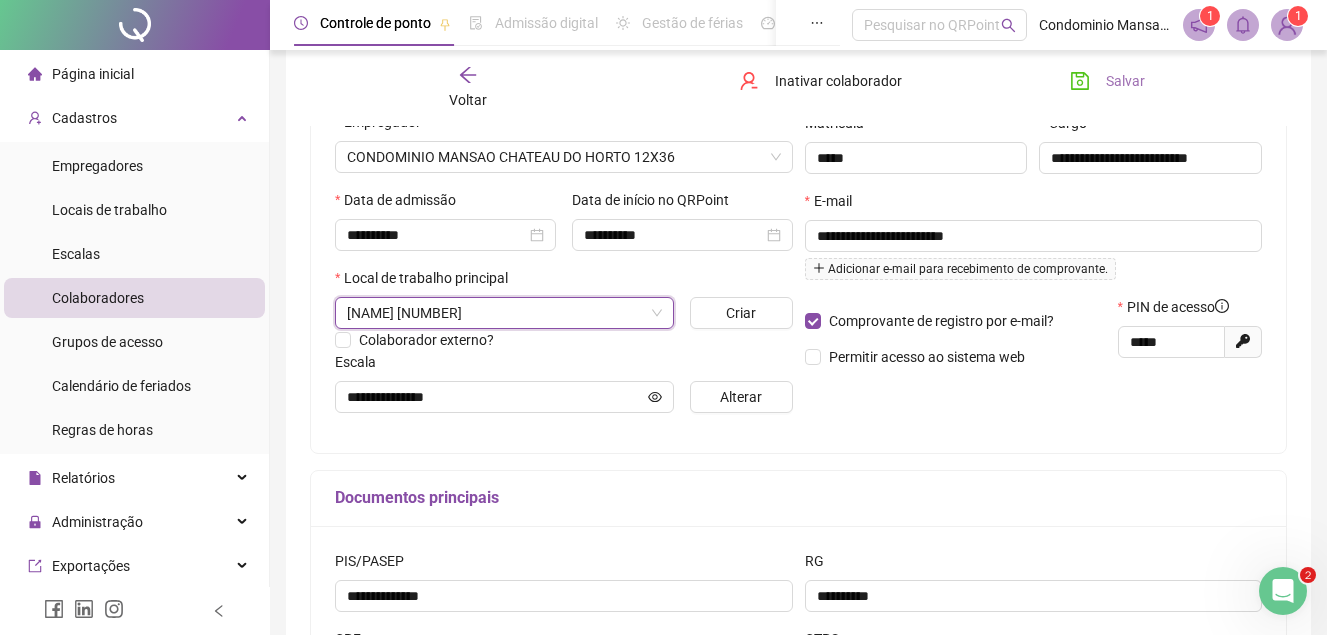 click on "Salvar" at bounding box center [1125, 81] 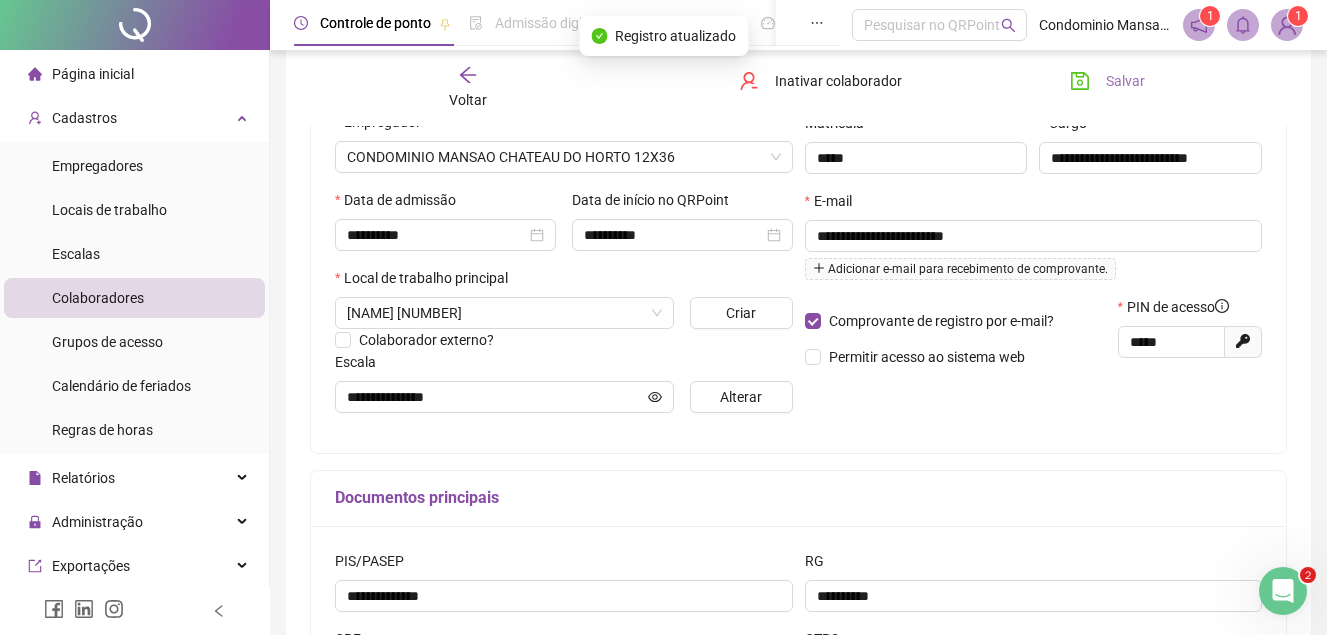 click on "Salvar" at bounding box center (1125, 81) 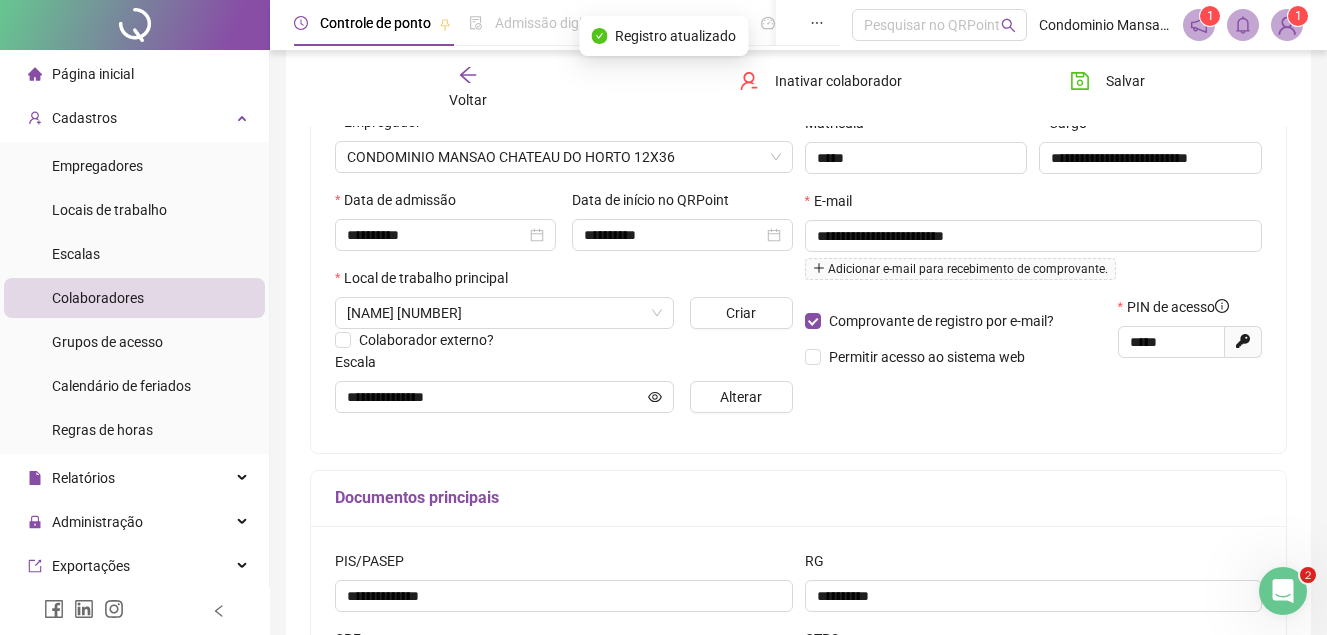 click on "Página inicial" at bounding box center [93, 74] 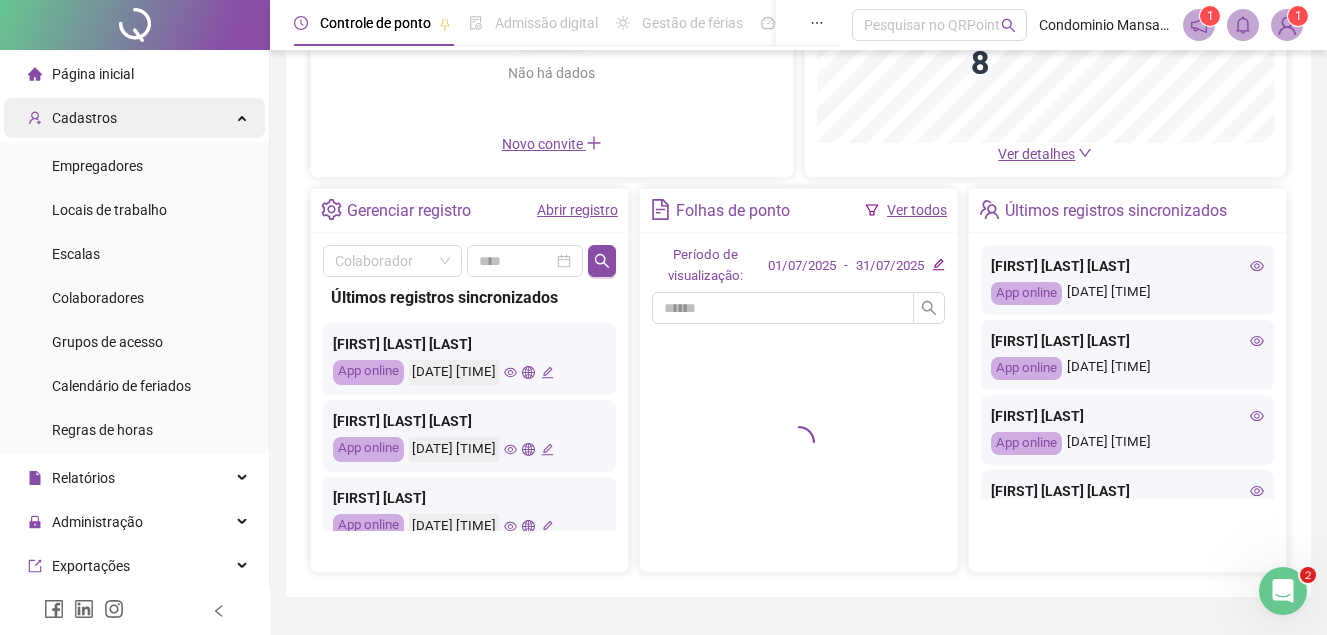 click on "Cadastros" at bounding box center [84, 118] 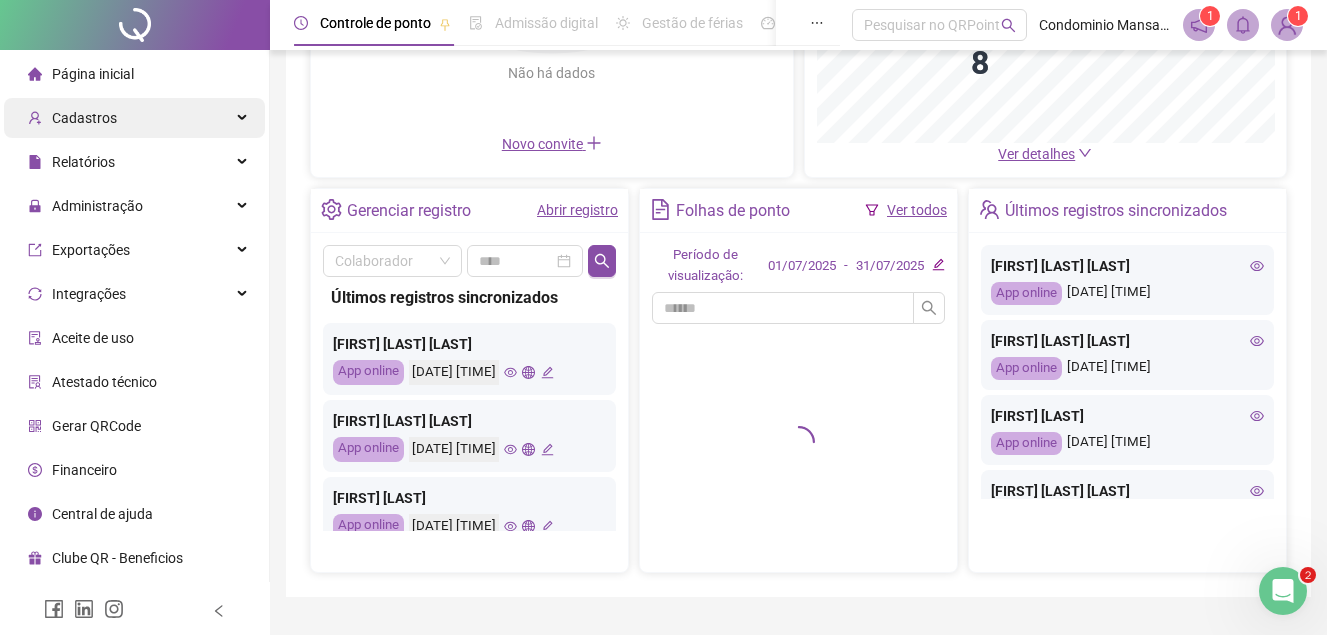 click on "Cadastros" at bounding box center (84, 118) 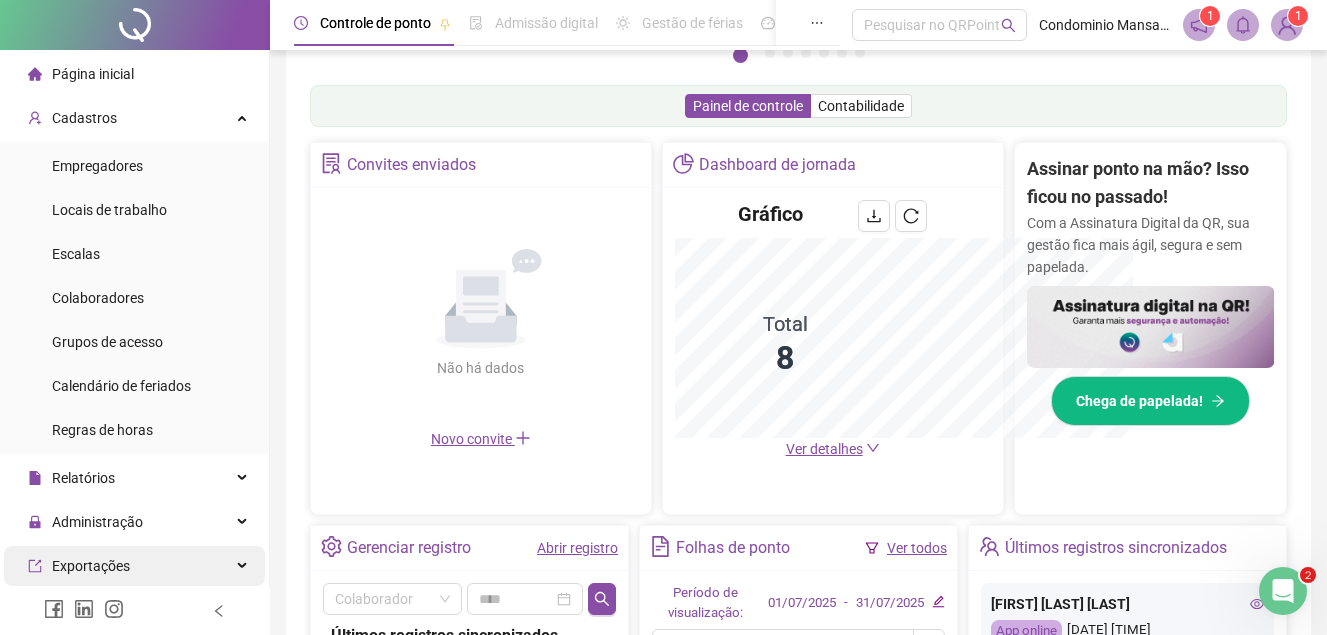 scroll, scrollTop: 595, scrollLeft: 0, axis: vertical 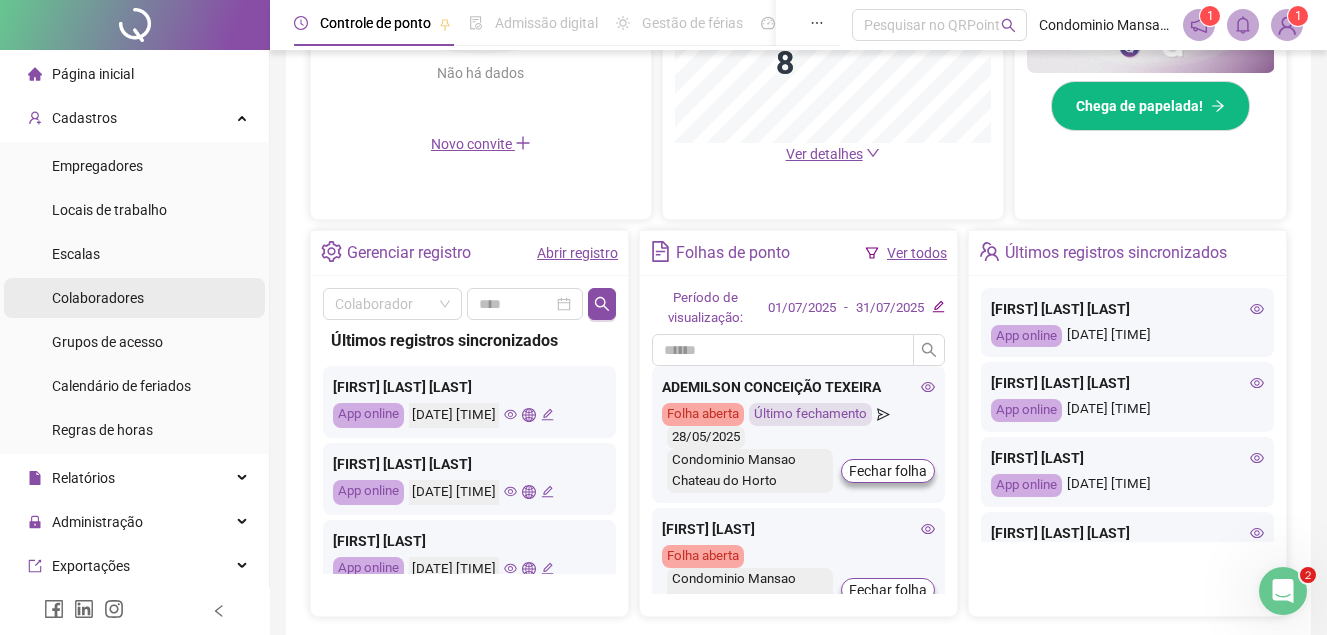 click on "Colaboradores" at bounding box center [98, 298] 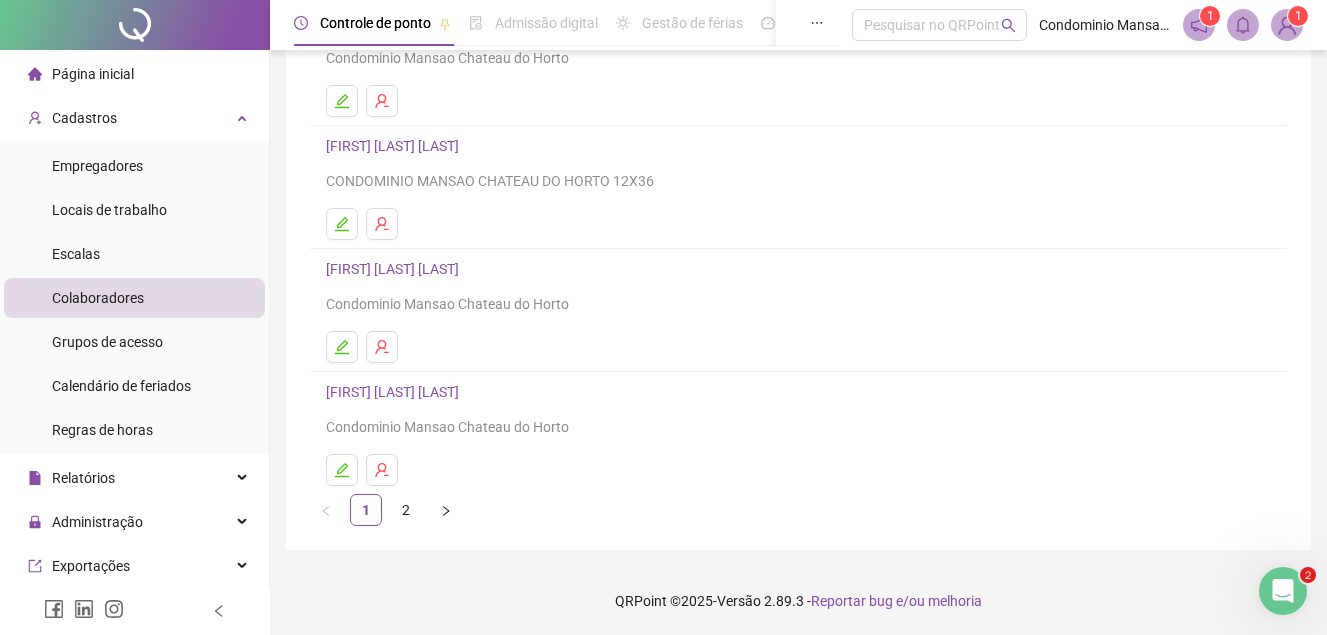 scroll, scrollTop: 332, scrollLeft: 0, axis: vertical 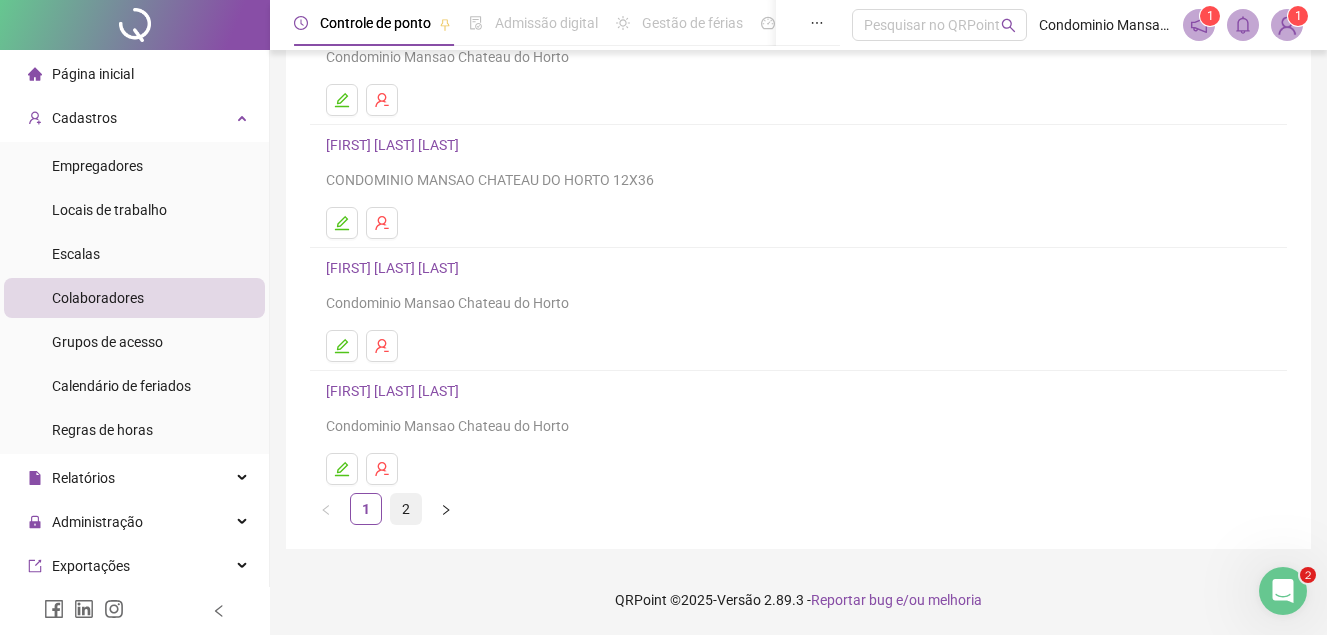 click on "2" at bounding box center [406, 509] 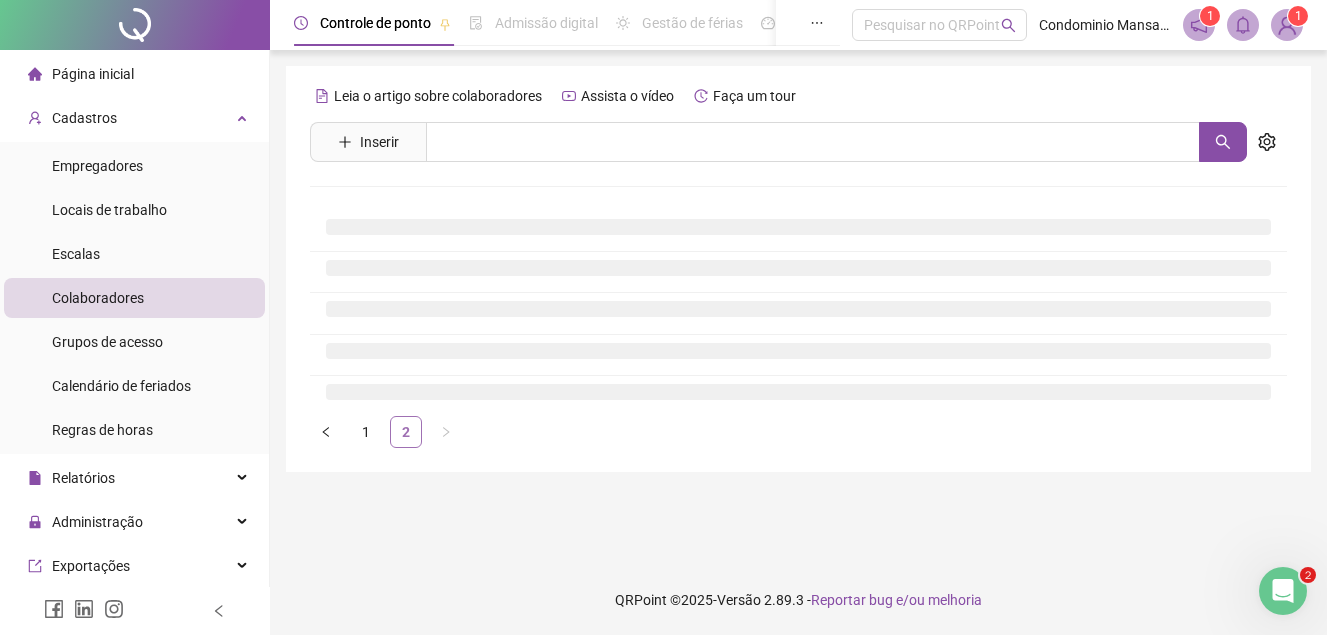 scroll, scrollTop: 0, scrollLeft: 0, axis: both 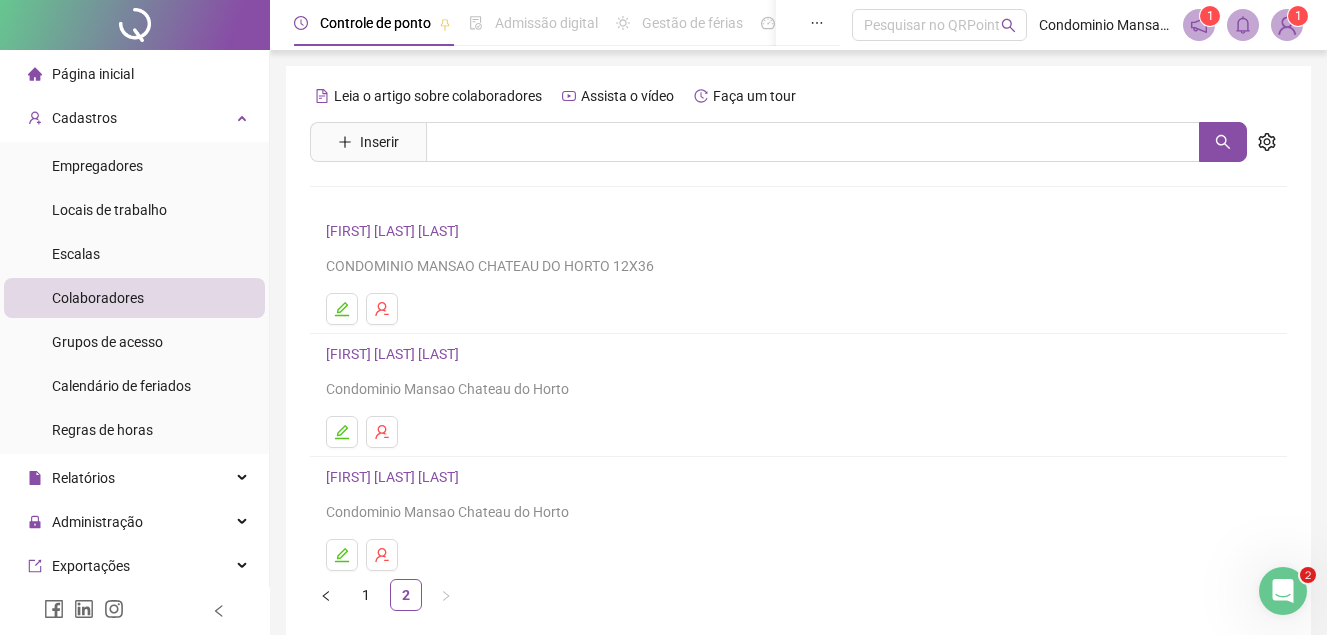 click on "[FIRST] [LAST] [LAST]" at bounding box center (395, 231) 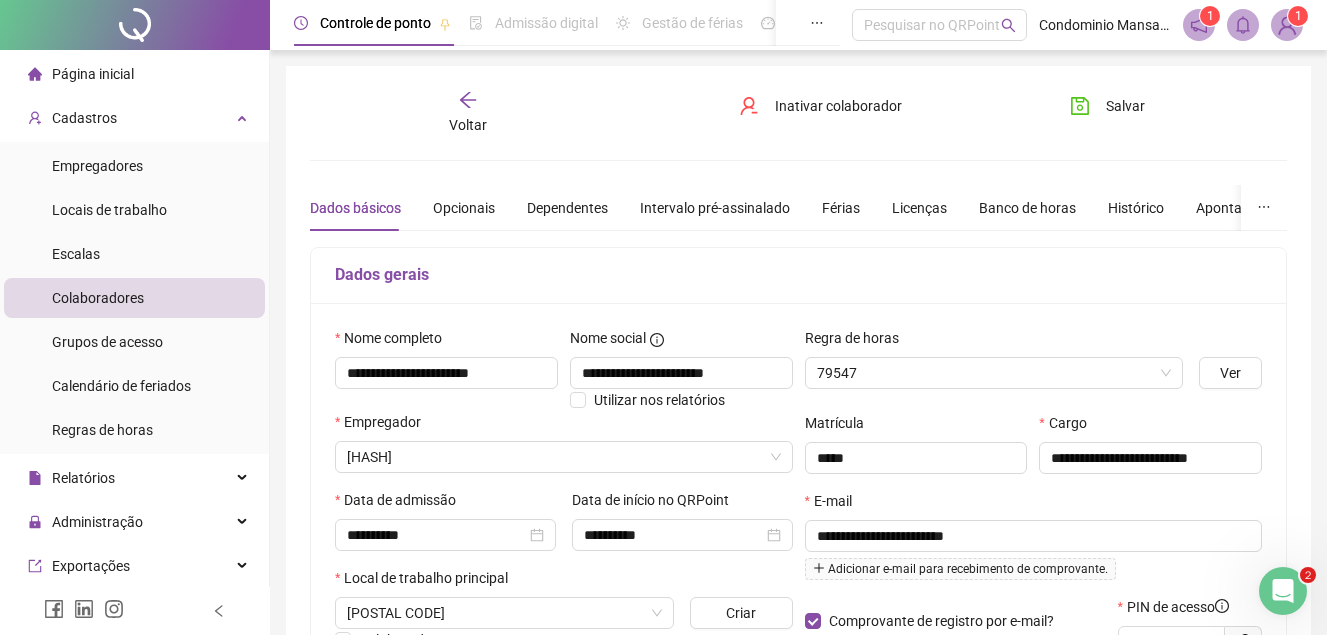 type on "**********" 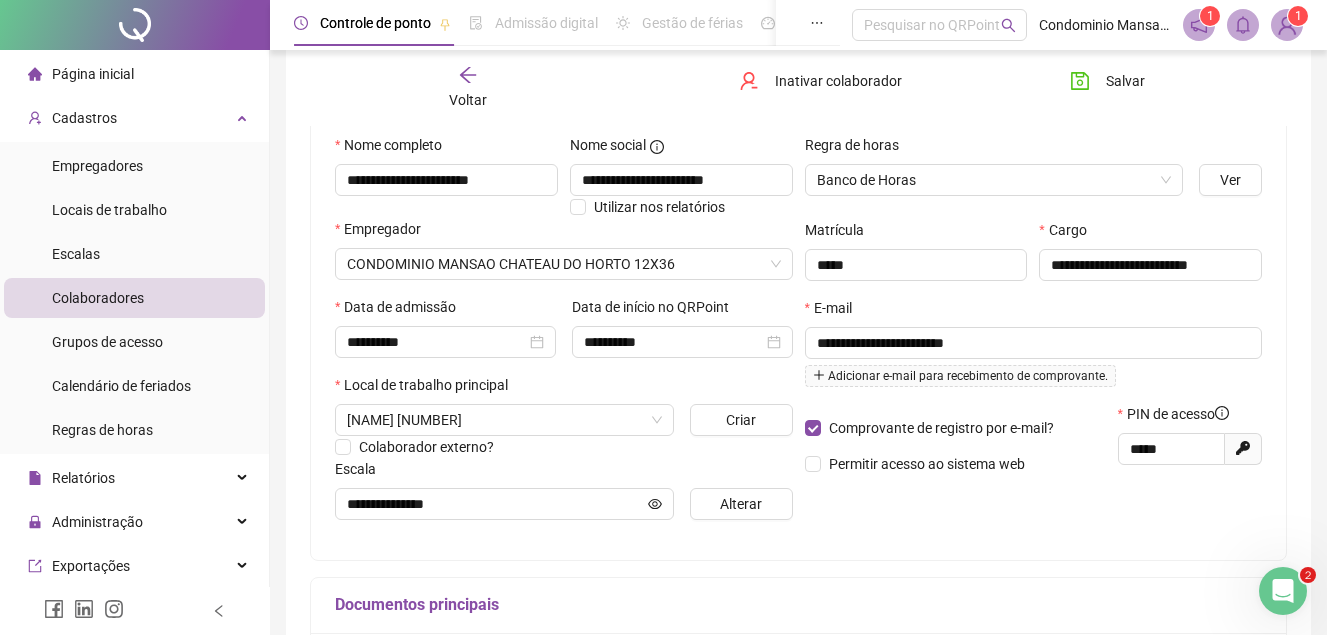 scroll, scrollTop: 200, scrollLeft: 0, axis: vertical 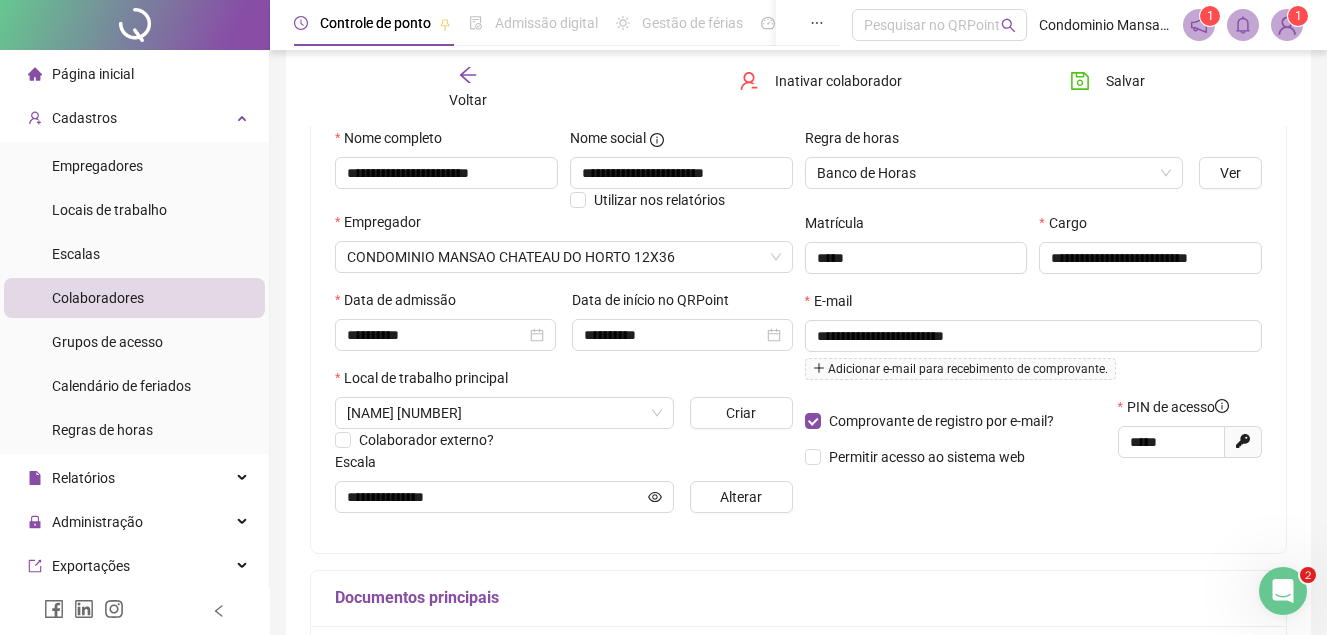 click on "Página inicial" at bounding box center (93, 74) 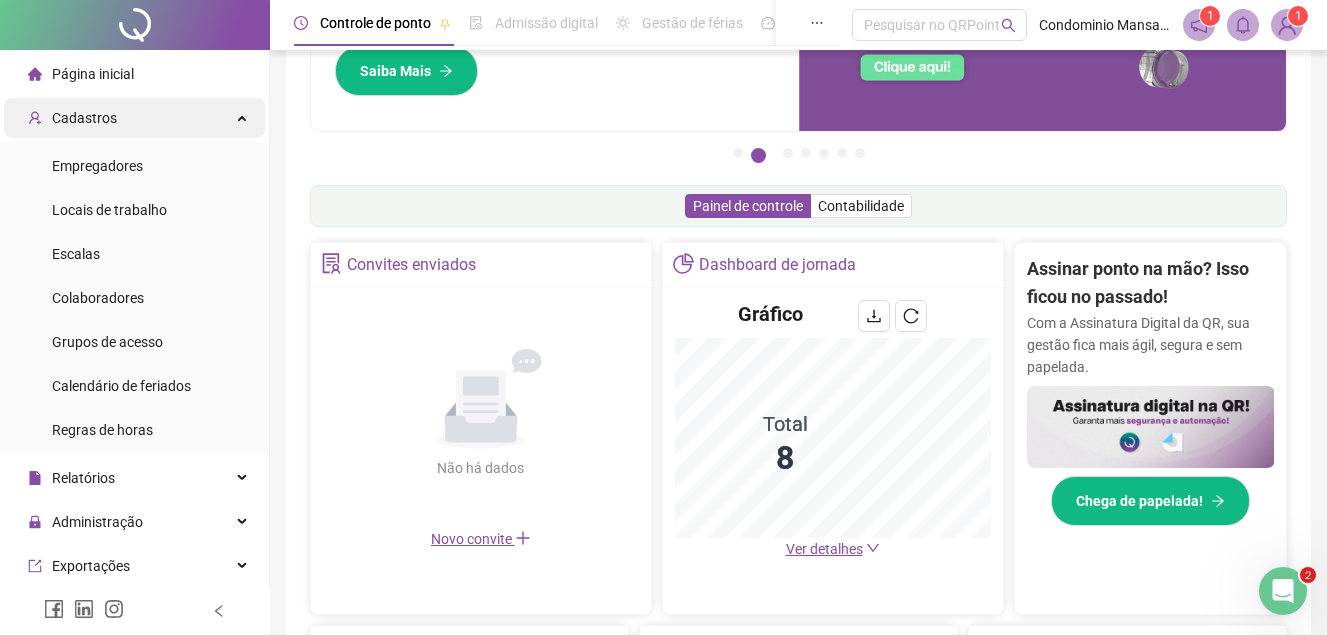 click on "Cadastros" at bounding box center [84, 118] 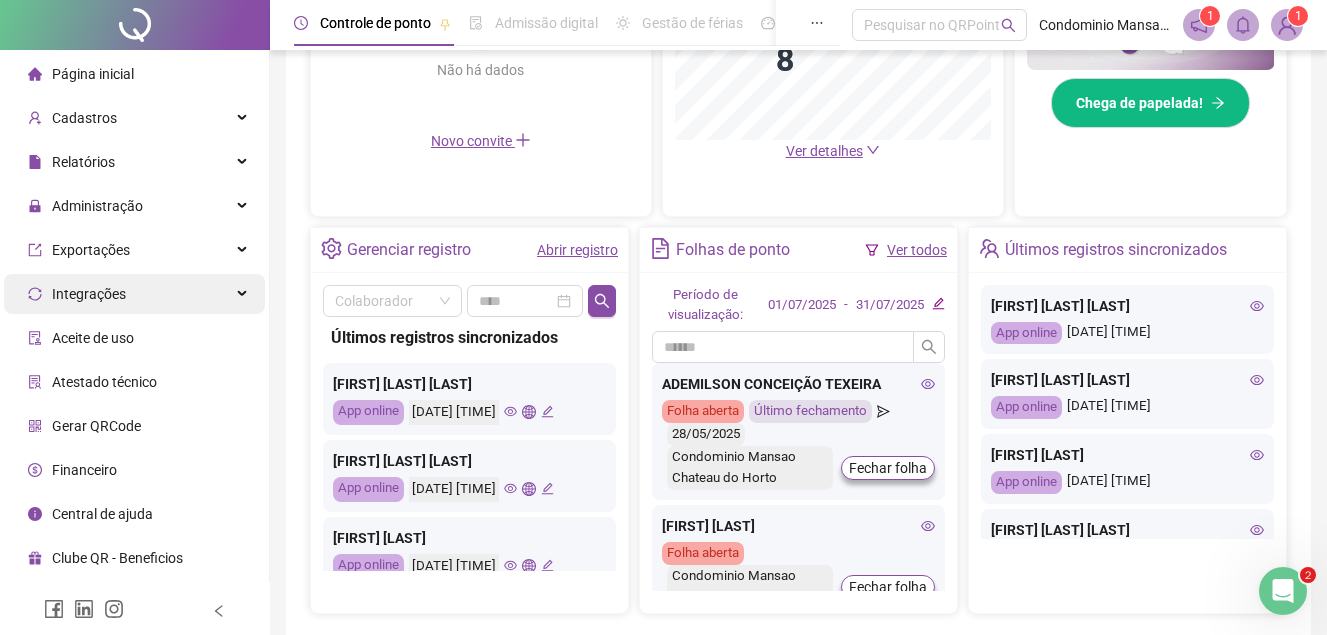 scroll, scrollTop: 600, scrollLeft: 0, axis: vertical 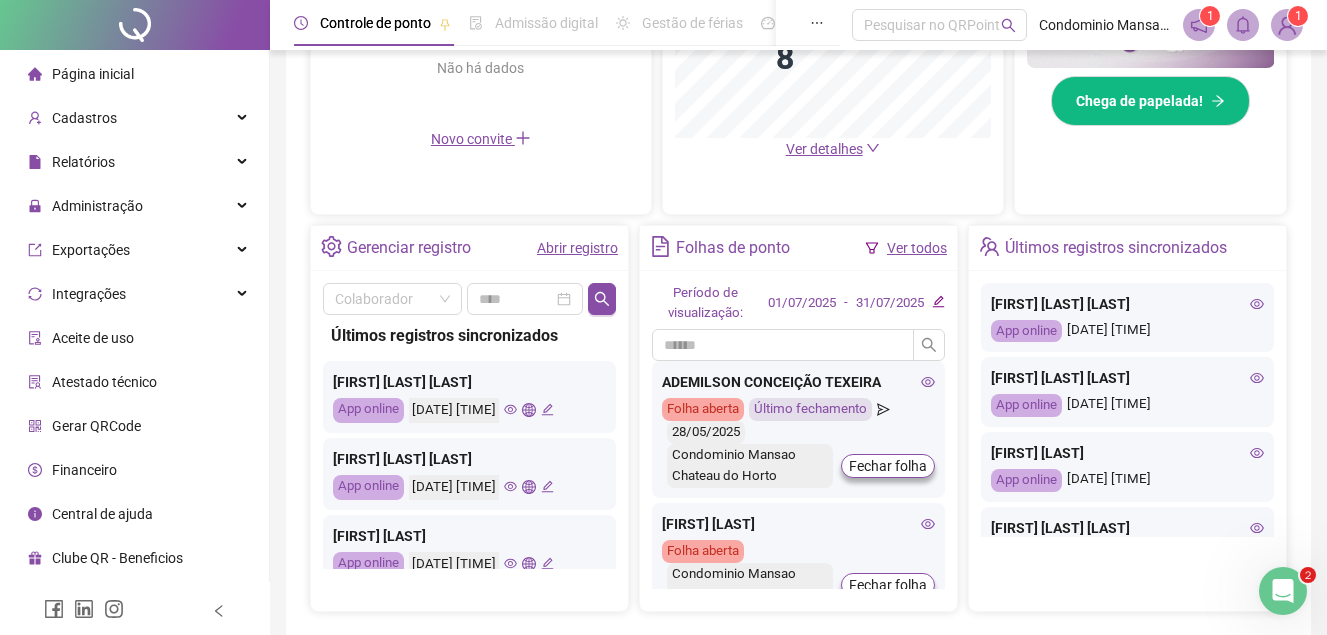 drag, startPoint x: 293, startPoint y: 177, endPoint x: 292, endPoint y: 195, distance: 18.027756 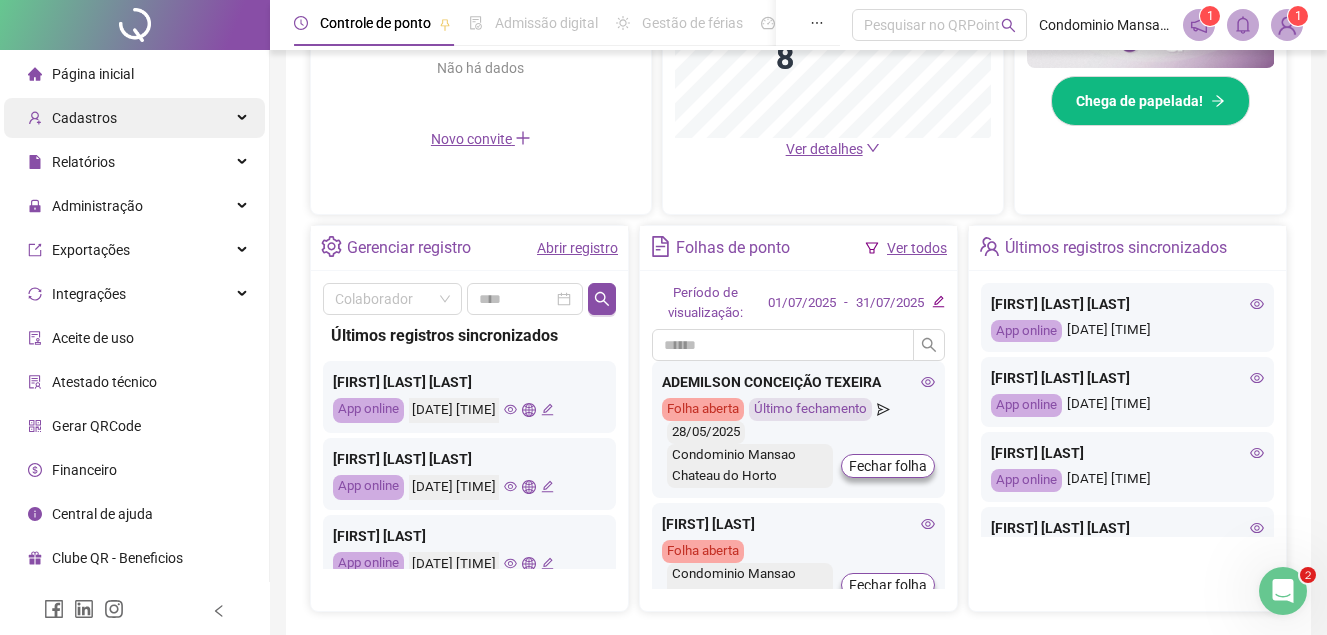 click on "Cadastros" at bounding box center (84, 118) 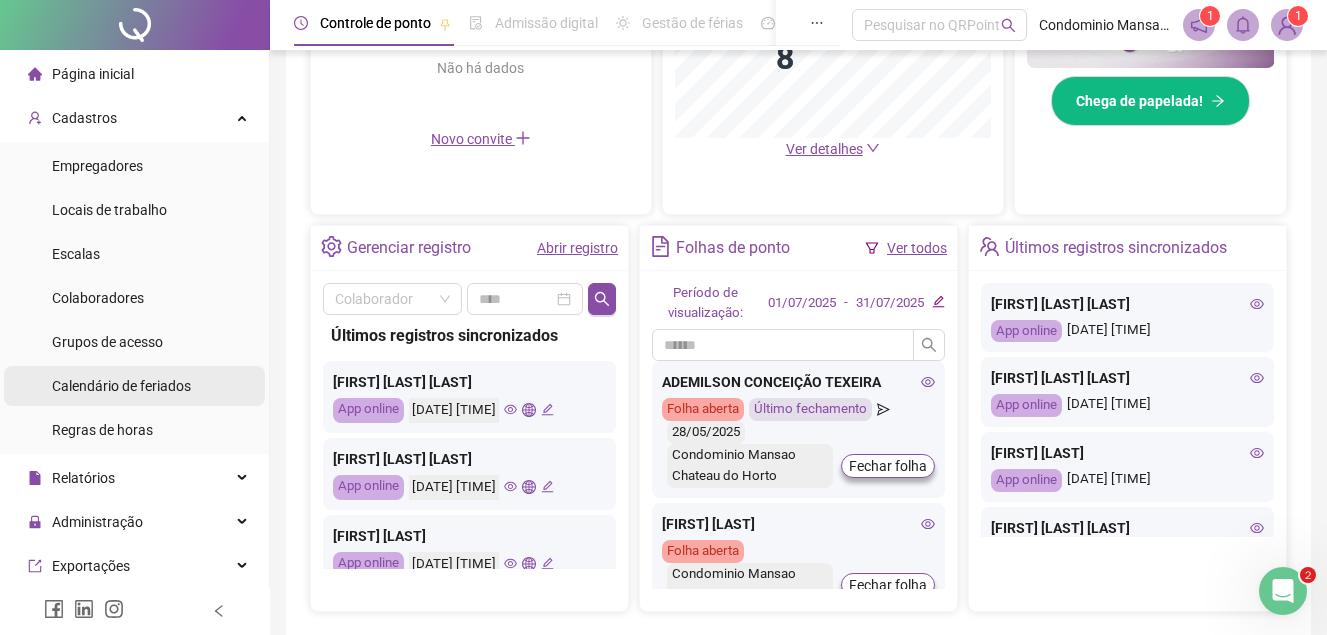 click on "Calendário de feriados" at bounding box center (121, 386) 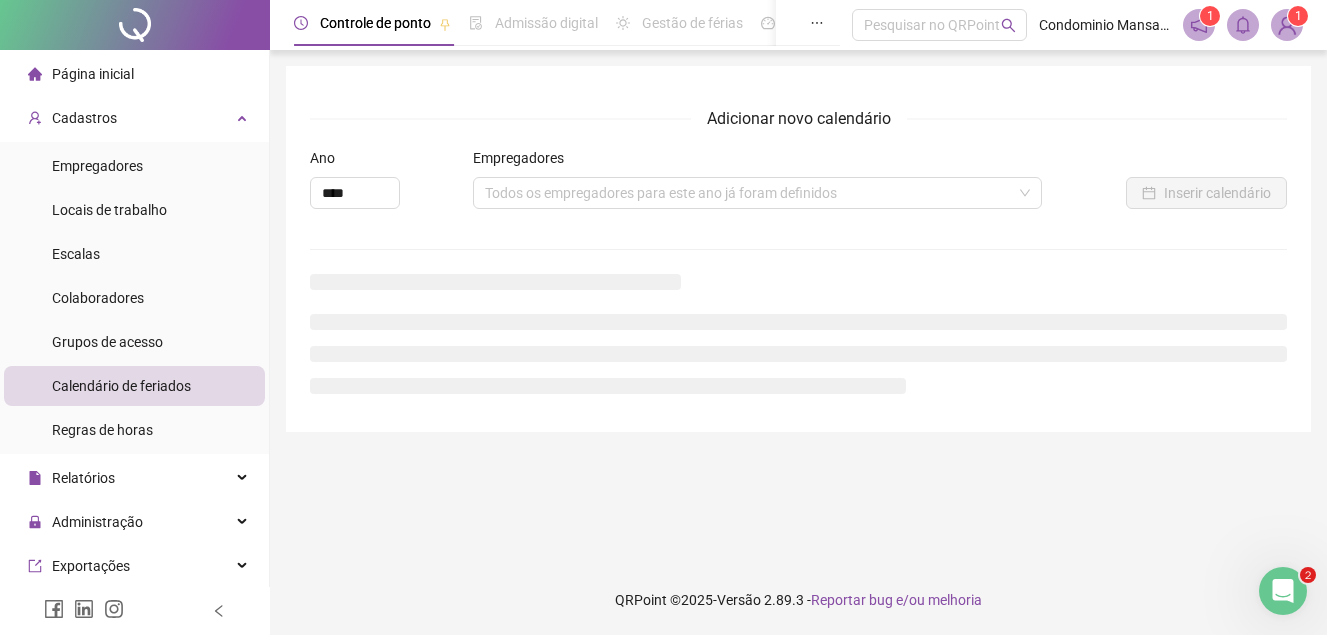 scroll, scrollTop: 0, scrollLeft: 0, axis: both 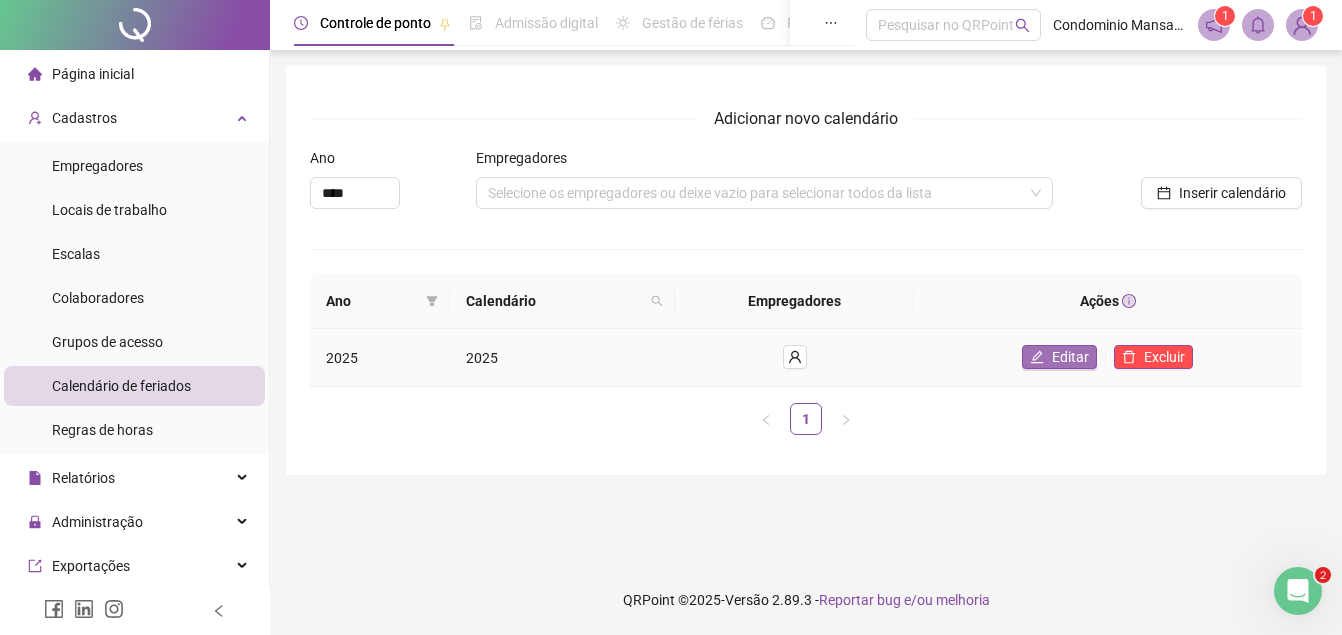 click on "Editar" at bounding box center (1070, 357) 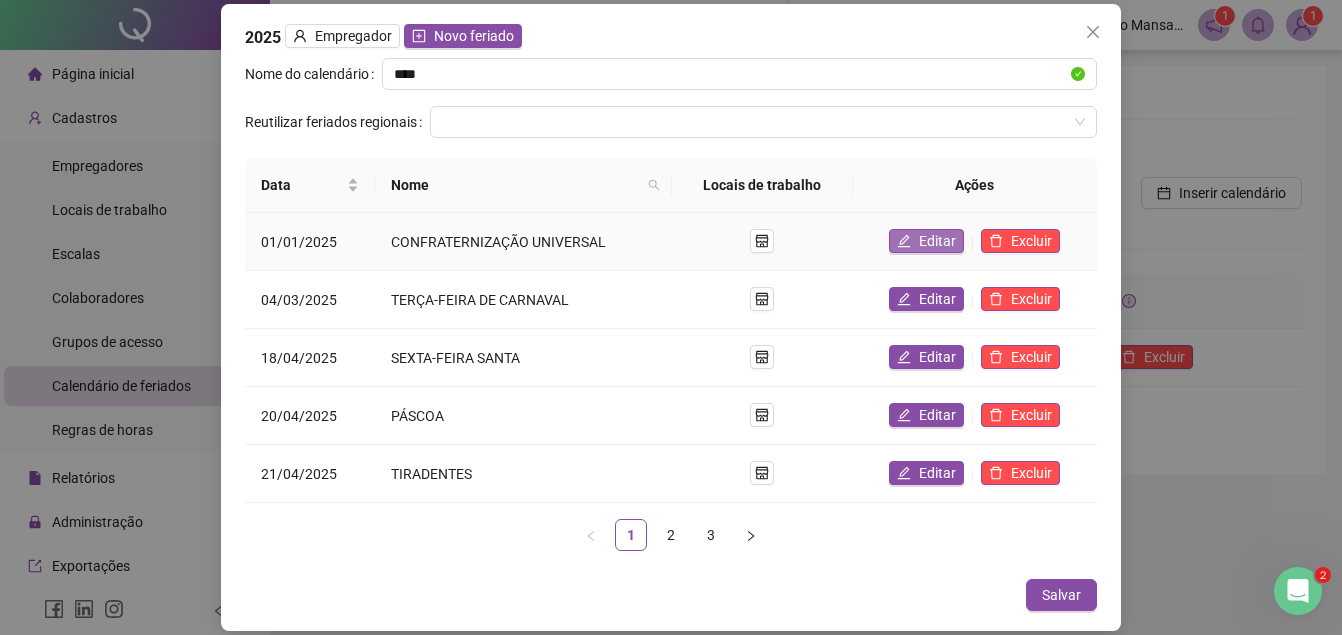 click on "Editar" at bounding box center [937, 241] 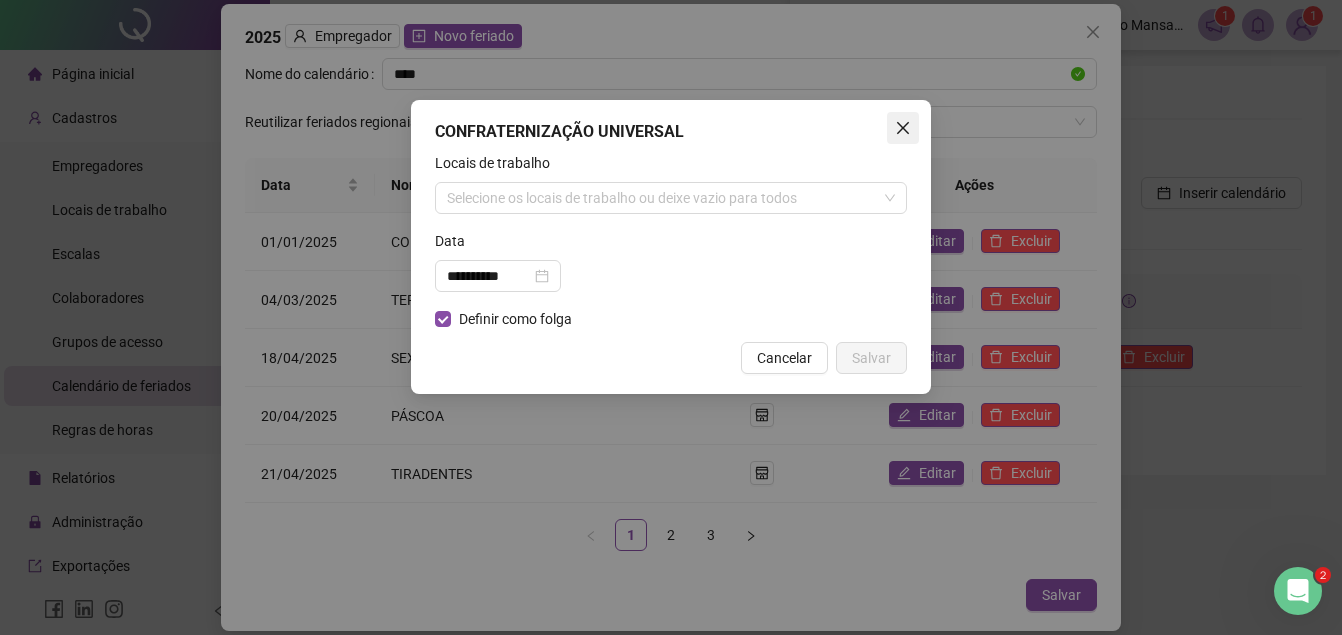click 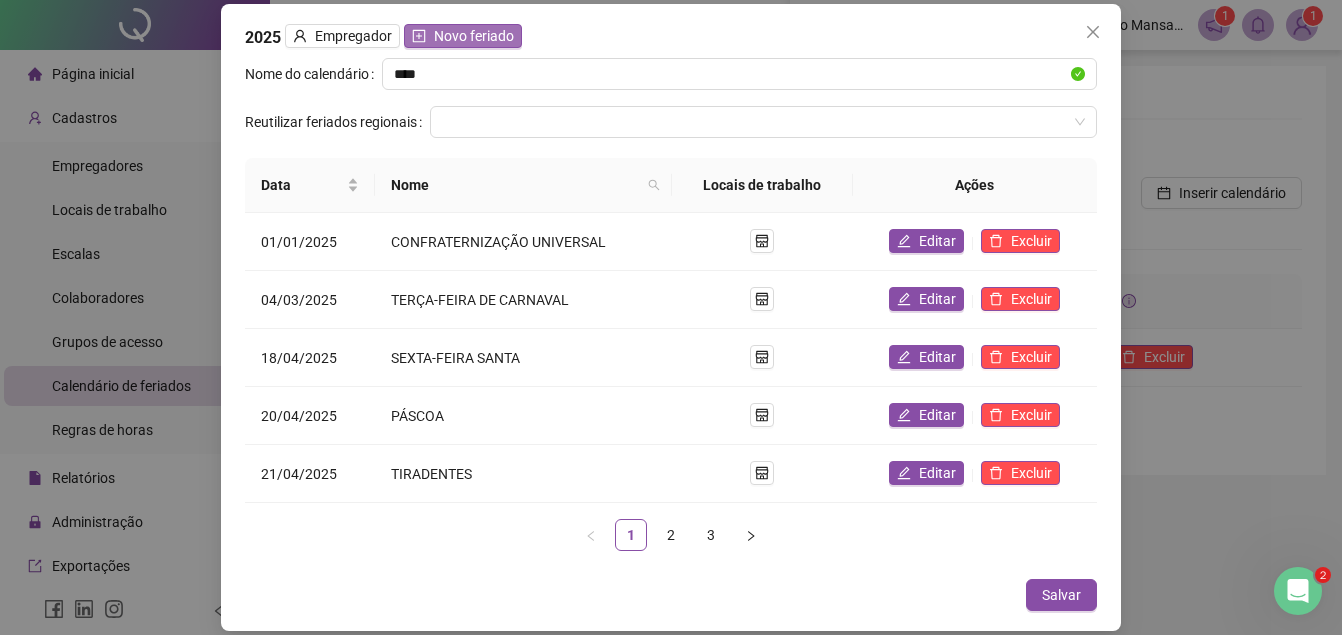 click on "Novo feriado" at bounding box center [474, 36] 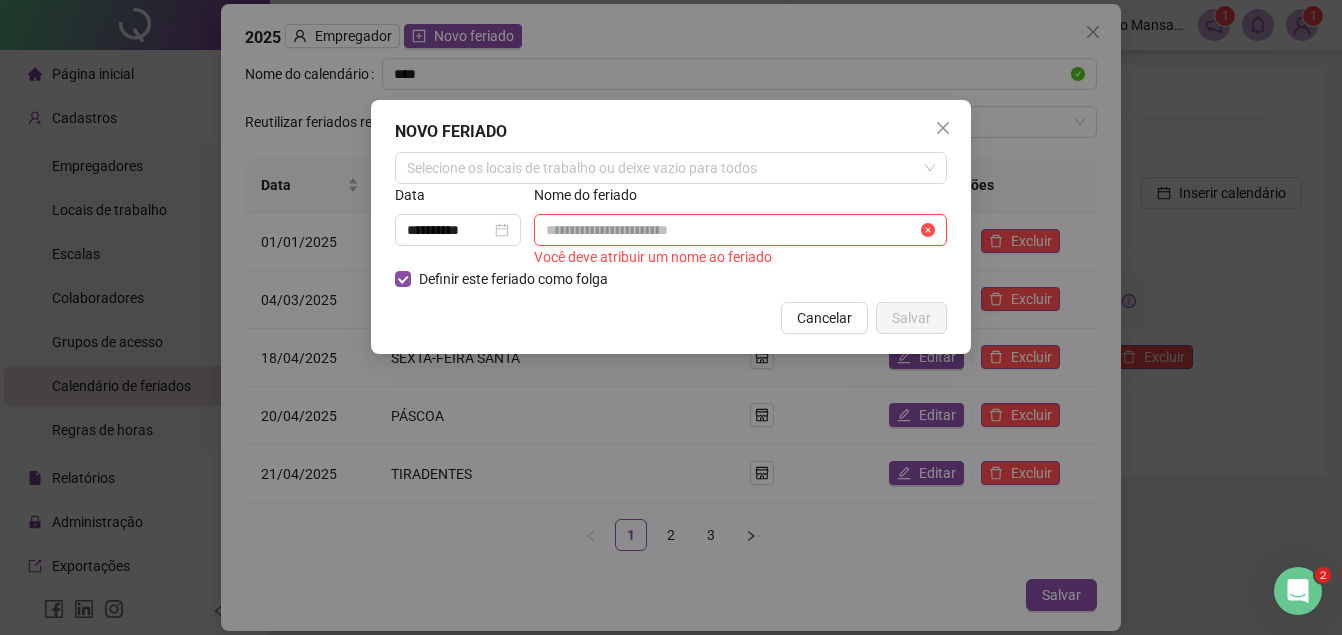 click at bounding box center (731, 230) 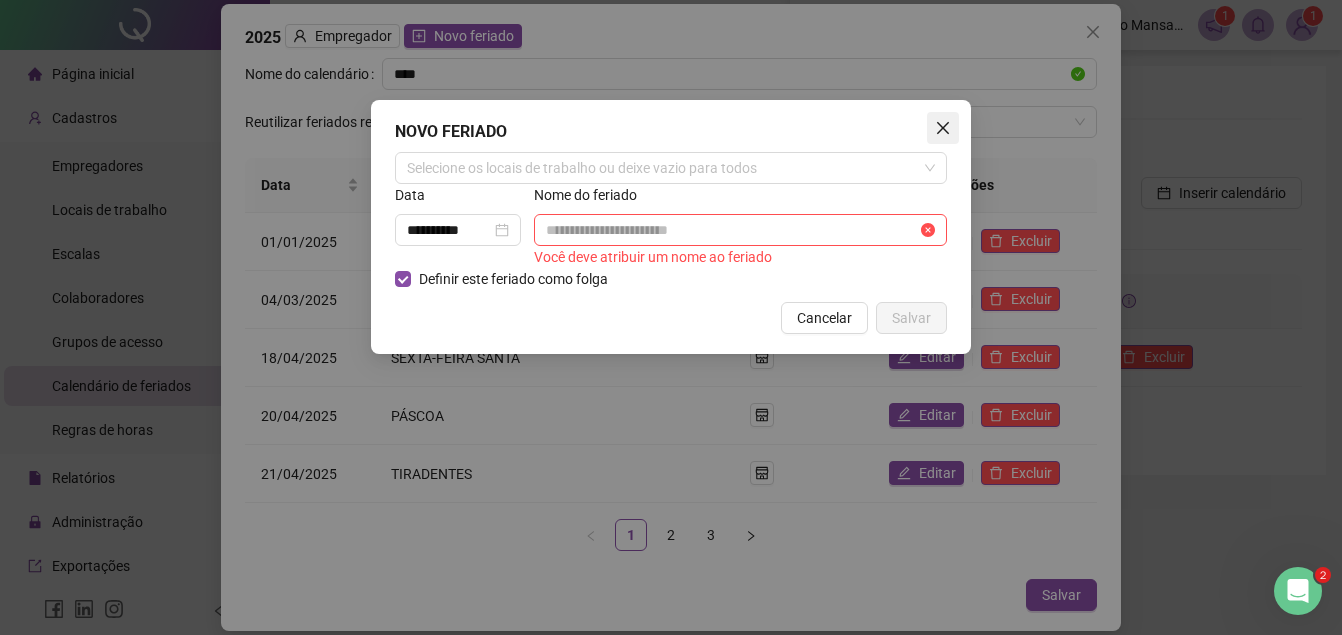 click 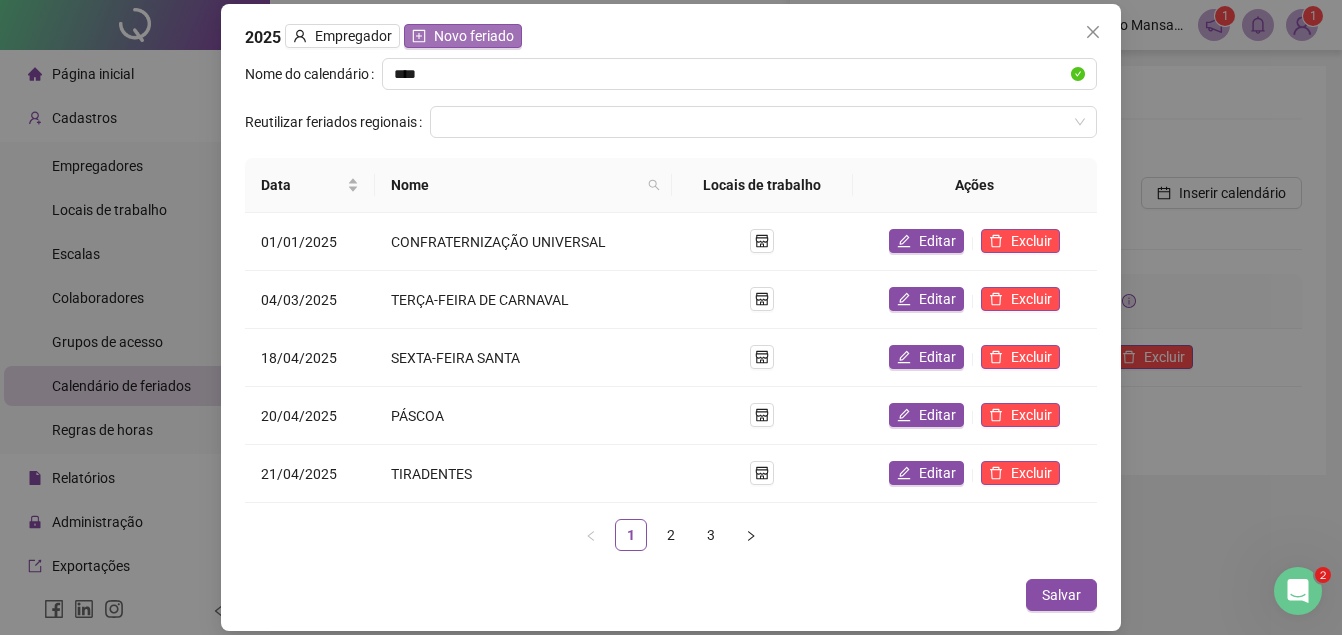 click on "Novo feriado" at bounding box center (474, 36) 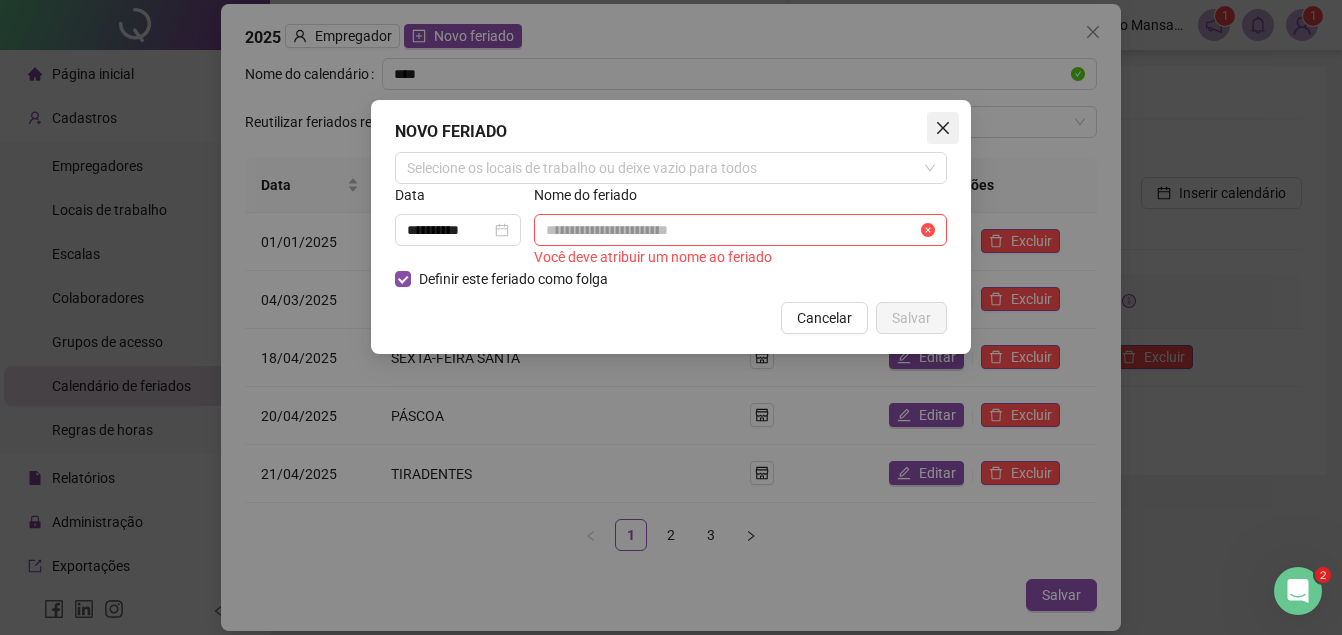 click at bounding box center (943, 128) 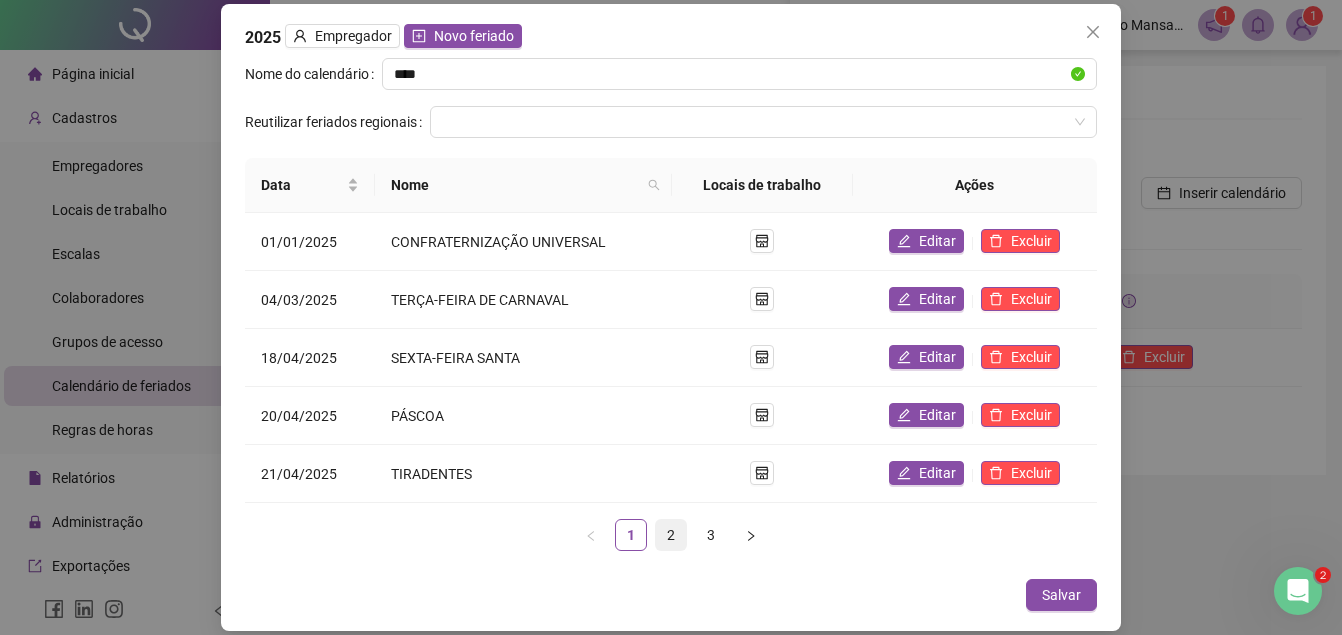 click on "2" at bounding box center [671, 535] 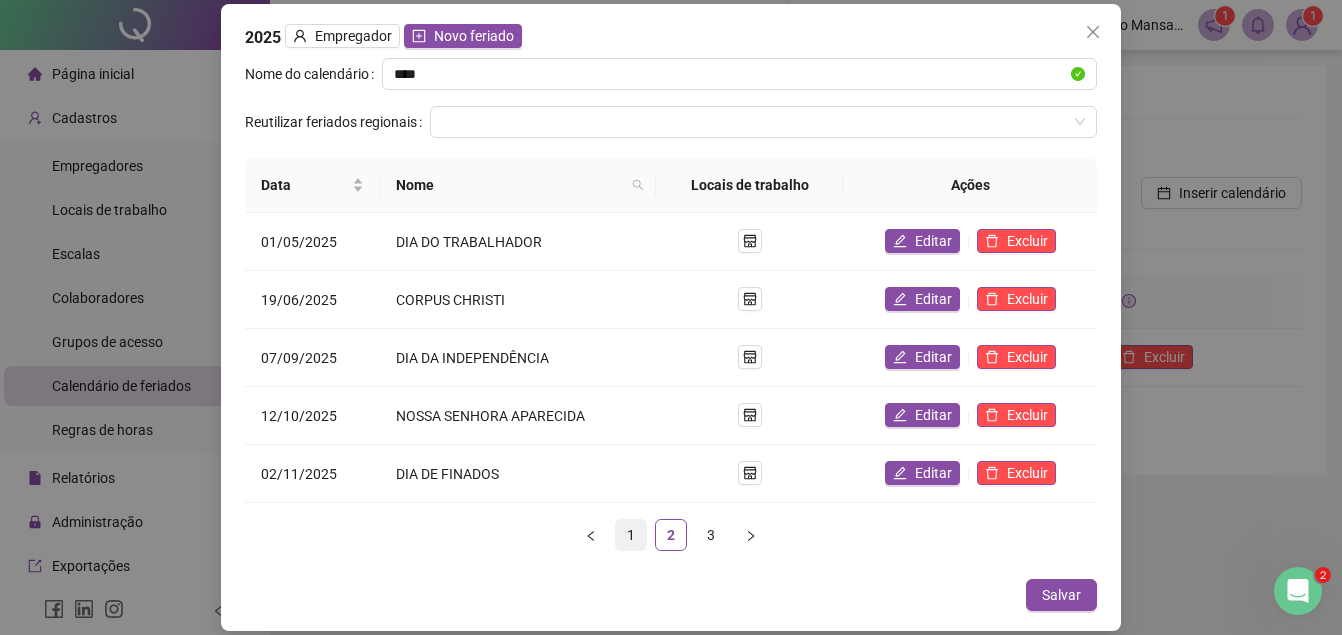 click on "1" at bounding box center (631, 535) 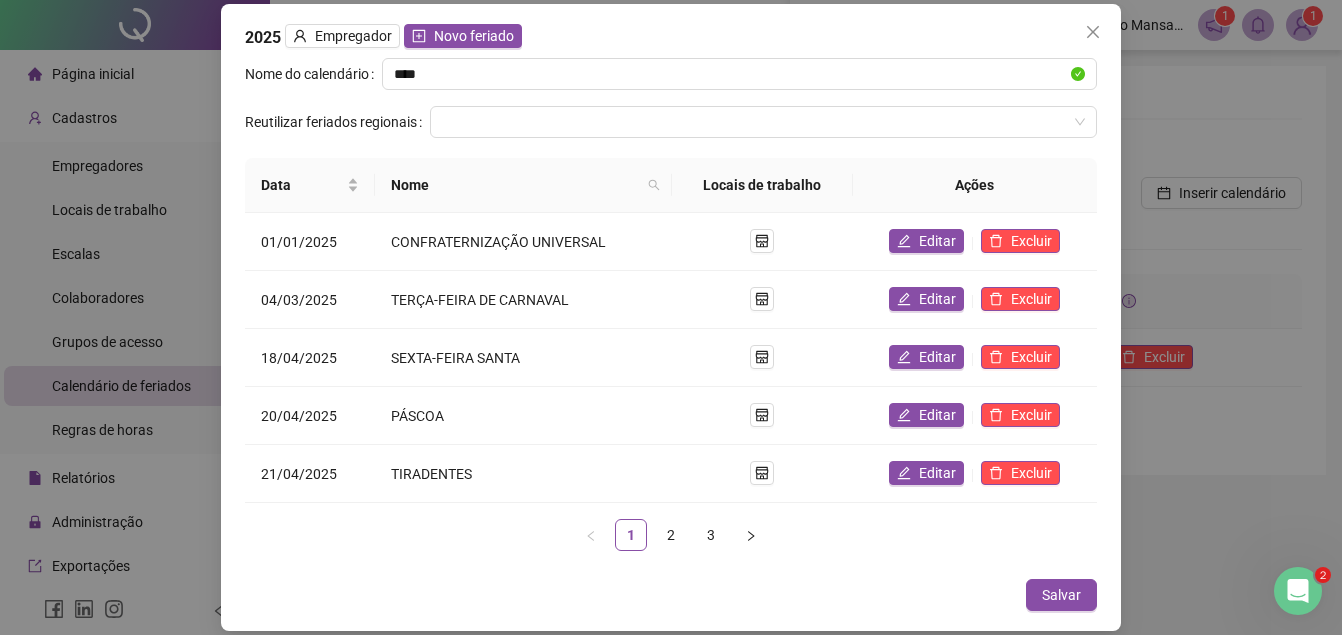 click on "[YEAR]   Empregador   Novo feriado Nome do calendário **** Reutilizar feriados regionais Data Nome Locais de trabalho Ações         [DATE] CONFRATERNIZAÇÃO UNIVERSAL Editar Excluir [DATE] TERÇA-FEIRA DE CARNAVAL Editar Excluir [DATE] SEXTA-FEIRA SANTA Editar Excluir [DATE] PÁSCOA Editar Excluir [DATE] TIRADENTES Editar Excluir 1 2 3 Cancelar Salvar" at bounding box center (671, 317) 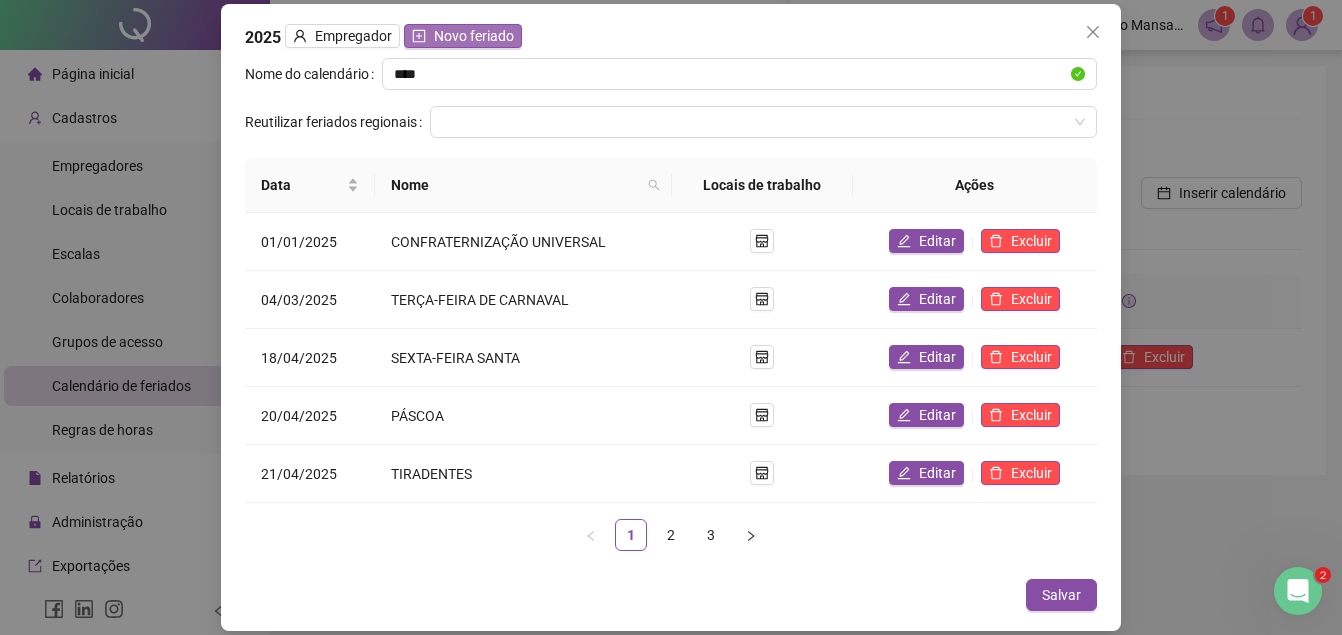 click on "Novo feriado" at bounding box center (474, 36) 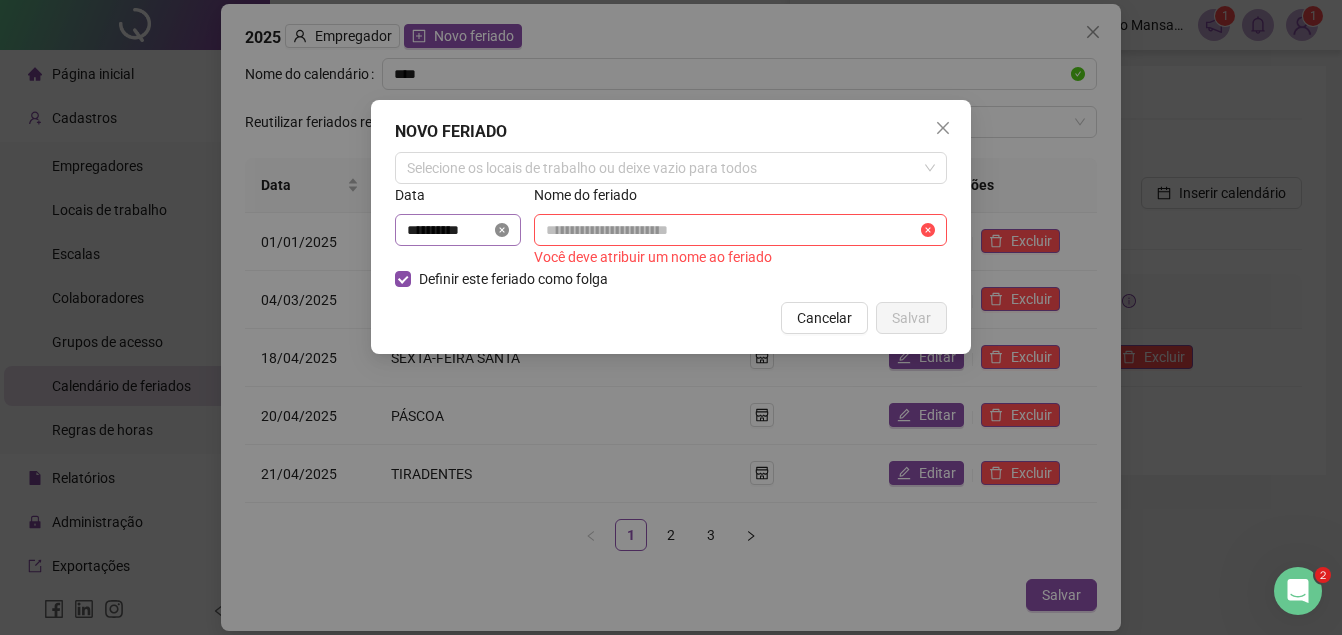 click 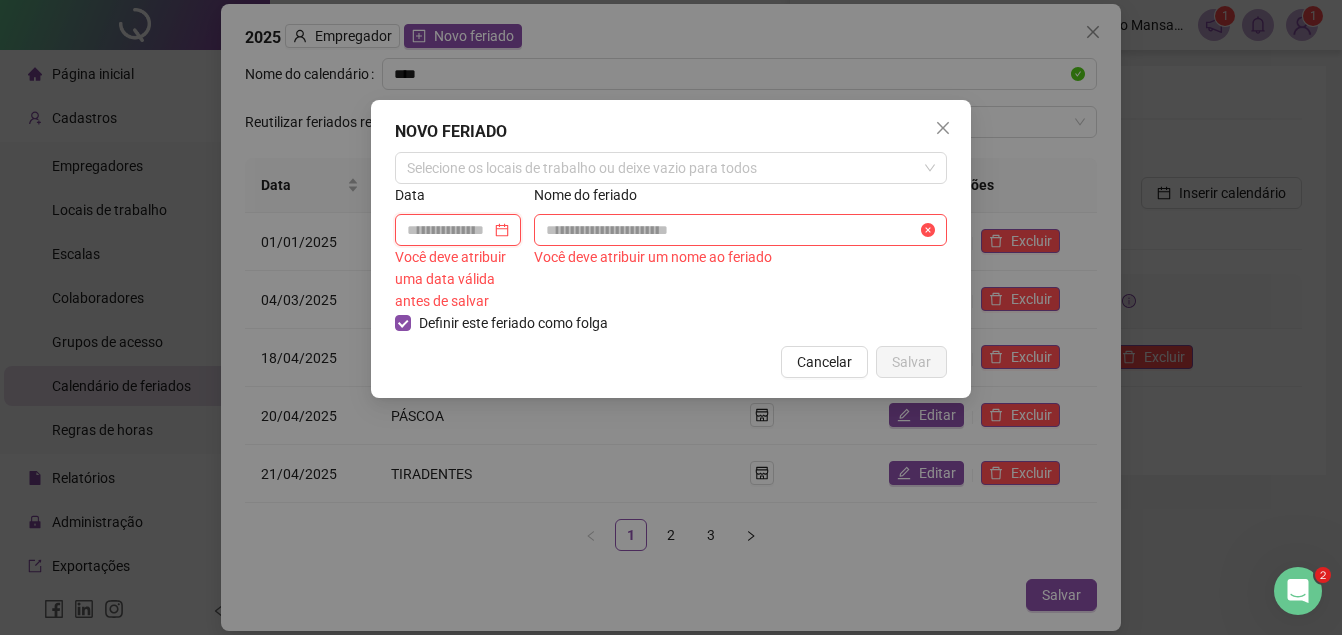 click at bounding box center (449, 230) 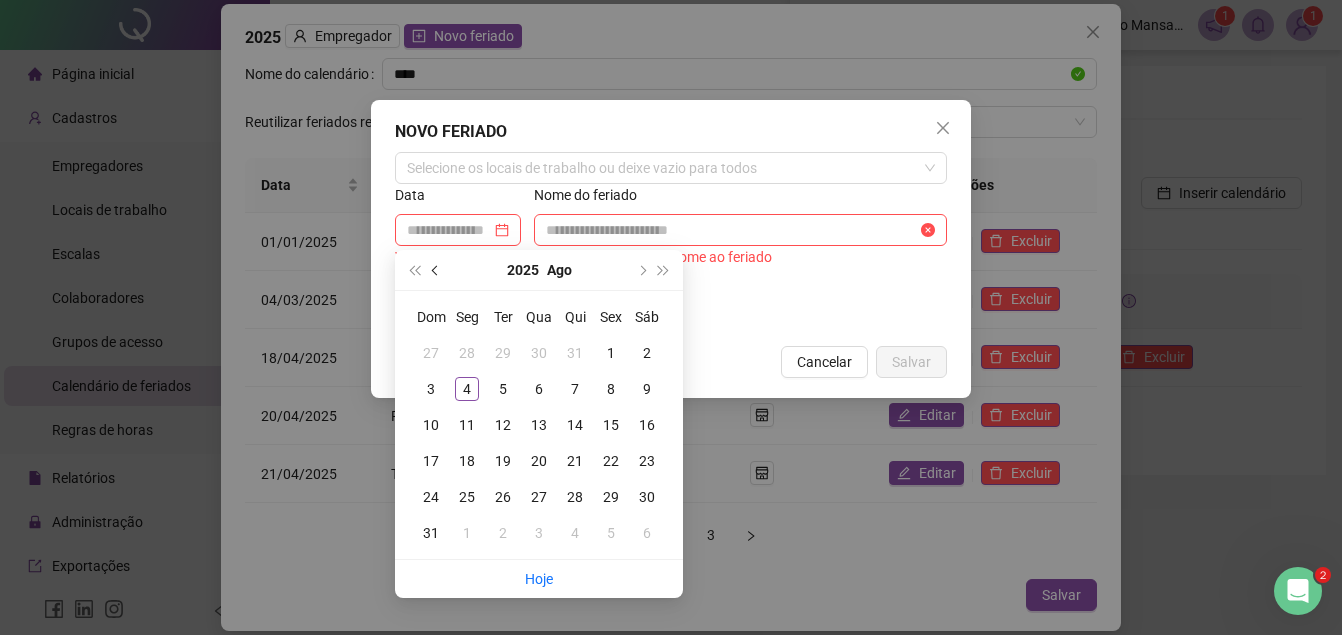 click at bounding box center (437, 270) 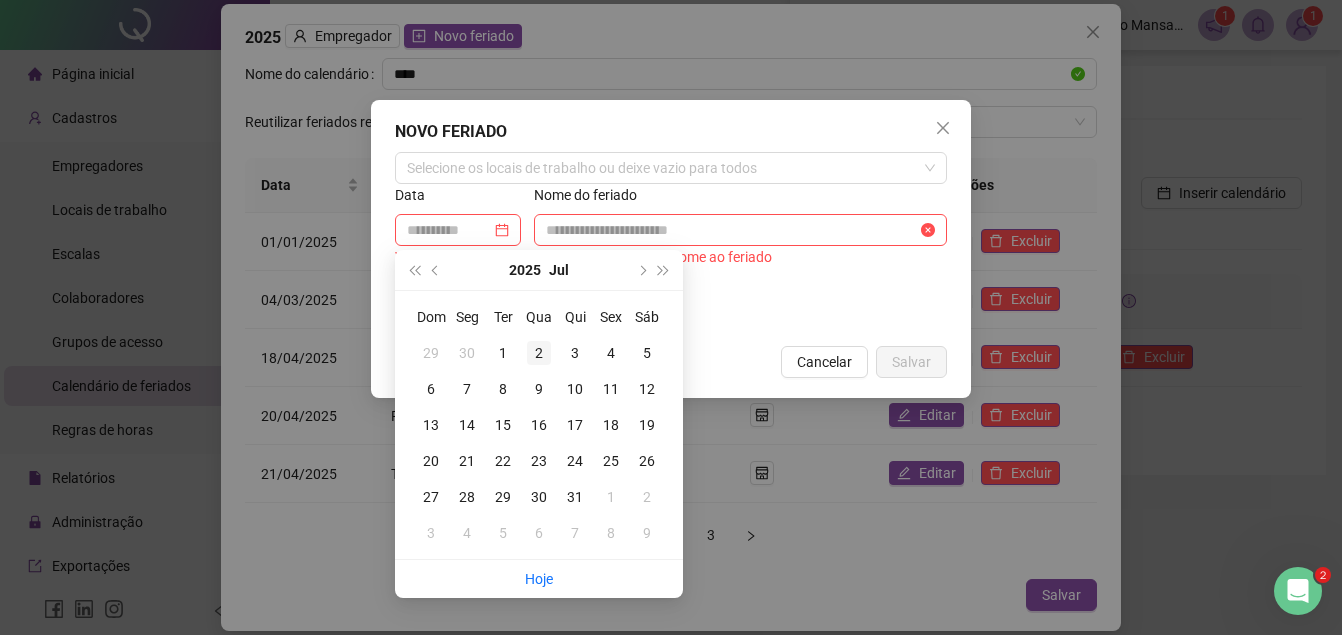 type on "**********" 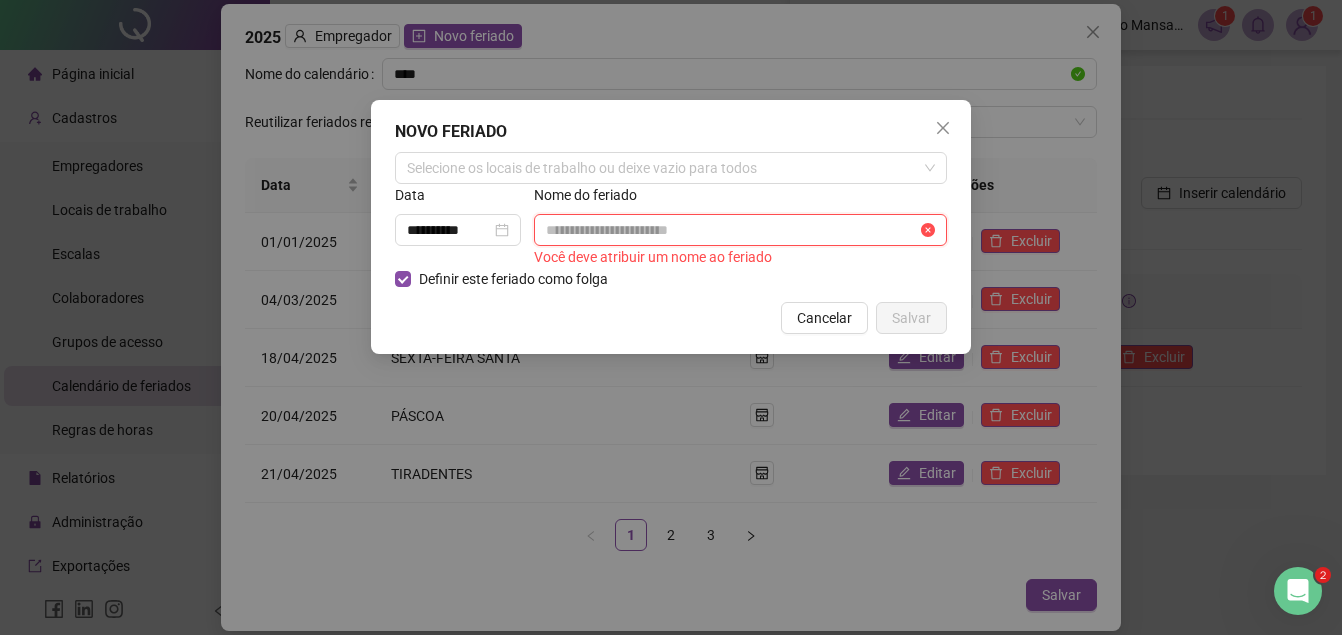 click at bounding box center [731, 230] 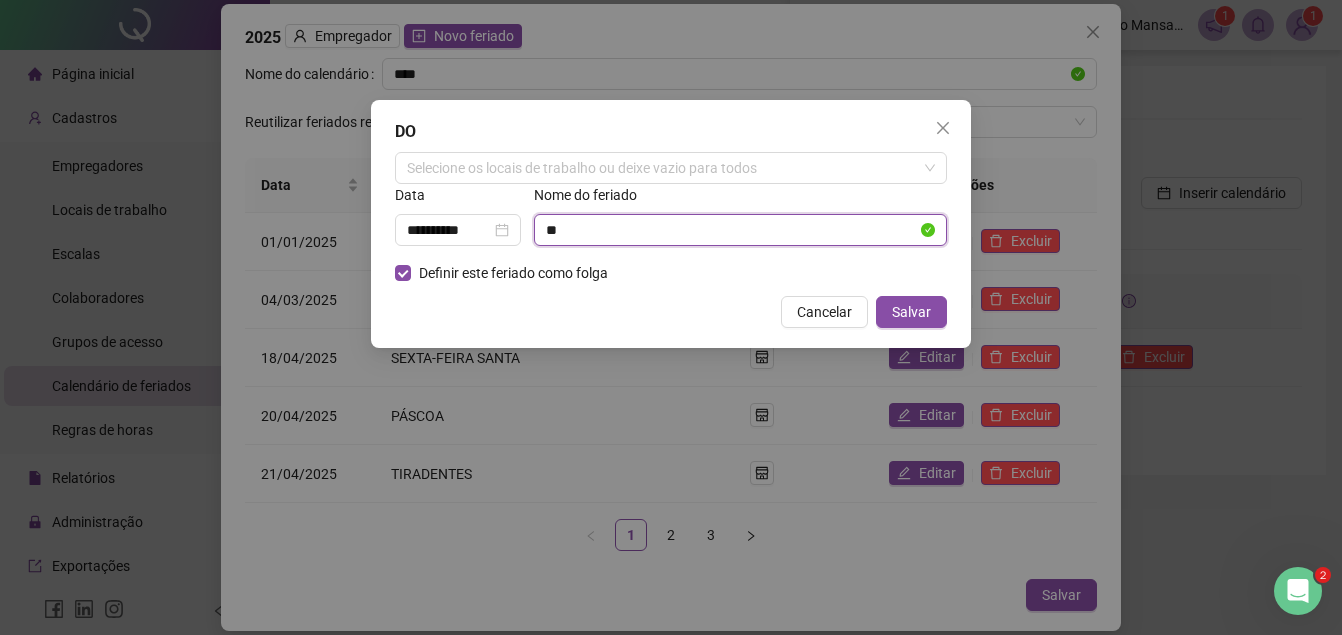 type on "*" 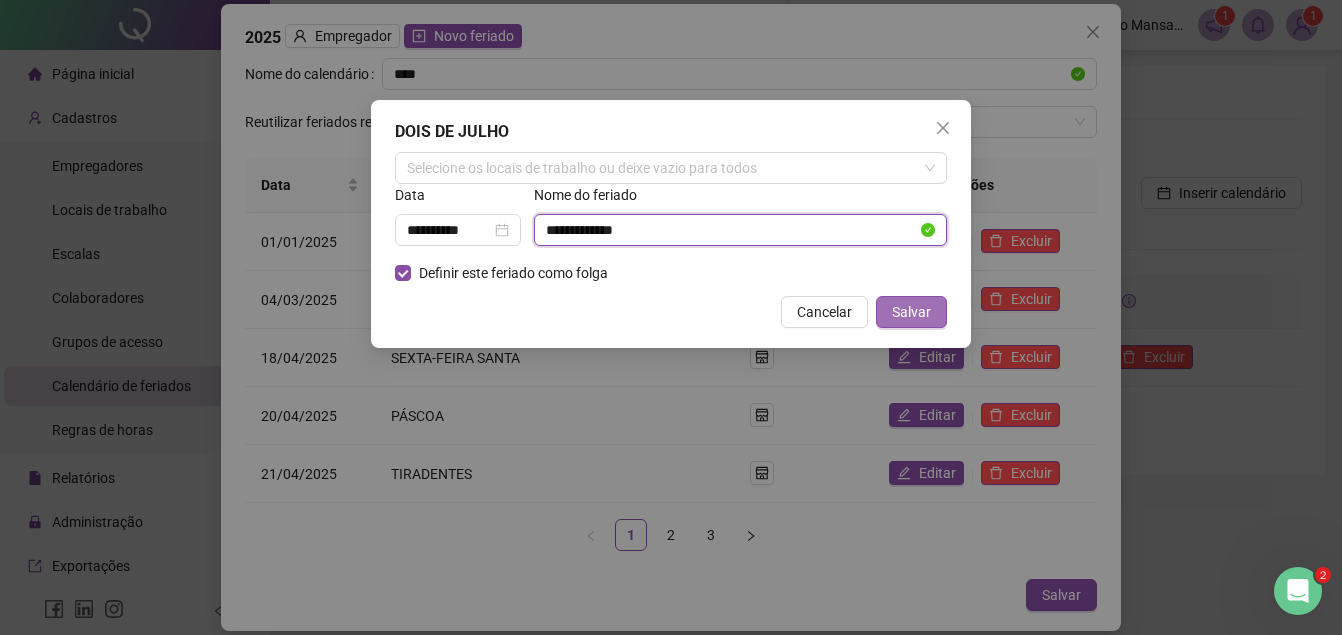 type on "**********" 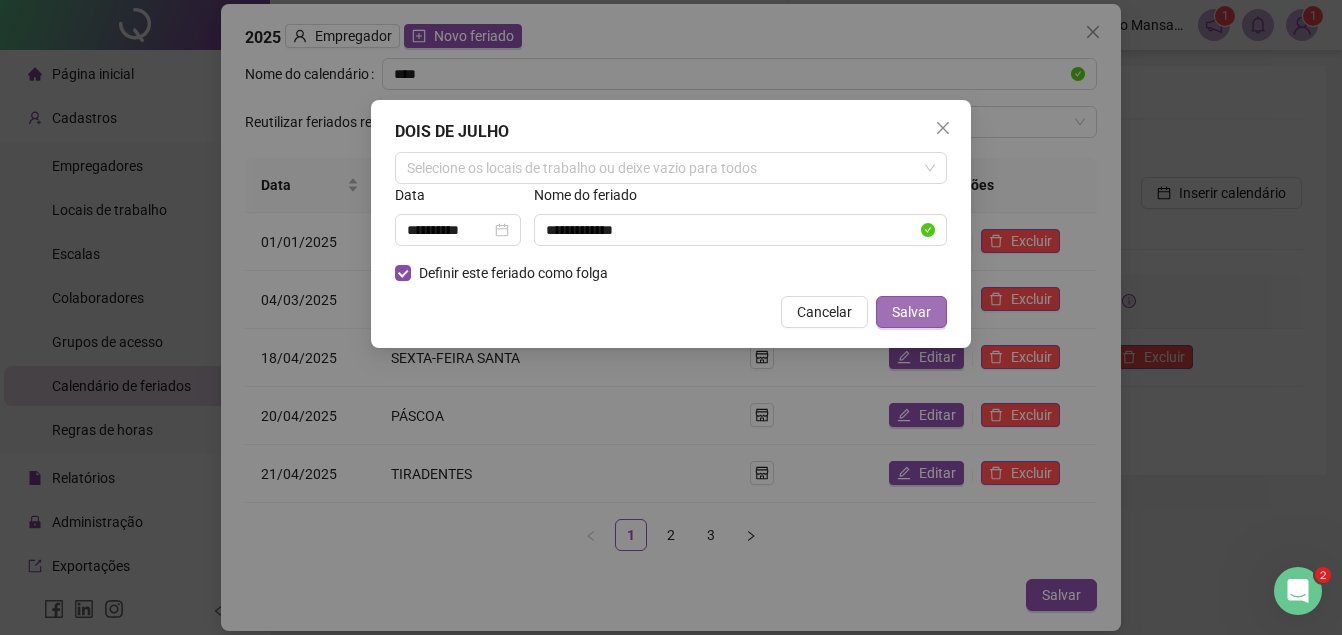 click on "Salvar" at bounding box center [911, 312] 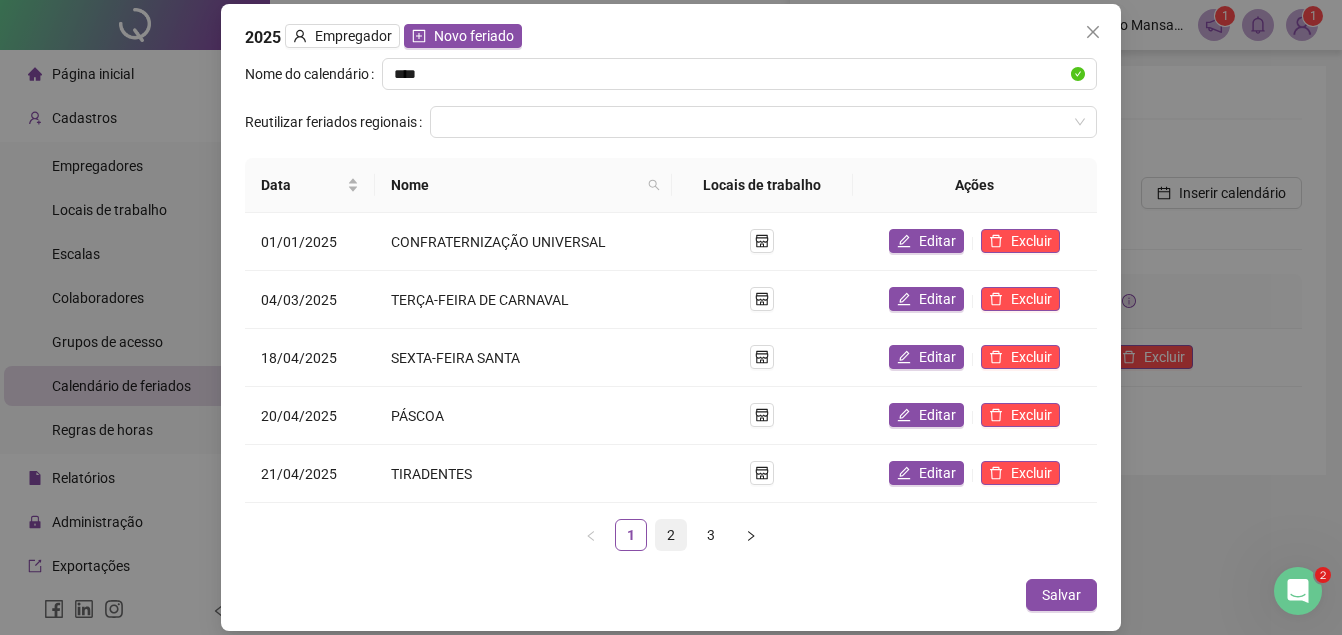 click on "2" at bounding box center [671, 535] 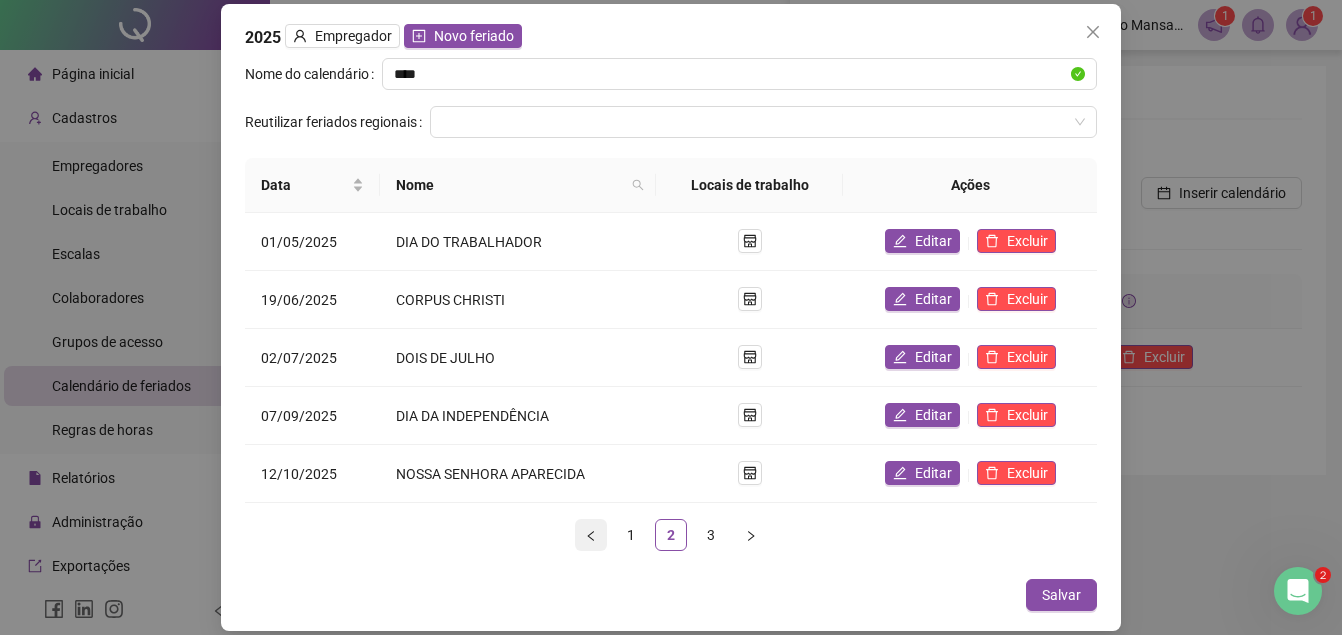 click 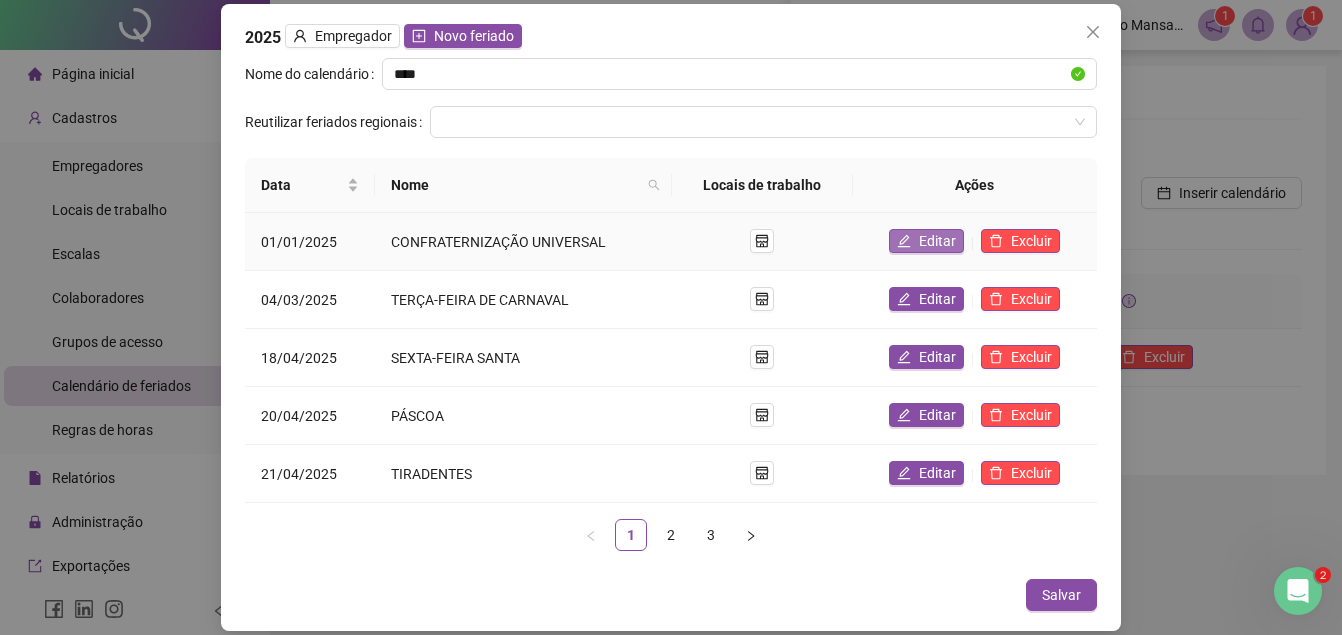 click on "Editar" at bounding box center [926, 241] 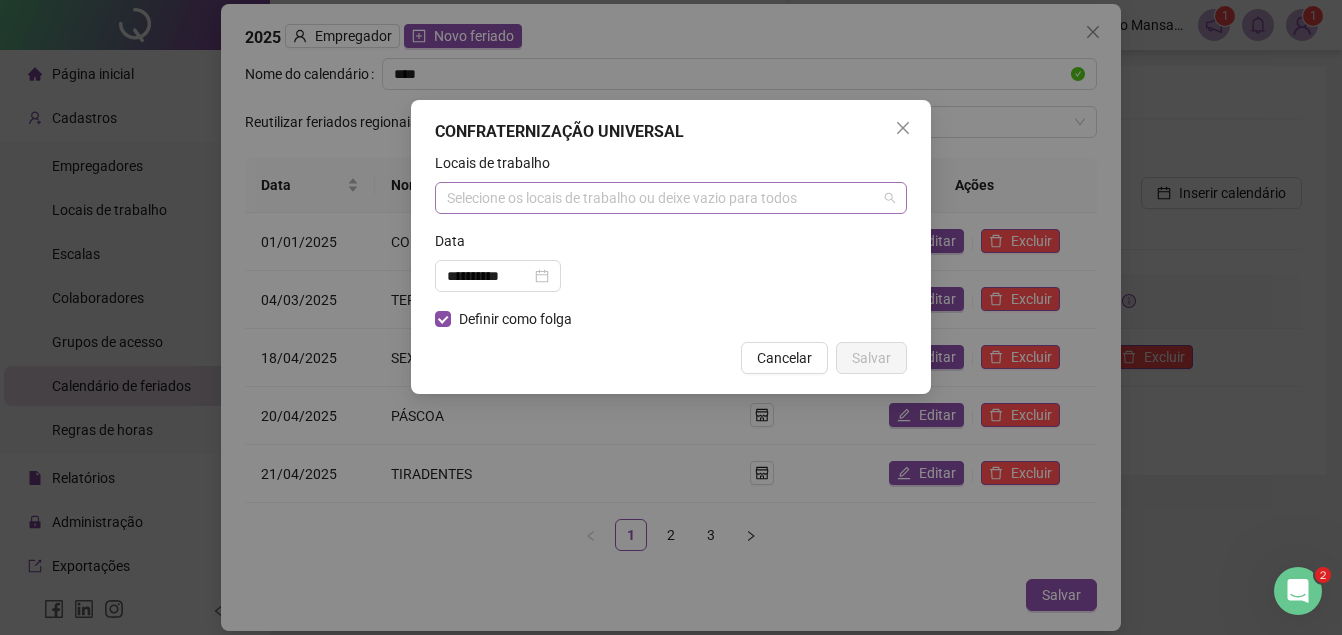 click on "Selecione os locais de trabalho ou deixe vazio para todos" at bounding box center (671, 198) 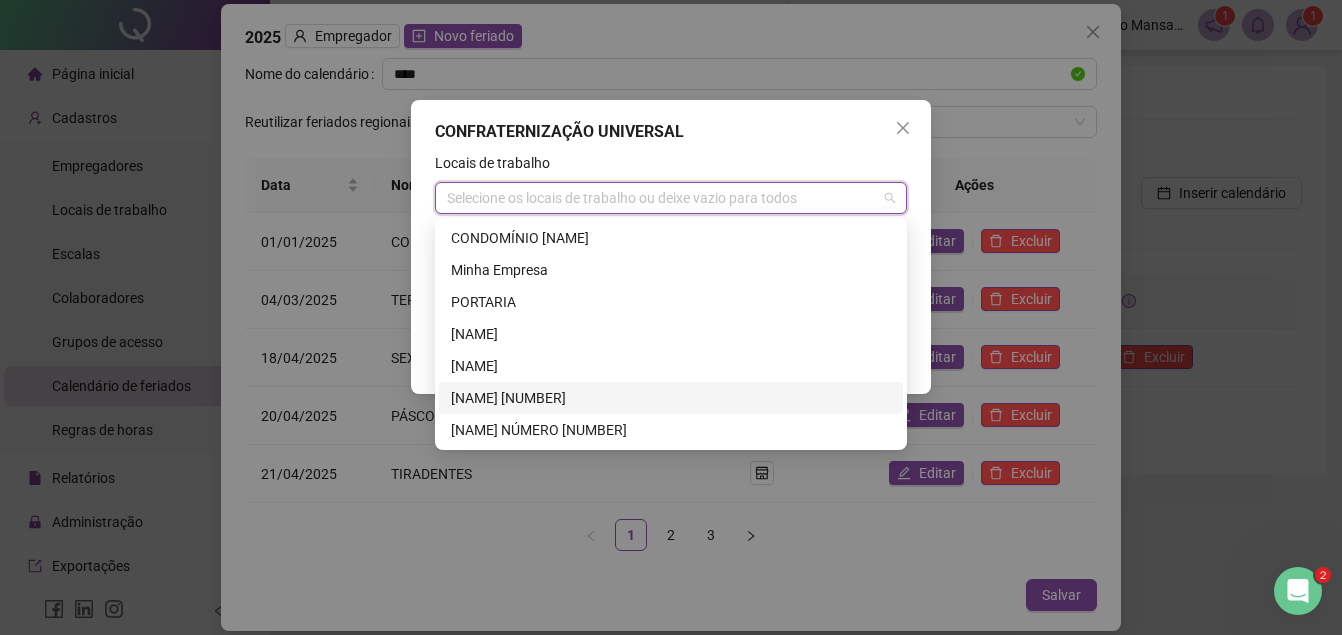 click on "[NAME] [NUMBER]" at bounding box center (671, 398) 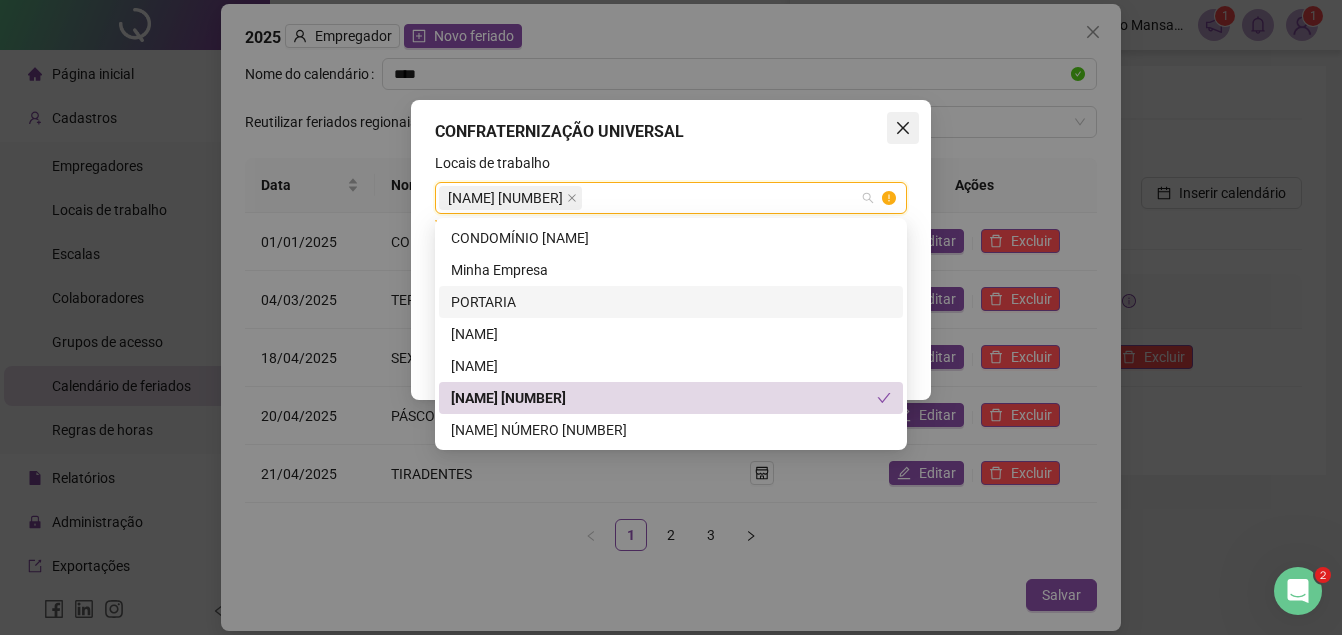 click 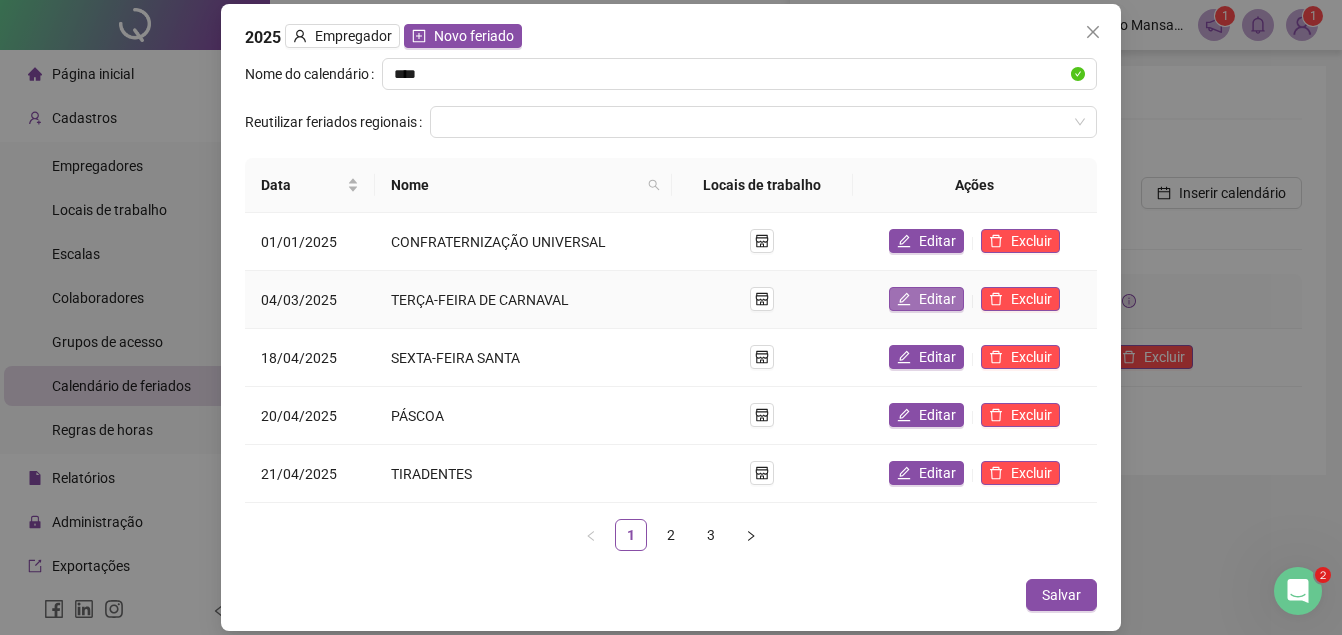 click on "Editar" at bounding box center (937, 299) 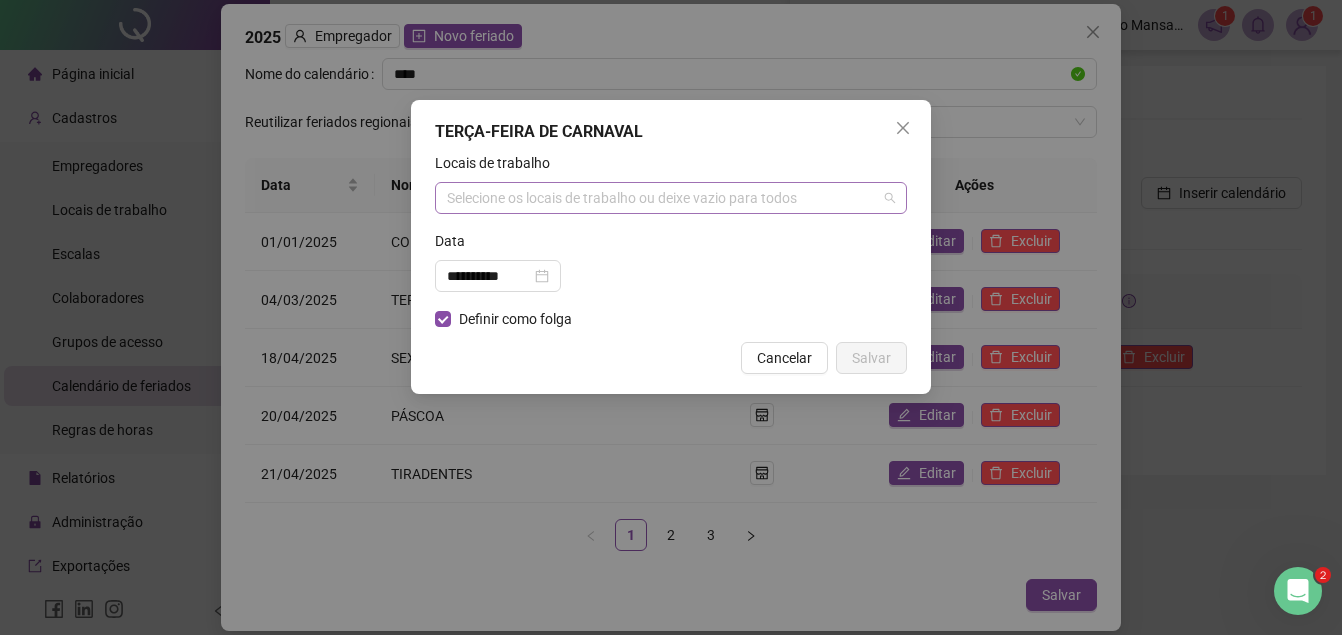 click on "Selecione os locais de trabalho ou deixe vazio para todos" at bounding box center [671, 198] 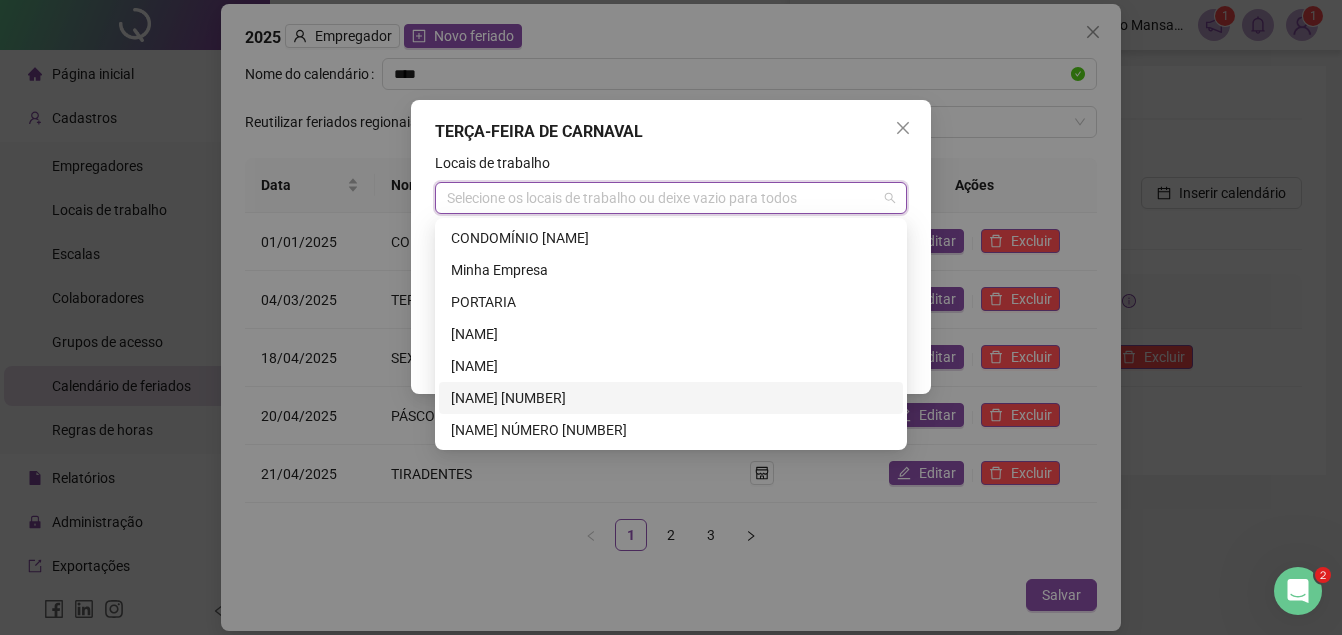 click on "[NAME] [NUMBER]" at bounding box center (671, 398) 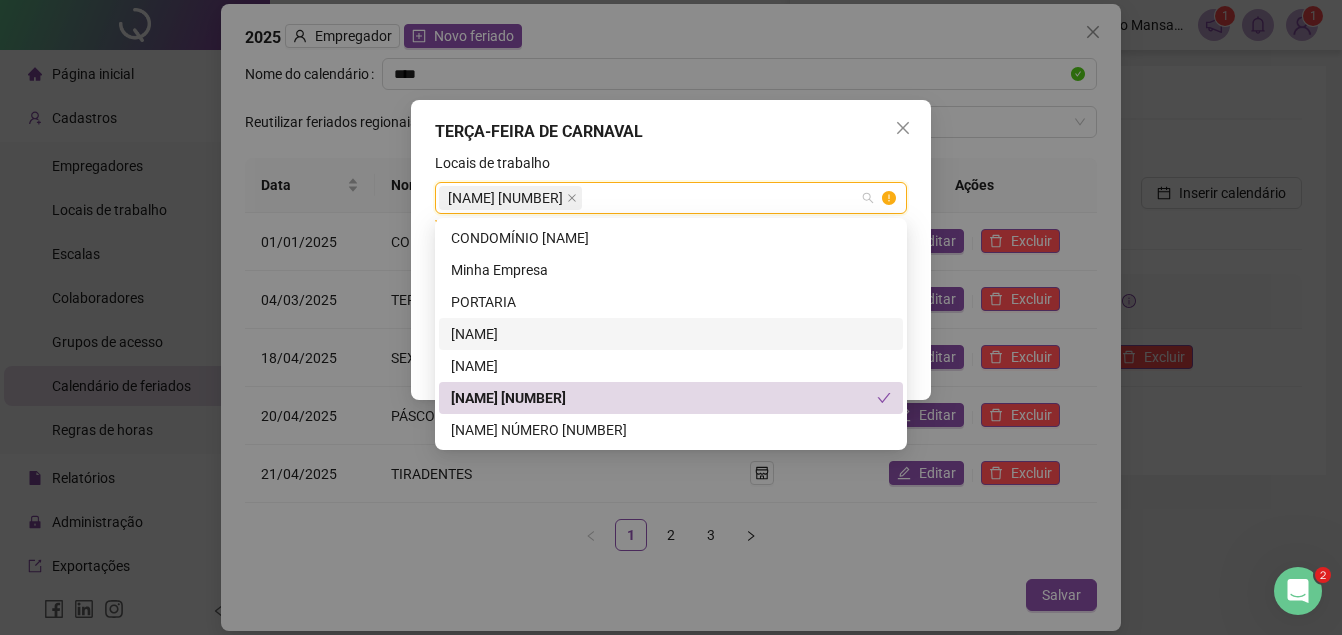click on "[NAME]" at bounding box center (671, 334) 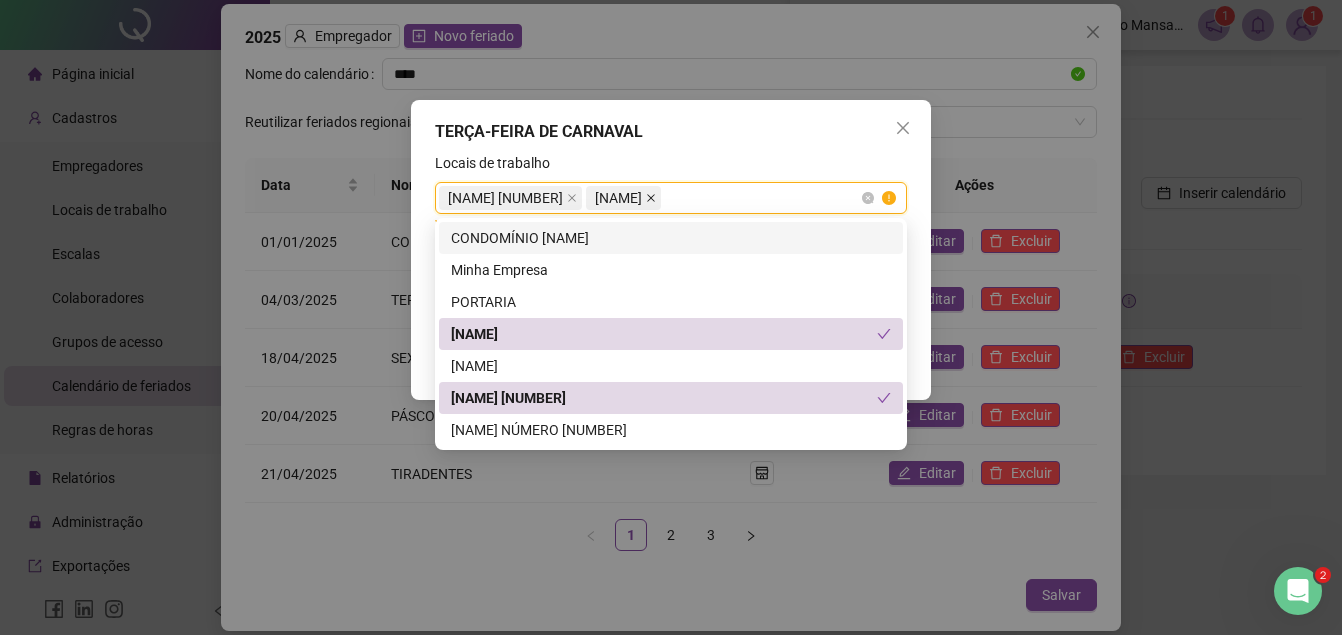 click 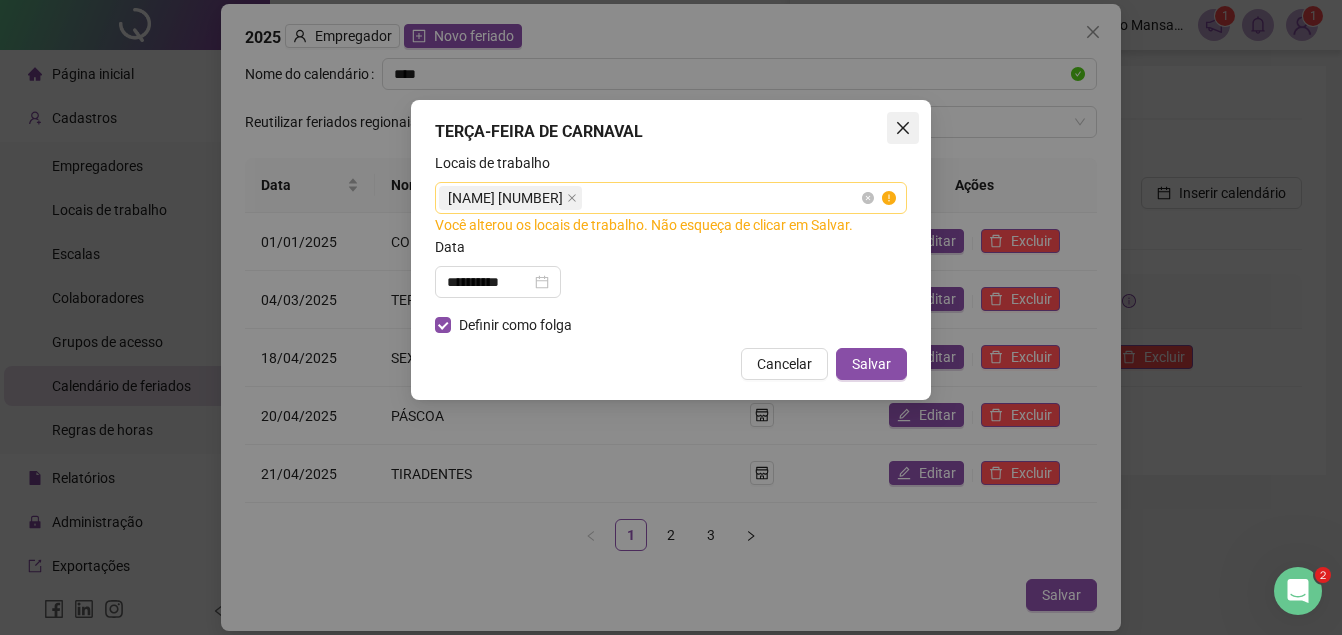 click 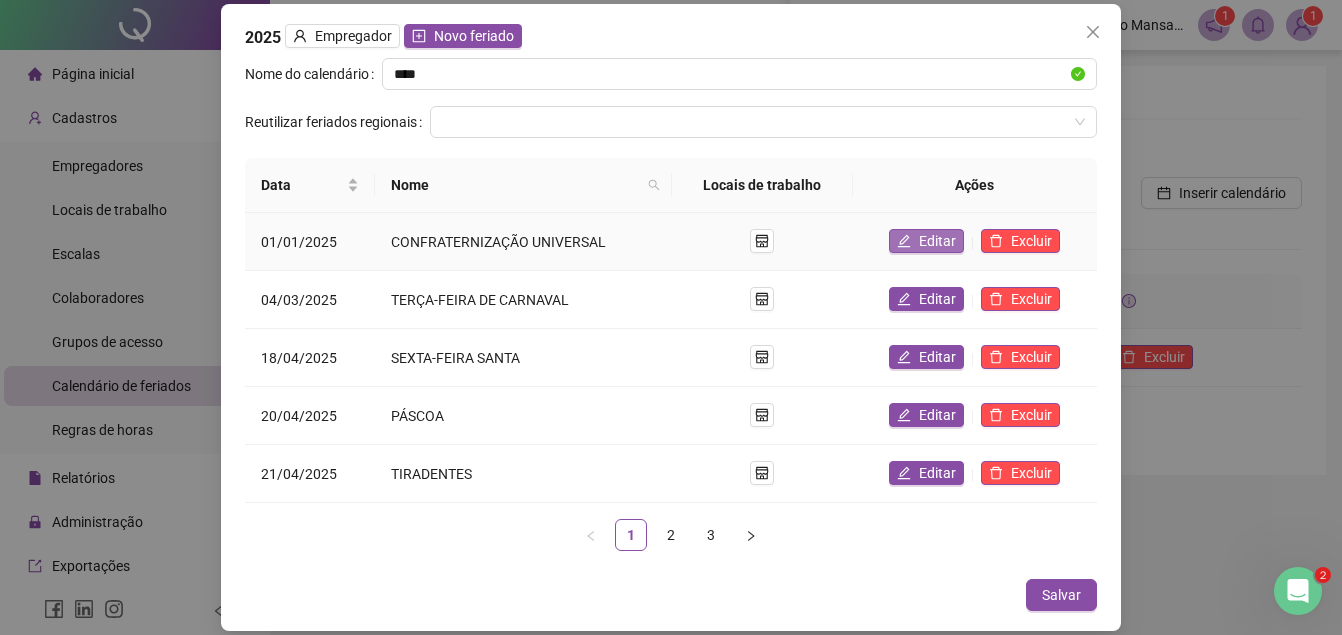 click on "Editar" at bounding box center [937, 241] 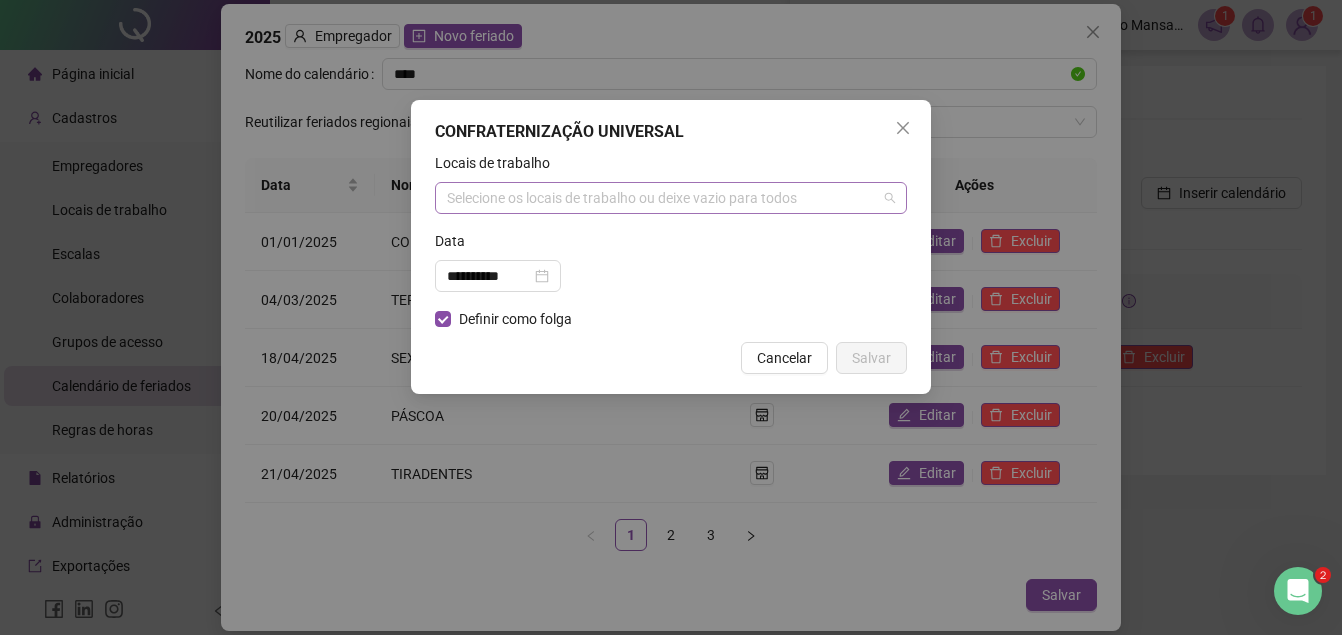 click on "Selecione os locais de trabalho ou deixe vazio para todos" at bounding box center (671, 198) 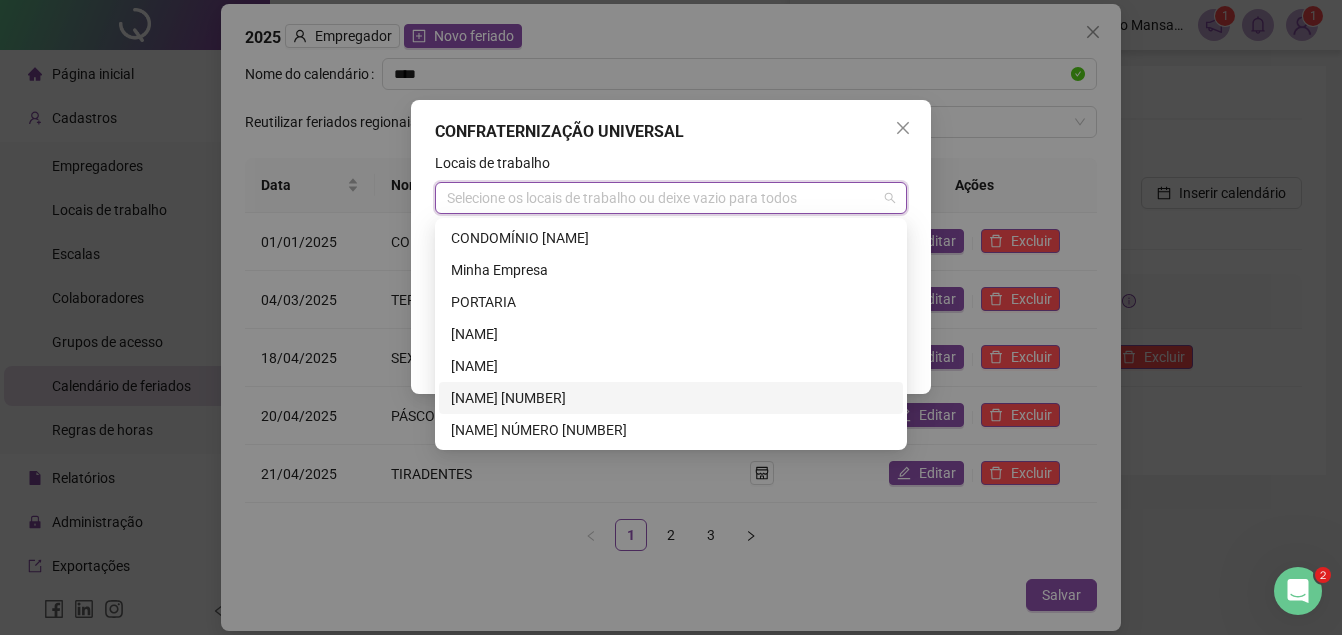 click on "[NAME] [NUMBER]" at bounding box center (671, 398) 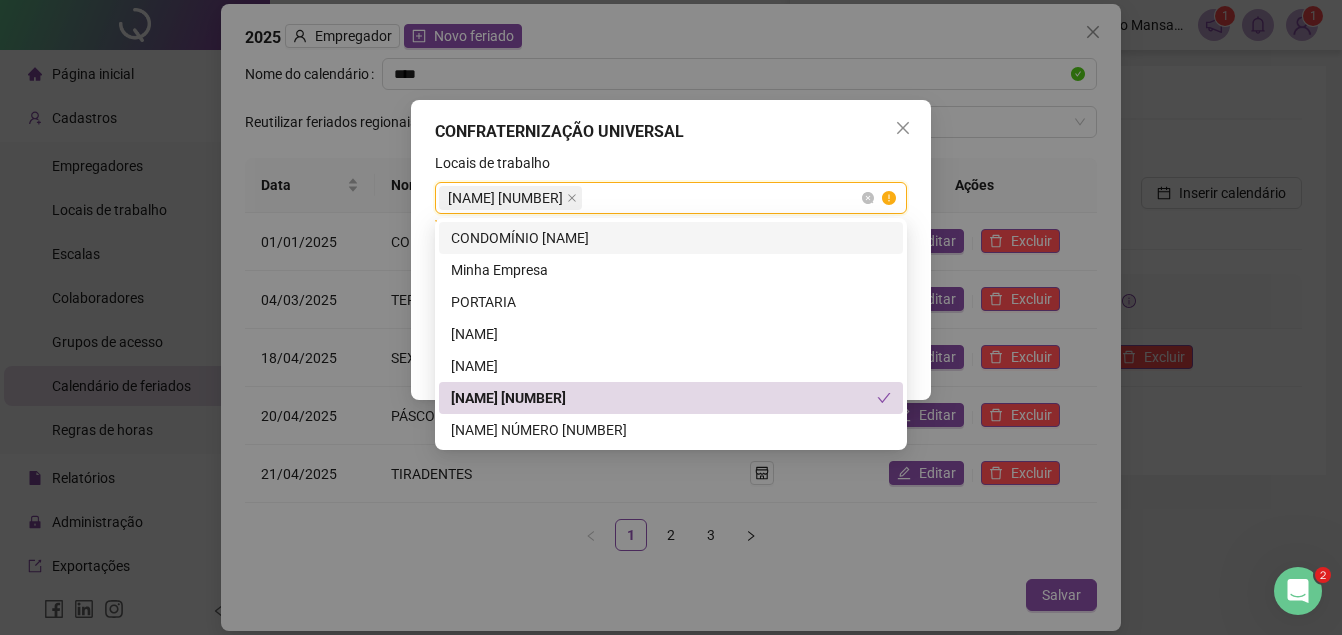 click on "[NAME] [NUMBER]" at bounding box center (671, 198) 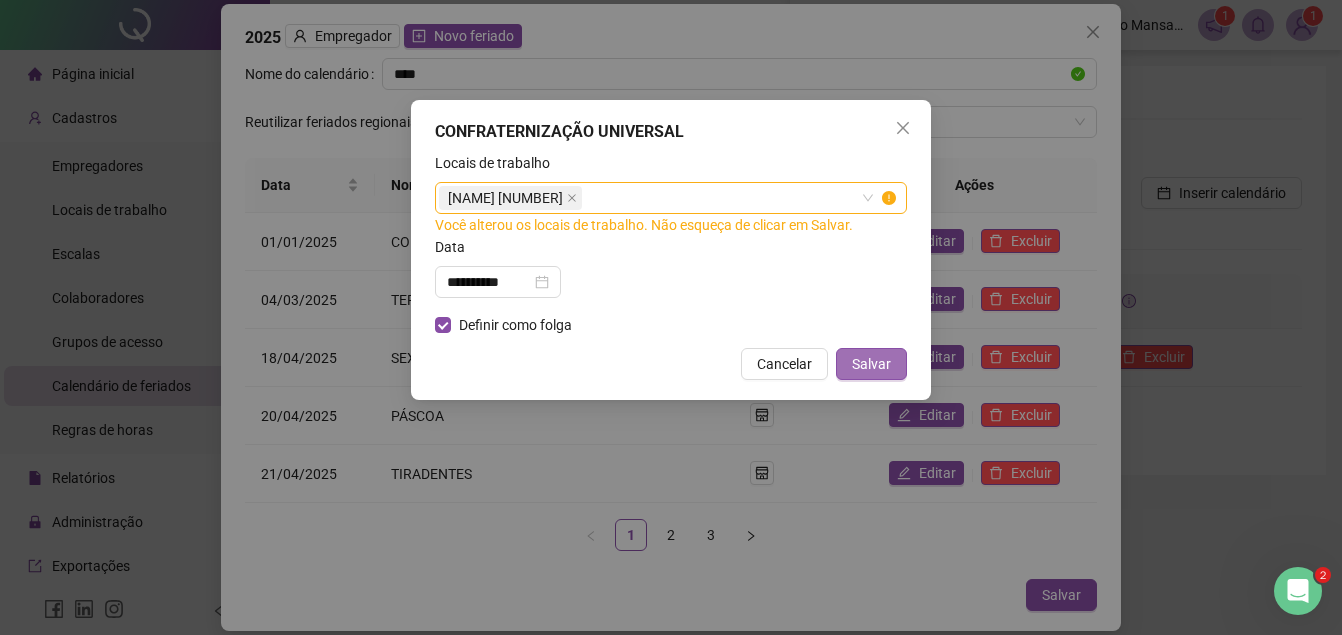 click on "Salvar" at bounding box center [871, 364] 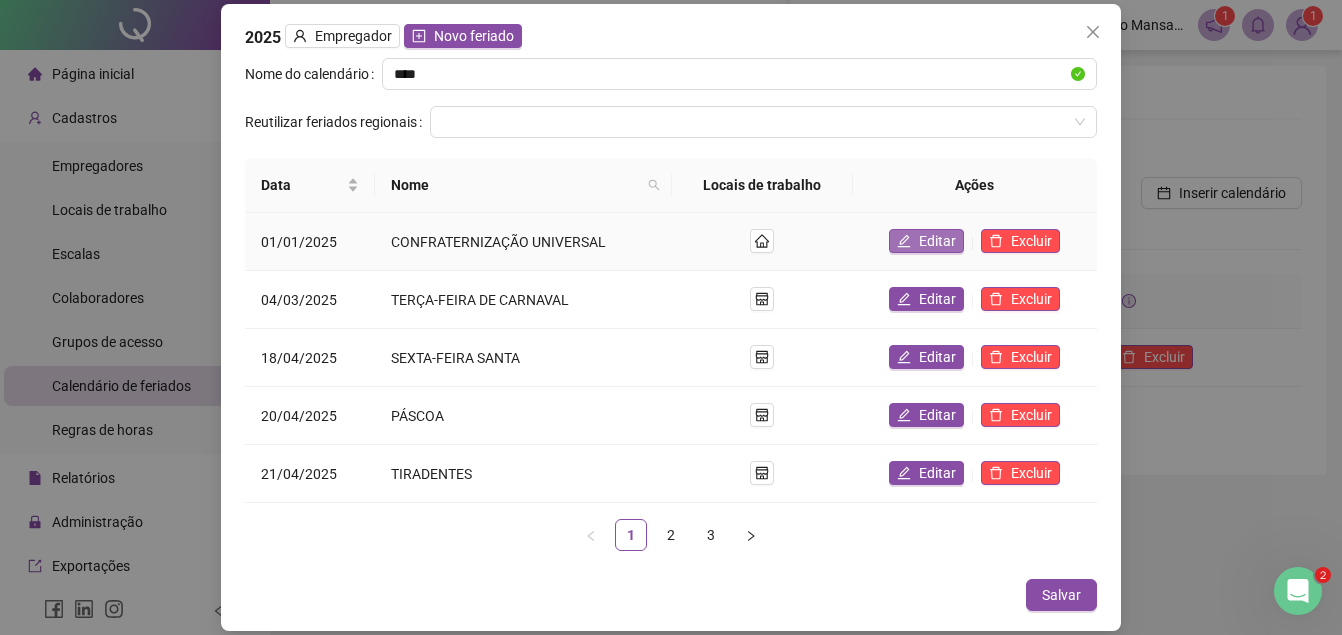 click on "Editar" at bounding box center (937, 241) 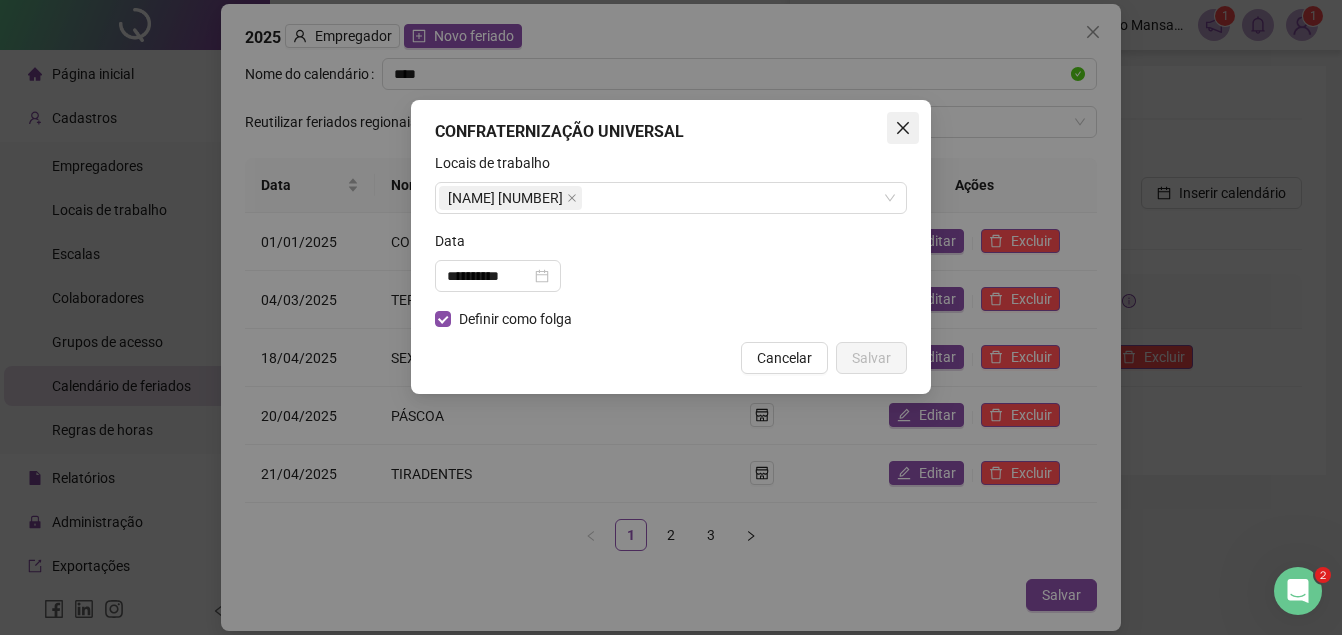 click 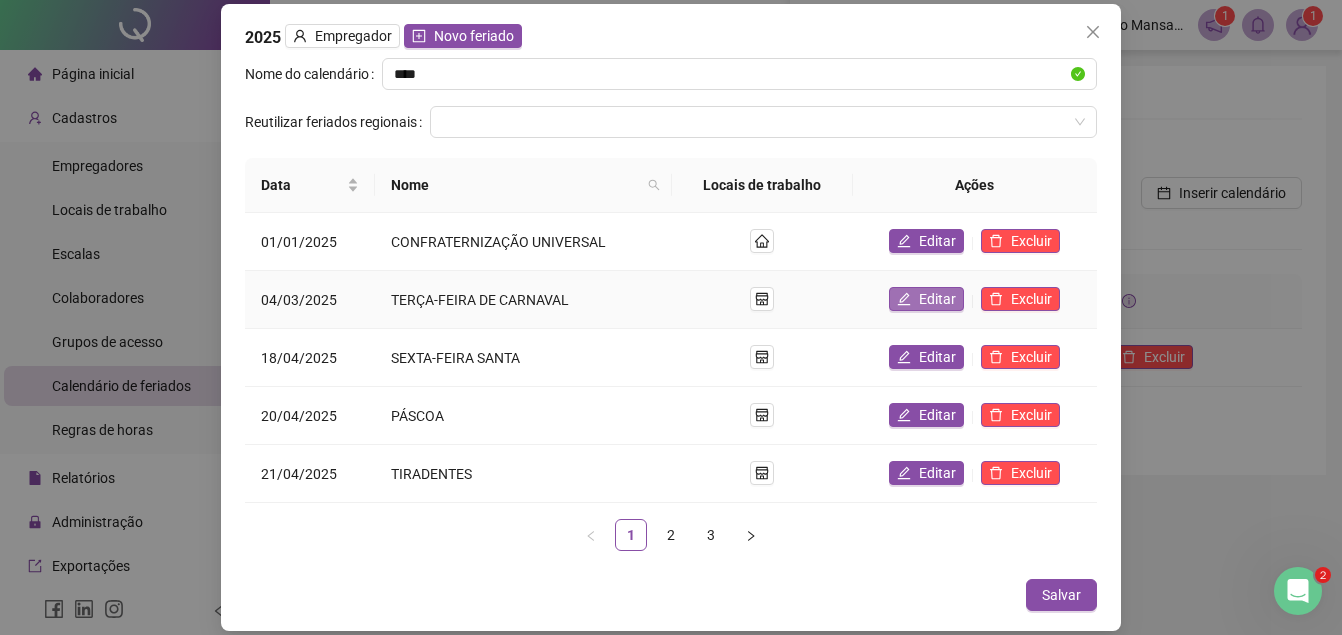 click on "Editar" at bounding box center [926, 299] 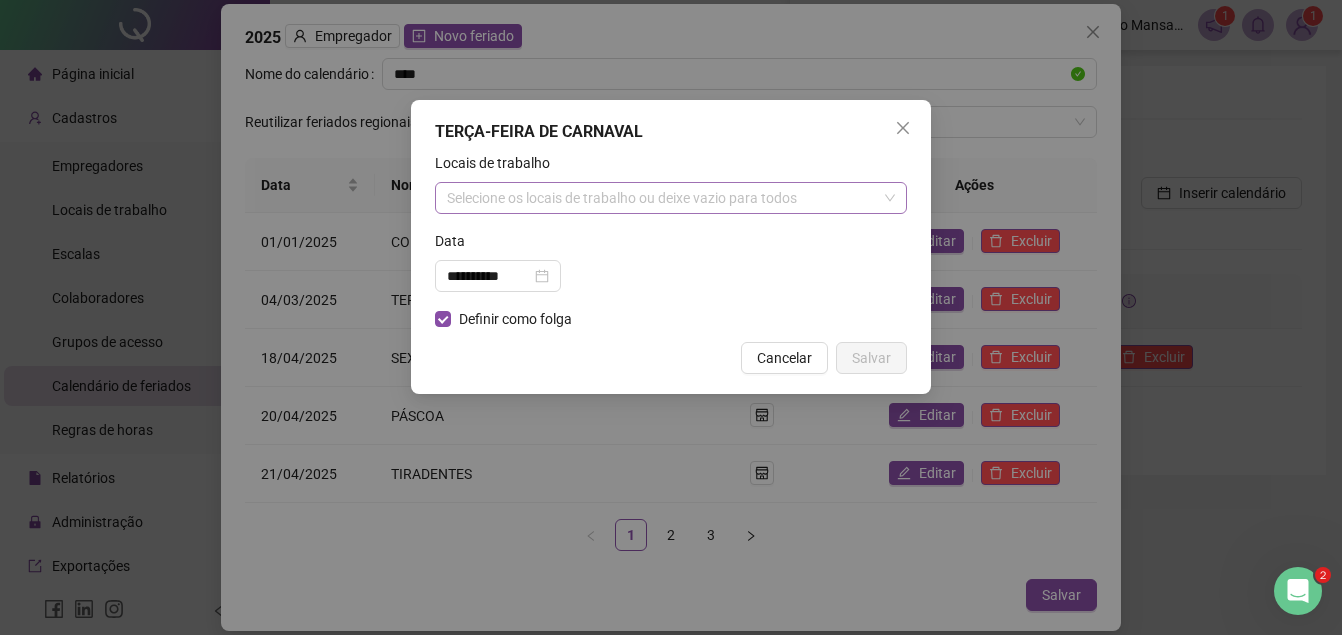 click on "Selecione os locais de trabalho ou deixe vazio para todos" at bounding box center [671, 198] 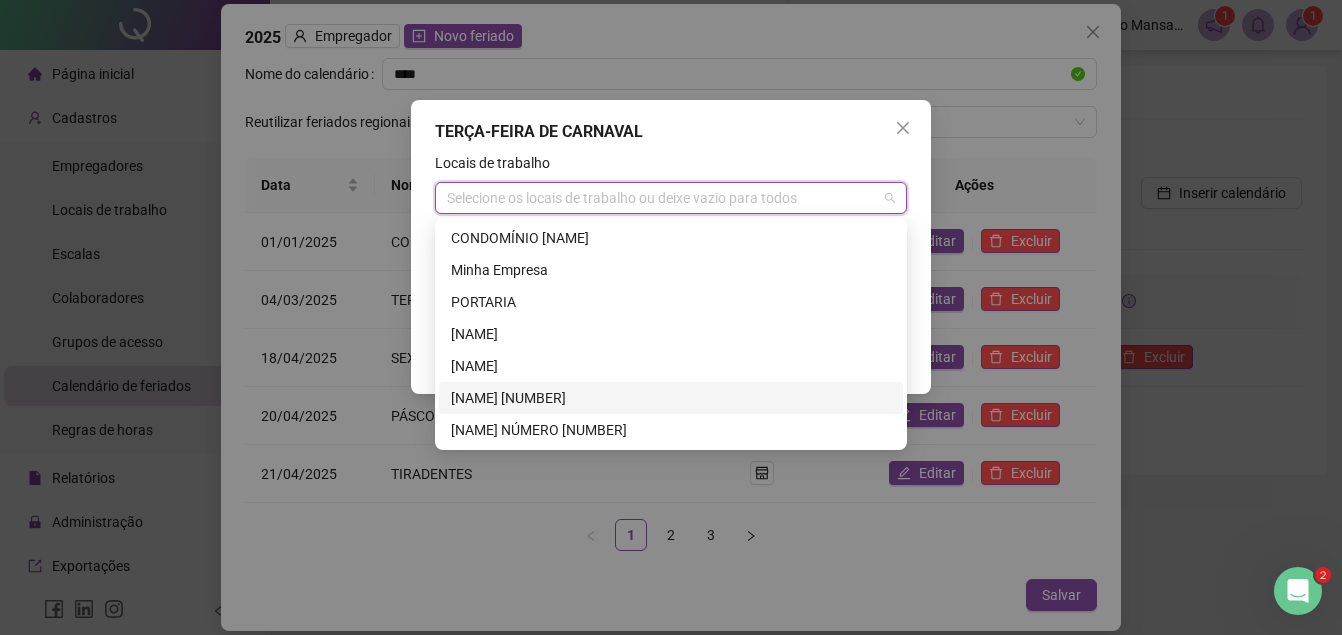 click on "[NAME] [NUMBER]" at bounding box center [671, 398] 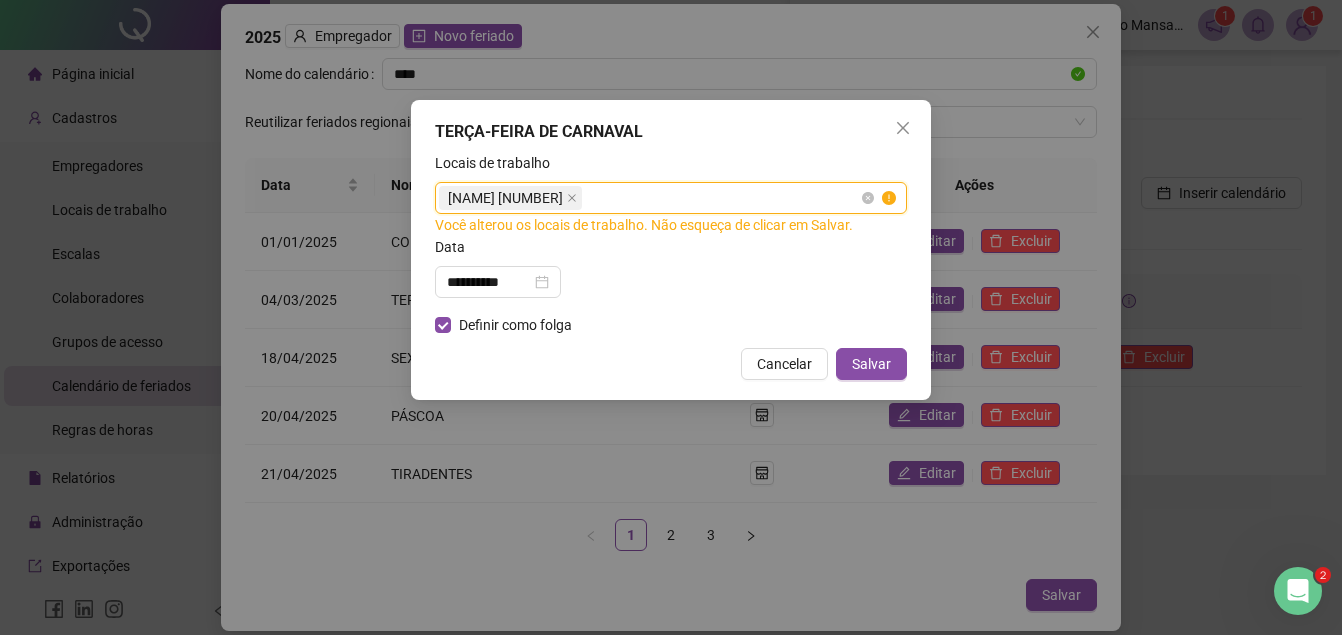 click on "[NAME] [NUMBER]" at bounding box center [671, 198] 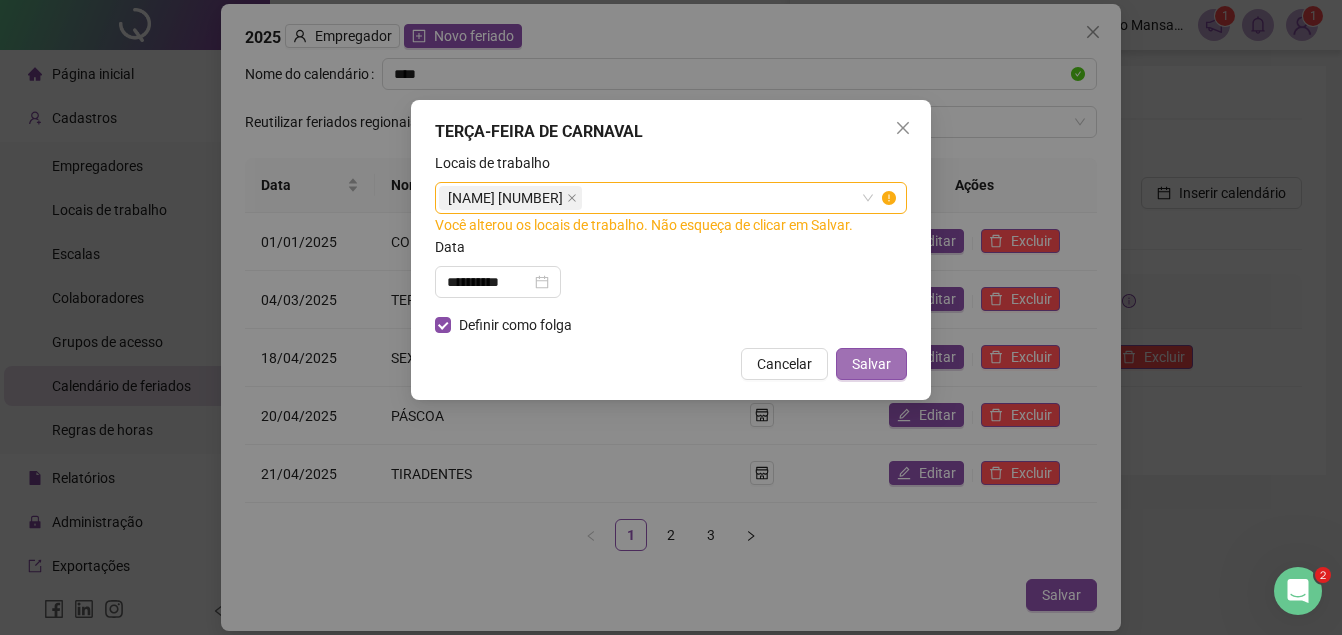 click on "Salvar" at bounding box center (871, 364) 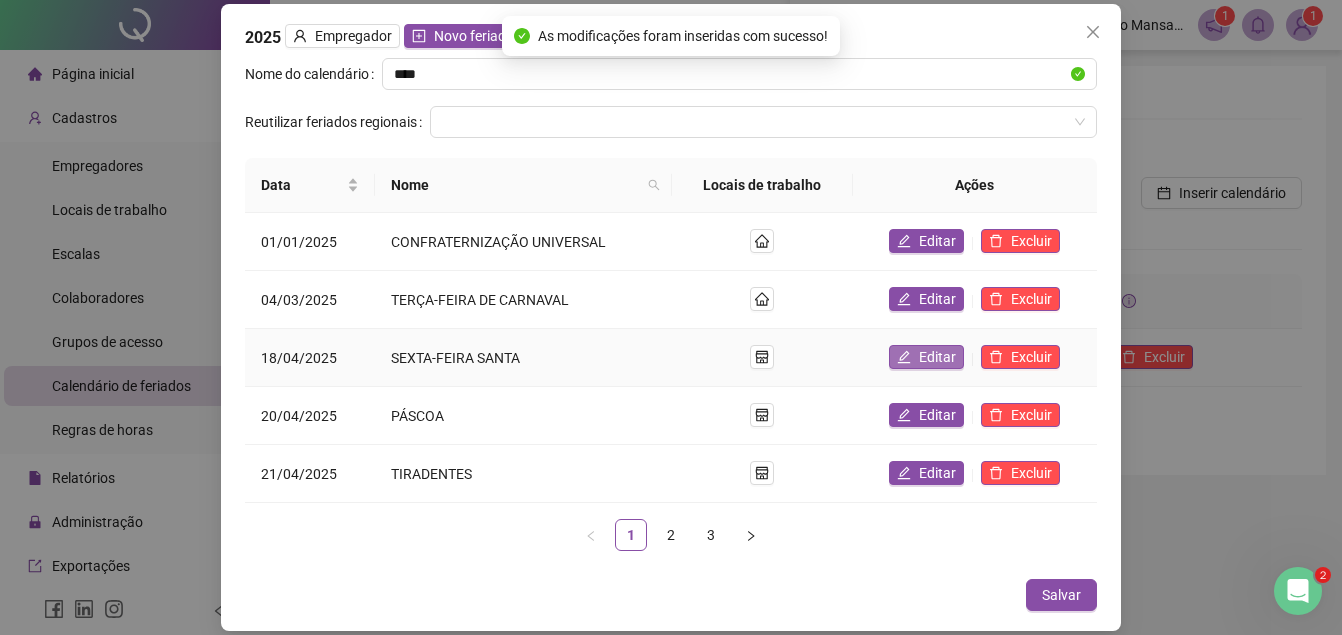 click on "Editar" at bounding box center [937, 357] 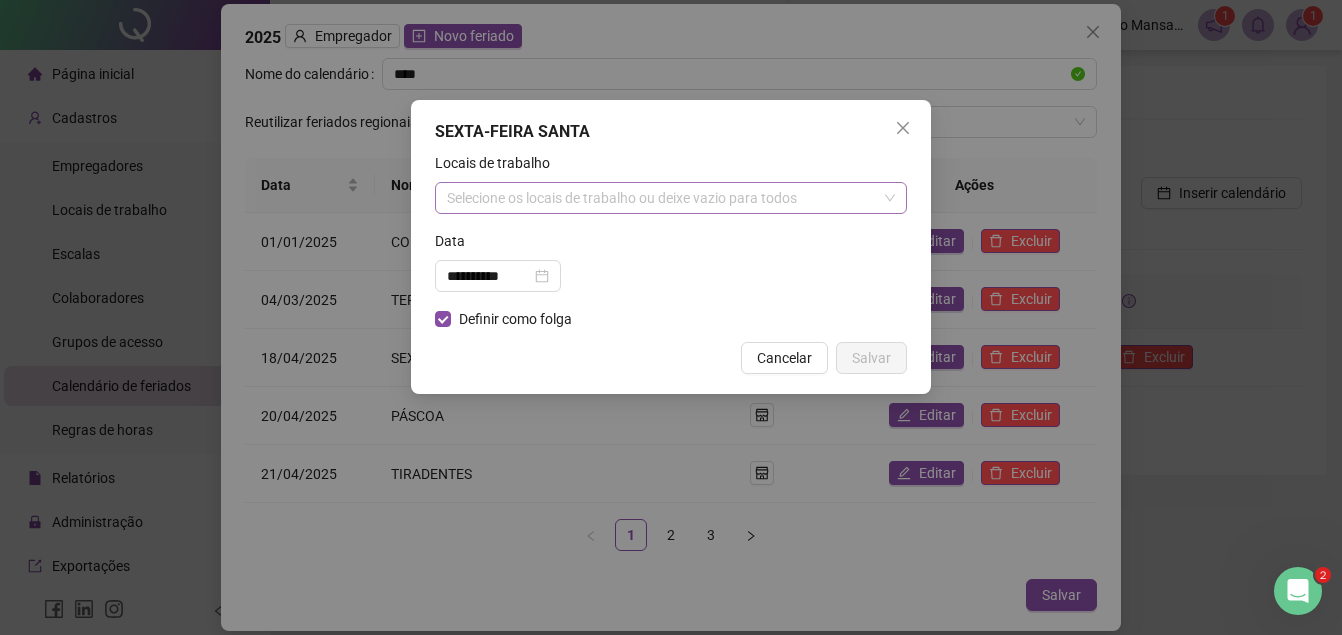 click on "Selecione os locais de trabalho ou deixe vazio para todos" at bounding box center (671, 198) 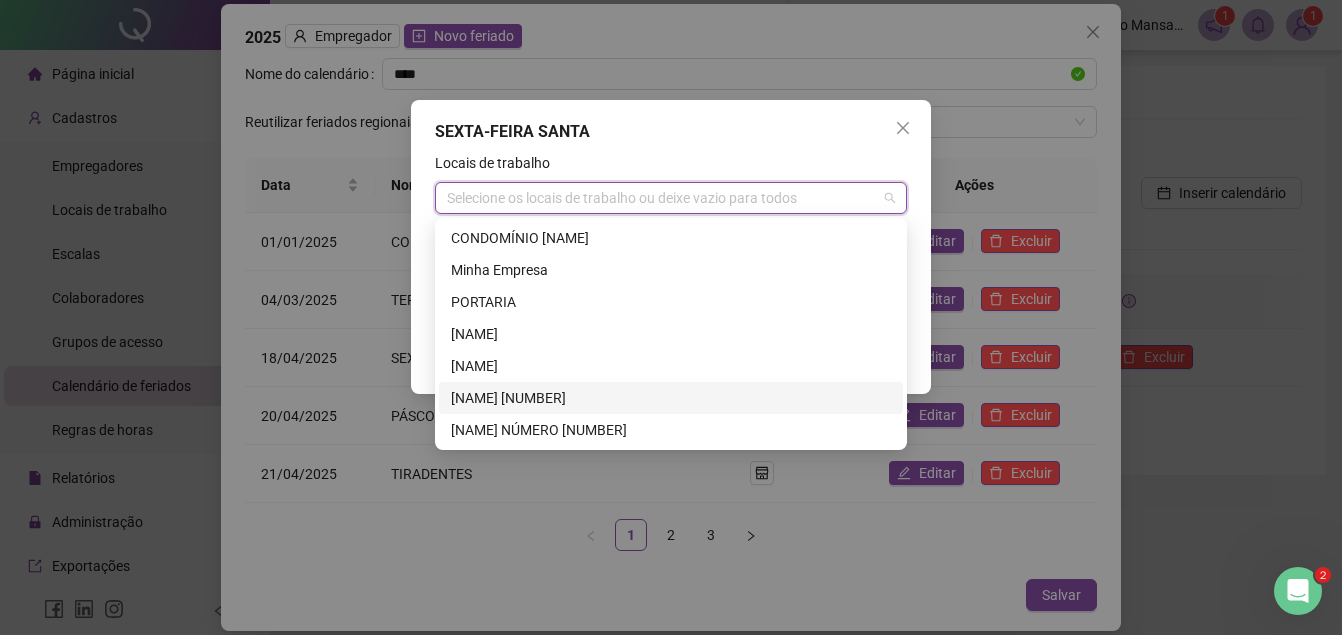 click on "[NAME] [NUMBER]" at bounding box center [671, 398] 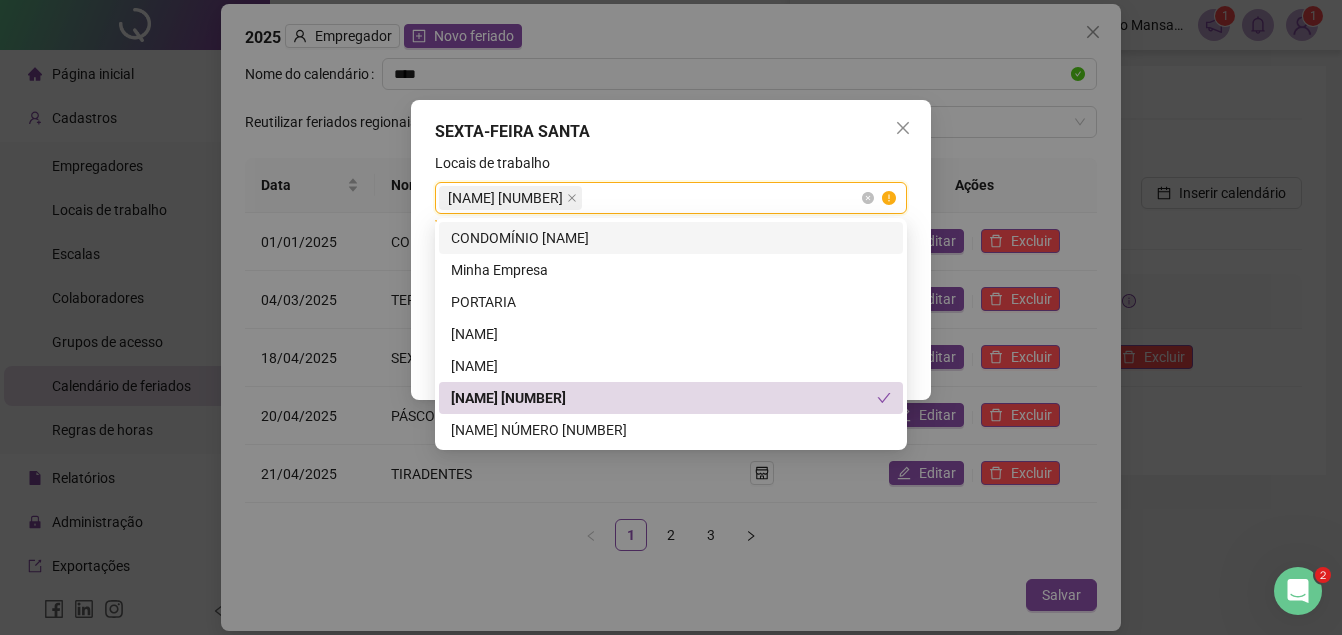 click on "[NAME] [NUMBER]" at bounding box center [671, 198] 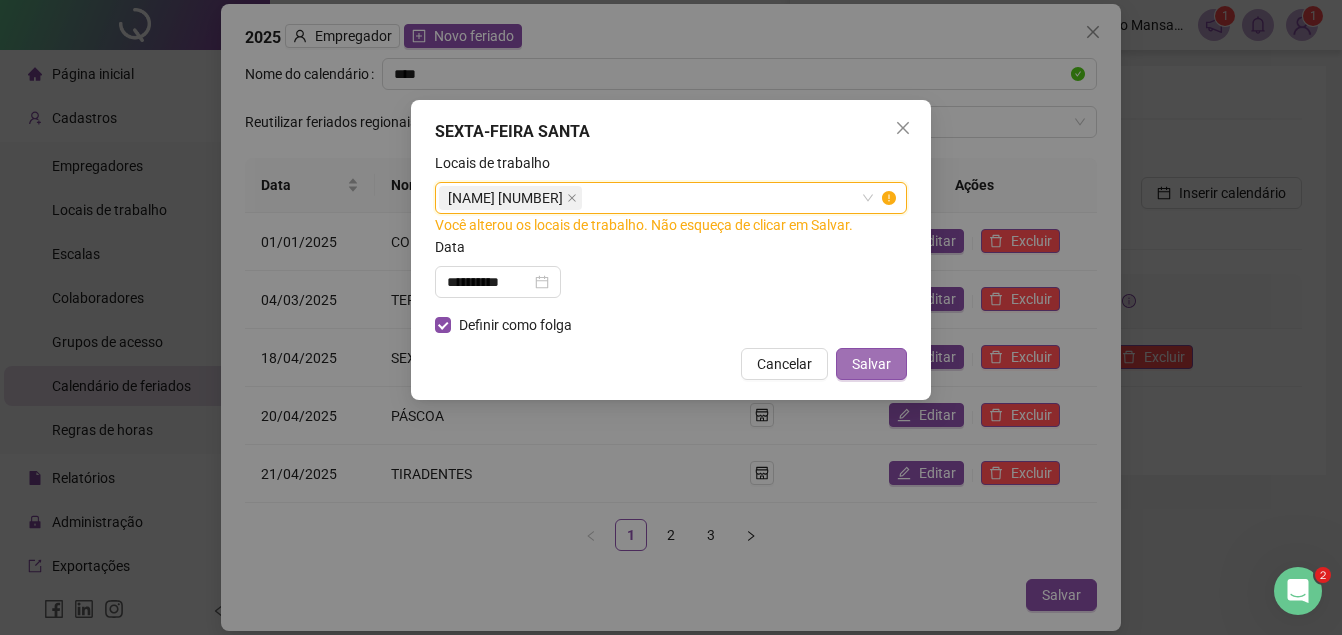 click on "Salvar" at bounding box center [871, 364] 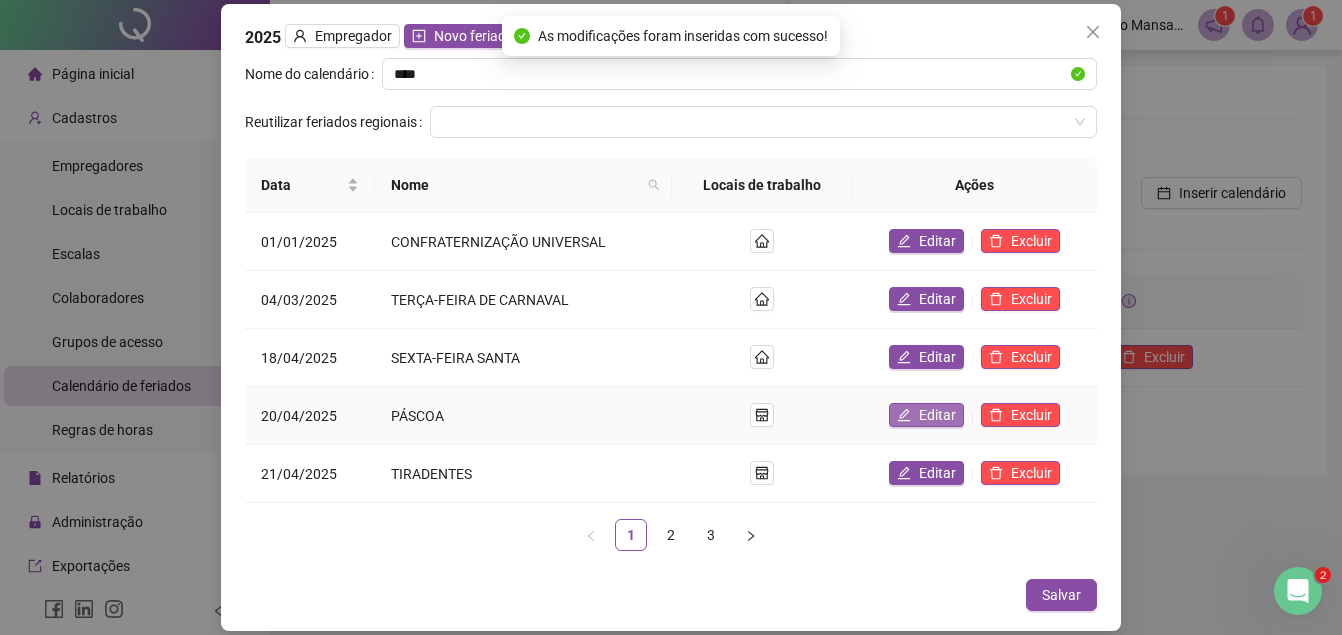click on "Editar" at bounding box center (937, 415) 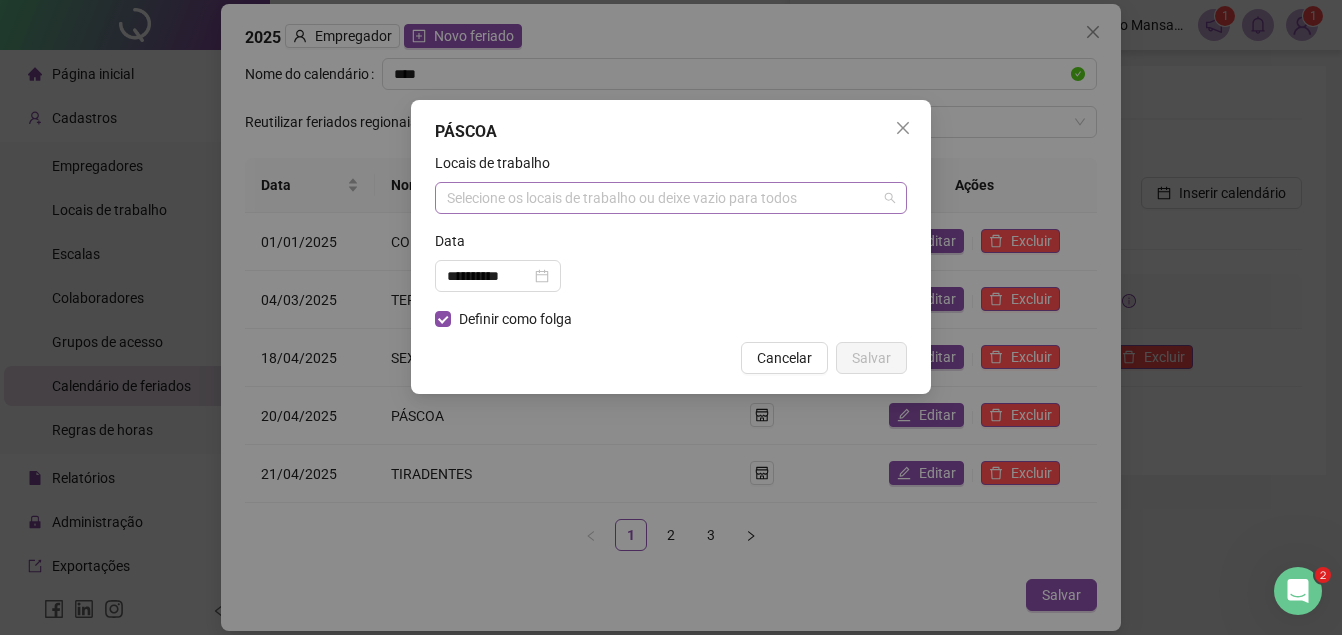 click on "Selecione os locais de trabalho ou deixe vazio para todos" at bounding box center [671, 198] 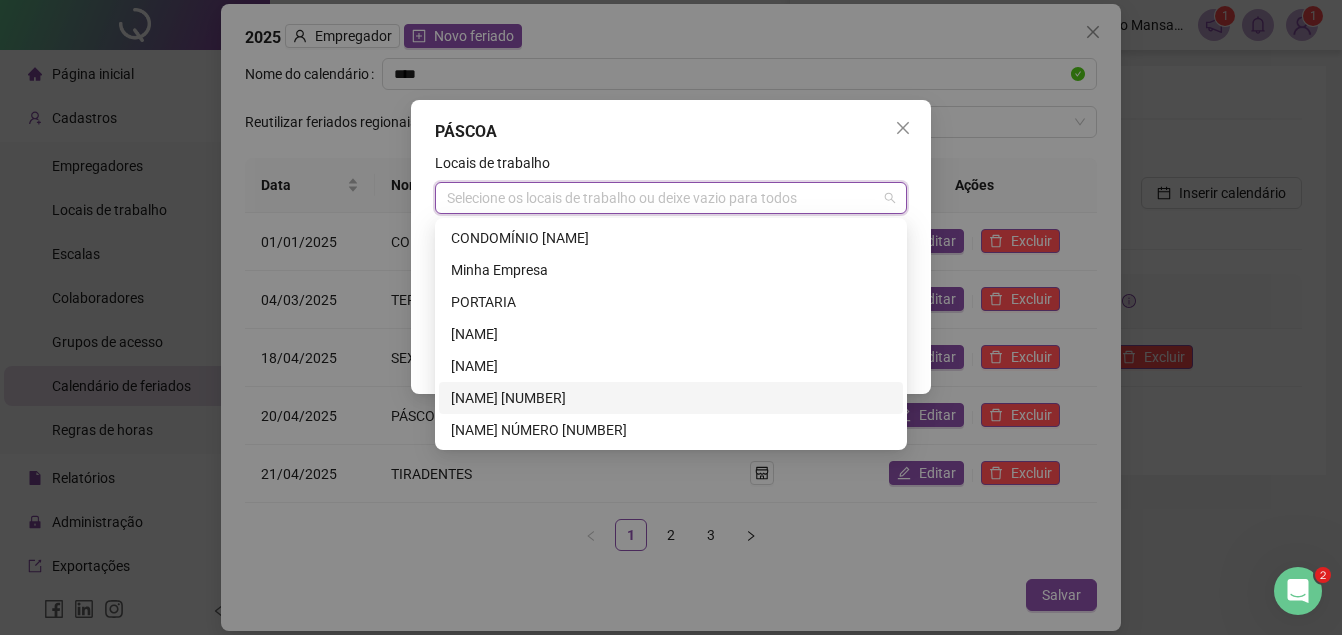 click on "[NAME] [NUMBER]" at bounding box center [671, 398] 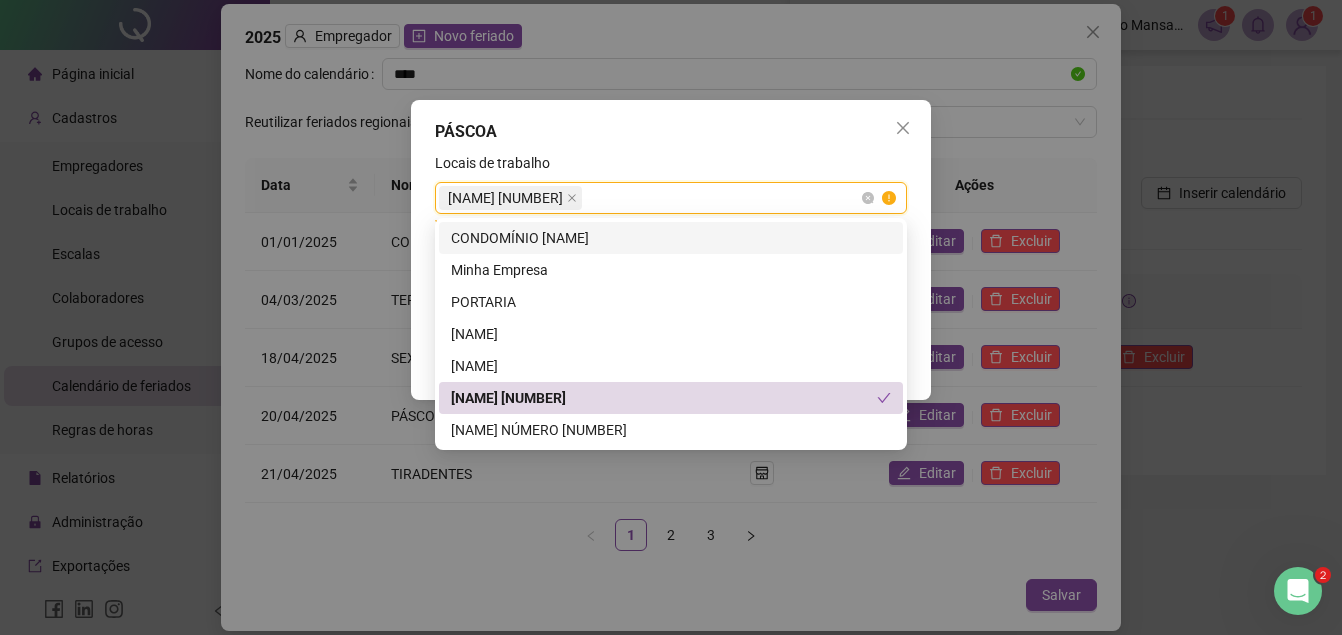 click on "[NAME] [NUMBER]" at bounding box center (671, 198) 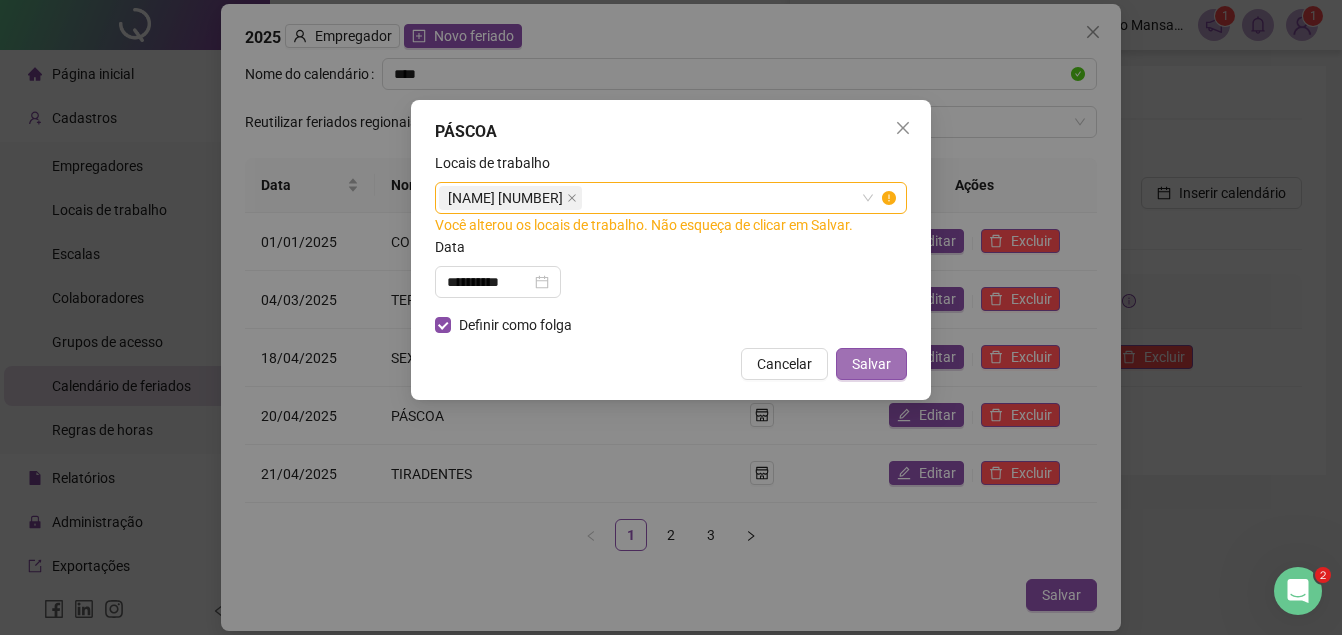 click on "Salvar" at bounding box center [871, 364] 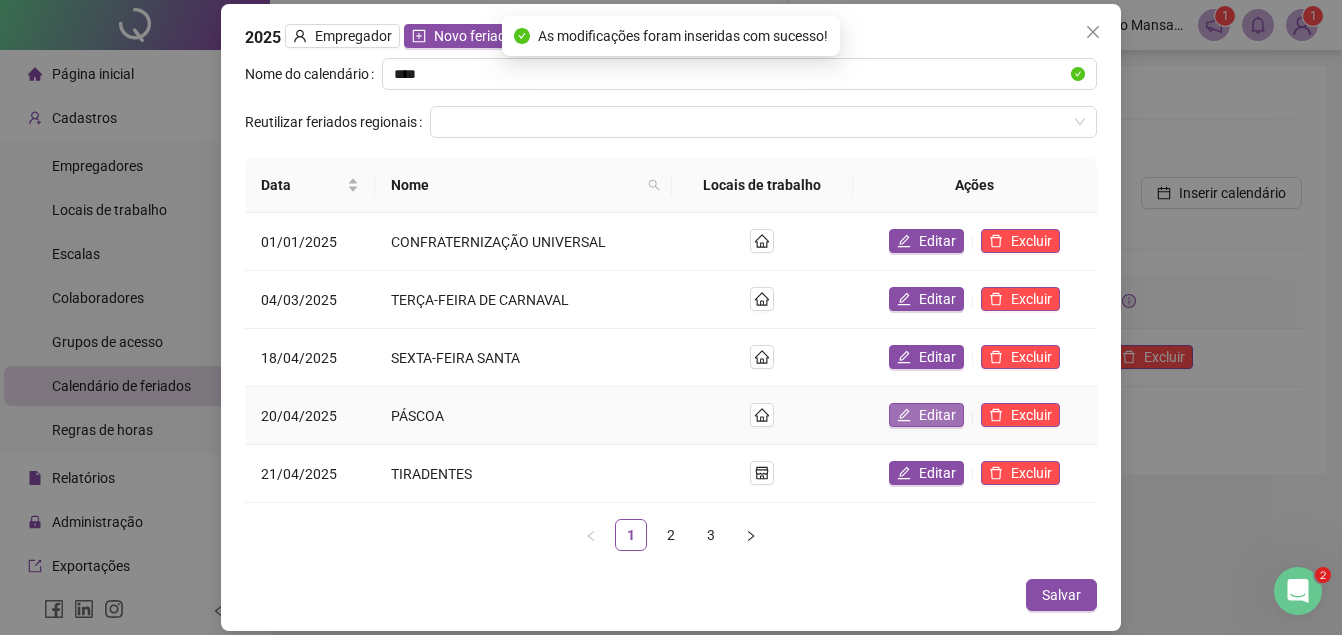 click on "Editar" at bounding box center (937, 415) 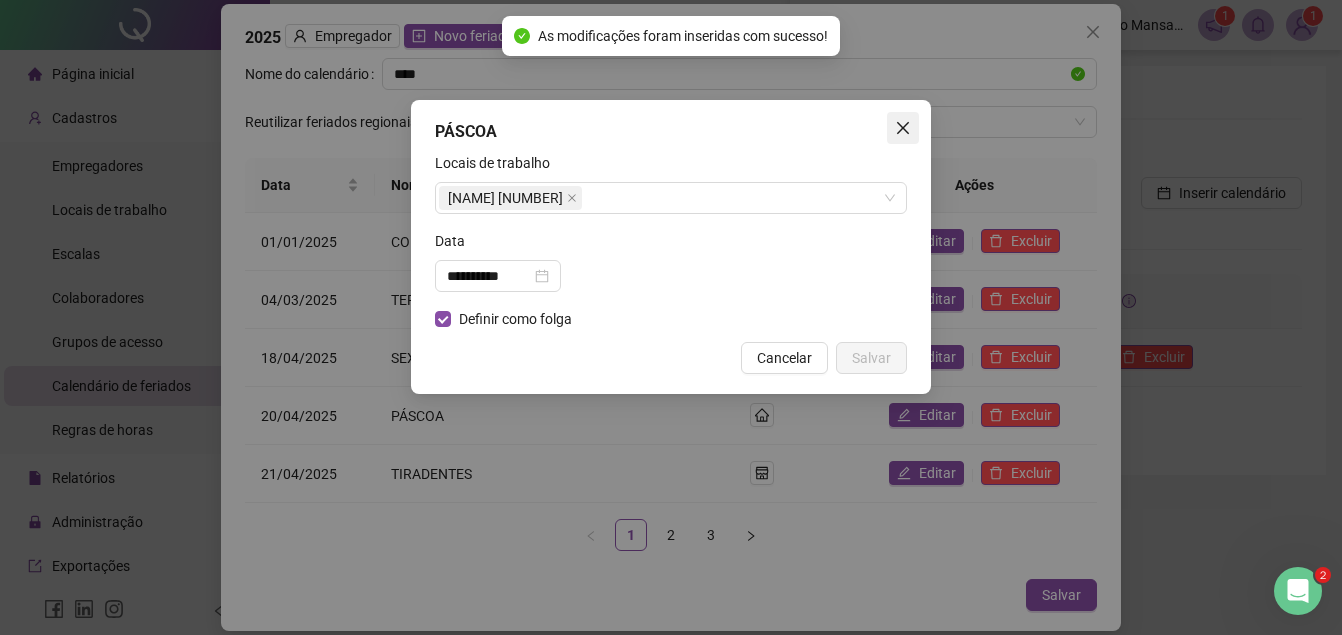 click 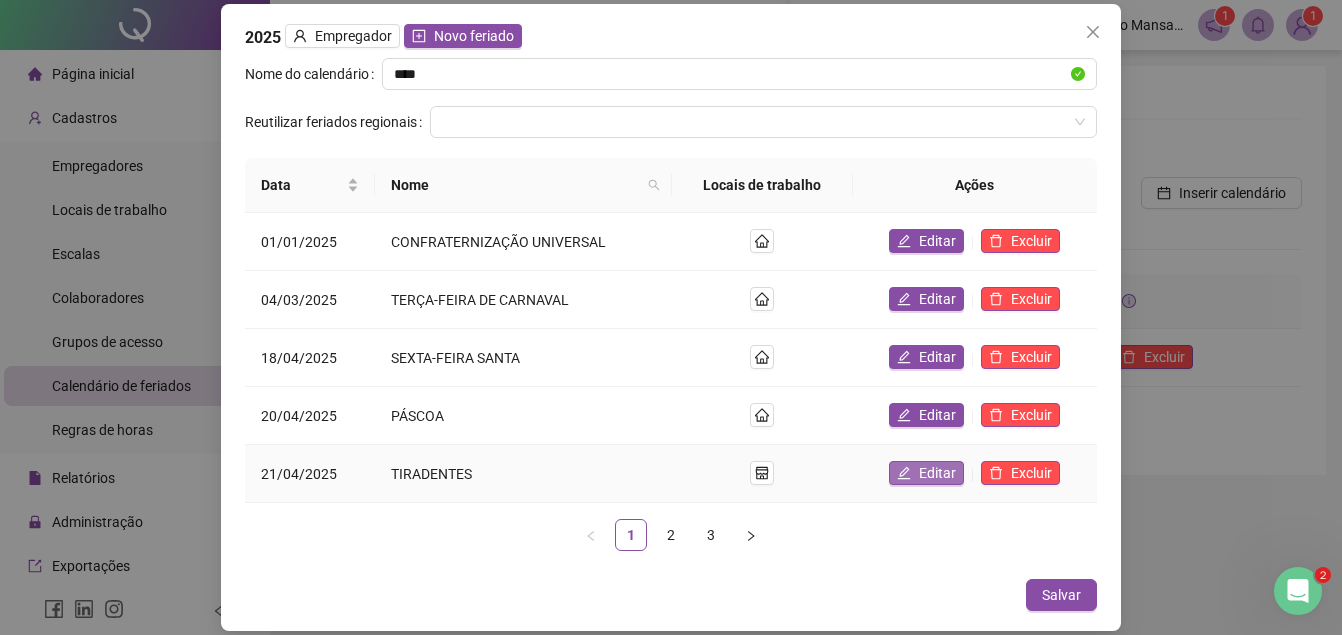 click on "Editar" at bounding box center (937, 473) 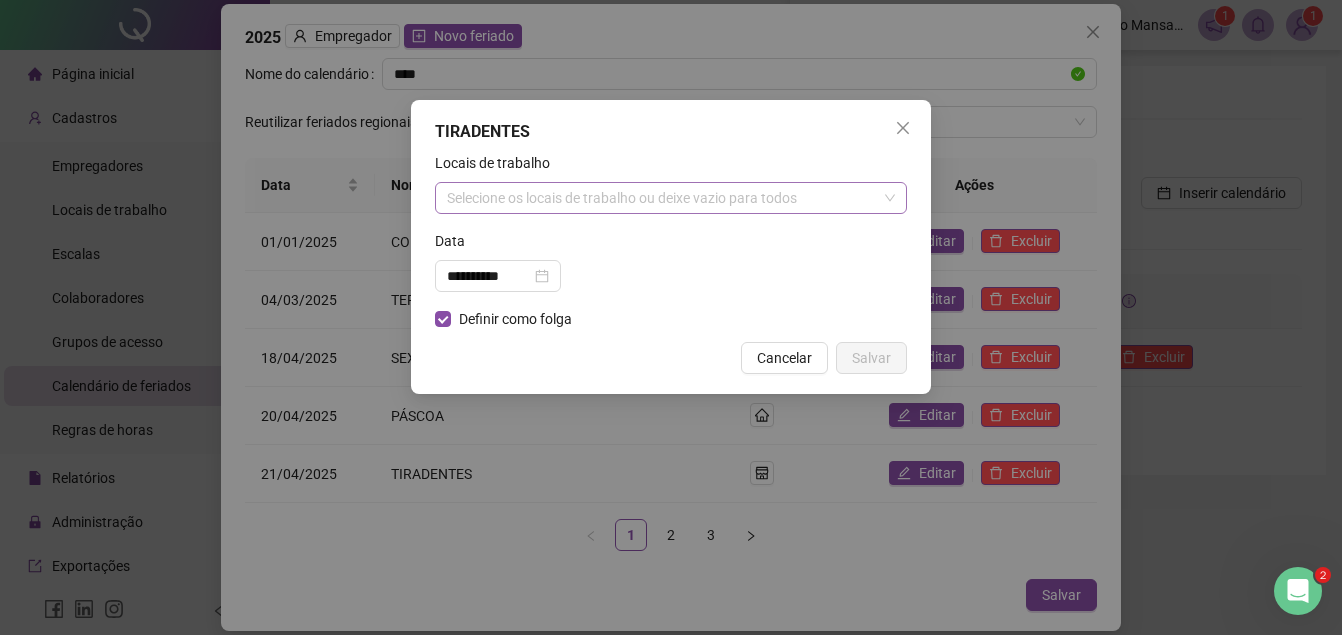 click on "Selecione os locais de trabalho ou deixe vazio para todos" at bounding box center [671, 198] 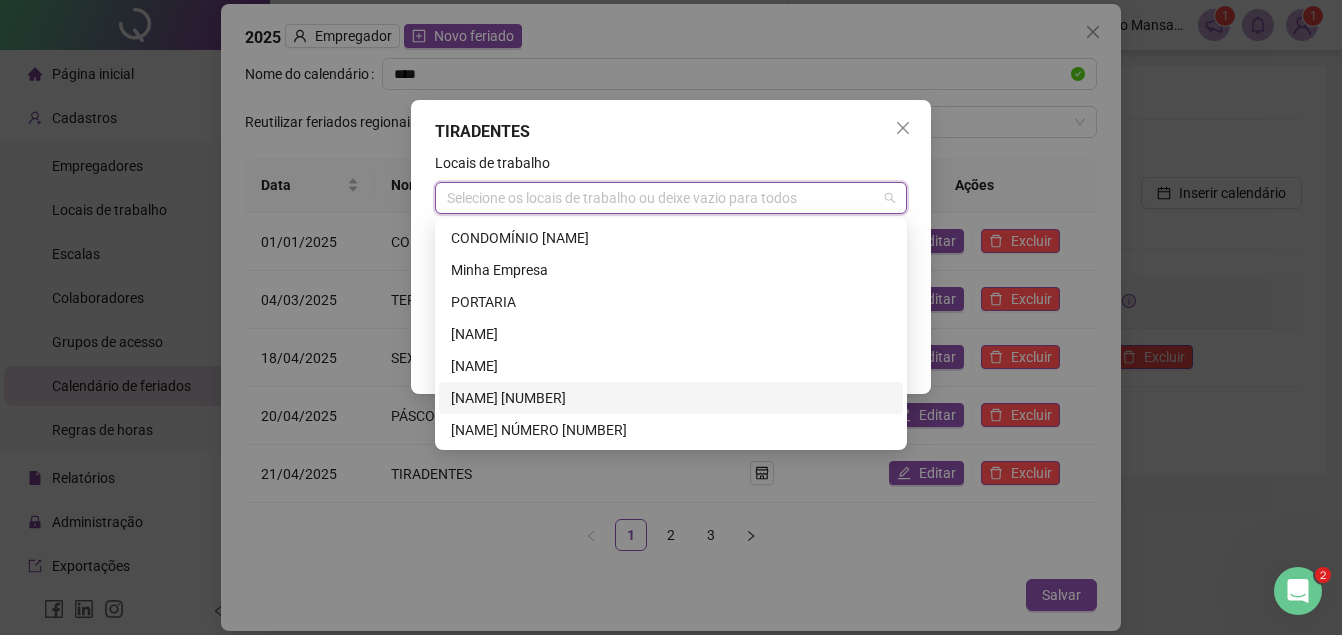 click on "[NAME] [NUMBER]" at bounding box center [671, 398] 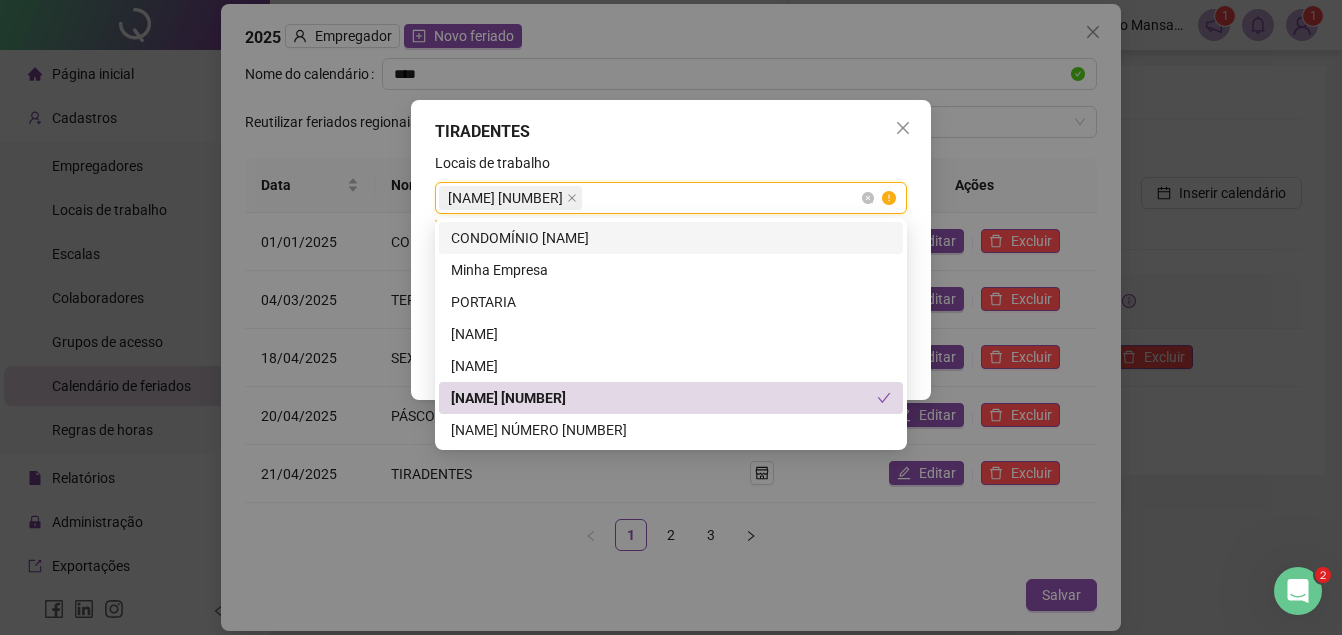 click on "[NAME] [NUMBER]" at bounding box center (671, 198) 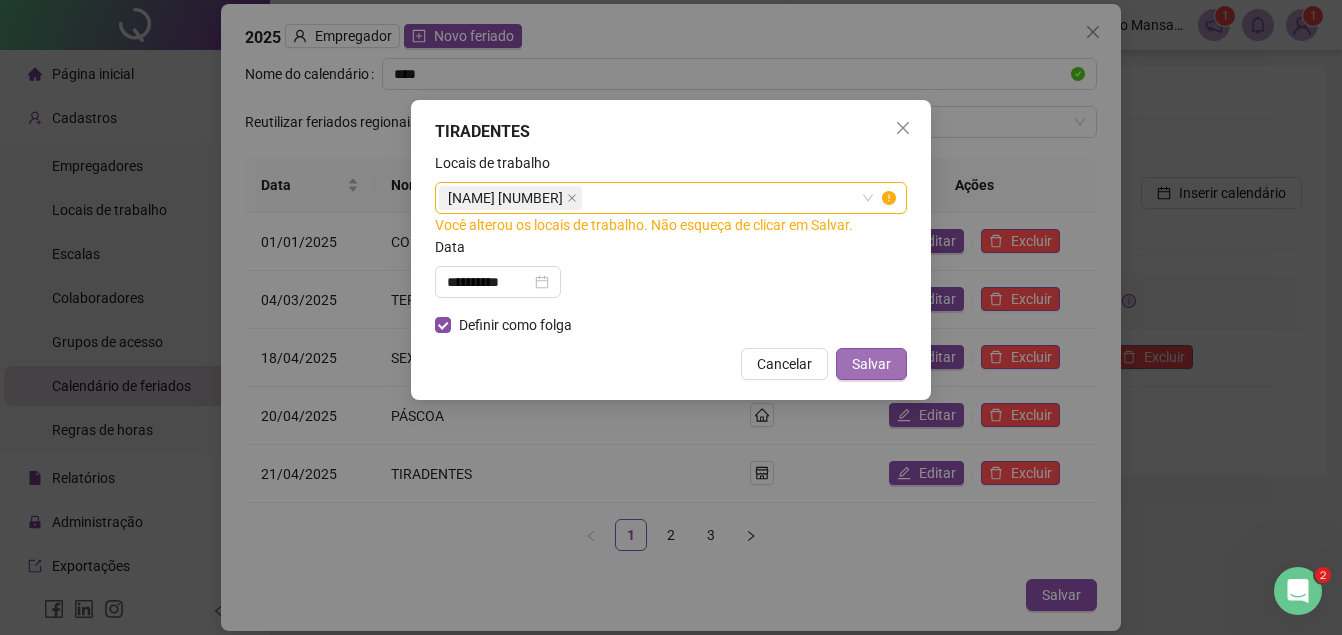 click on "Salvar" at bounding box center (871, 364) 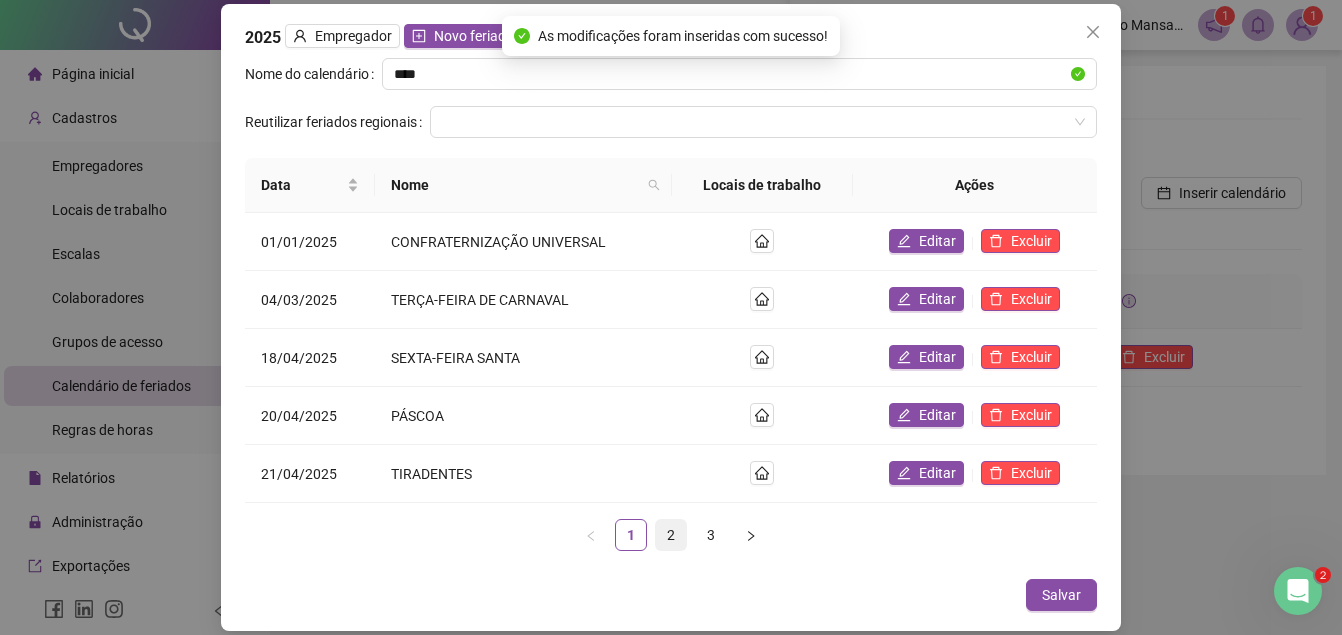 click on "2" at bounding box center (671, 535) 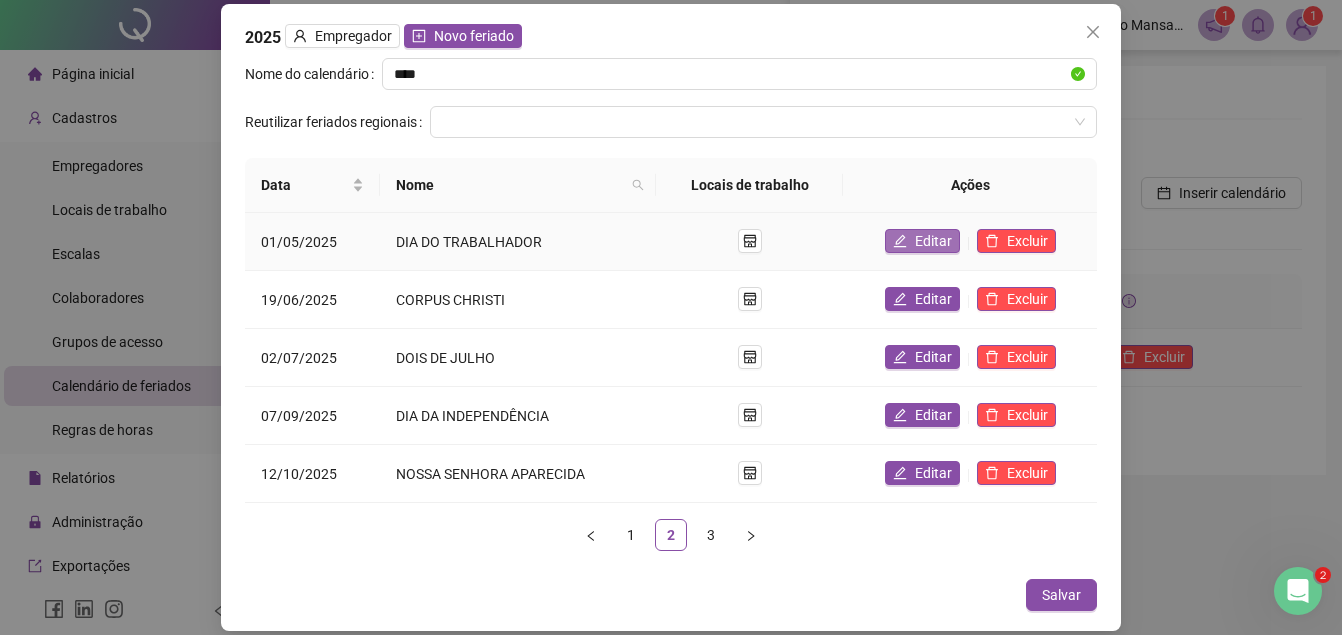 click on "Editar" at bounding box center (922, 241) 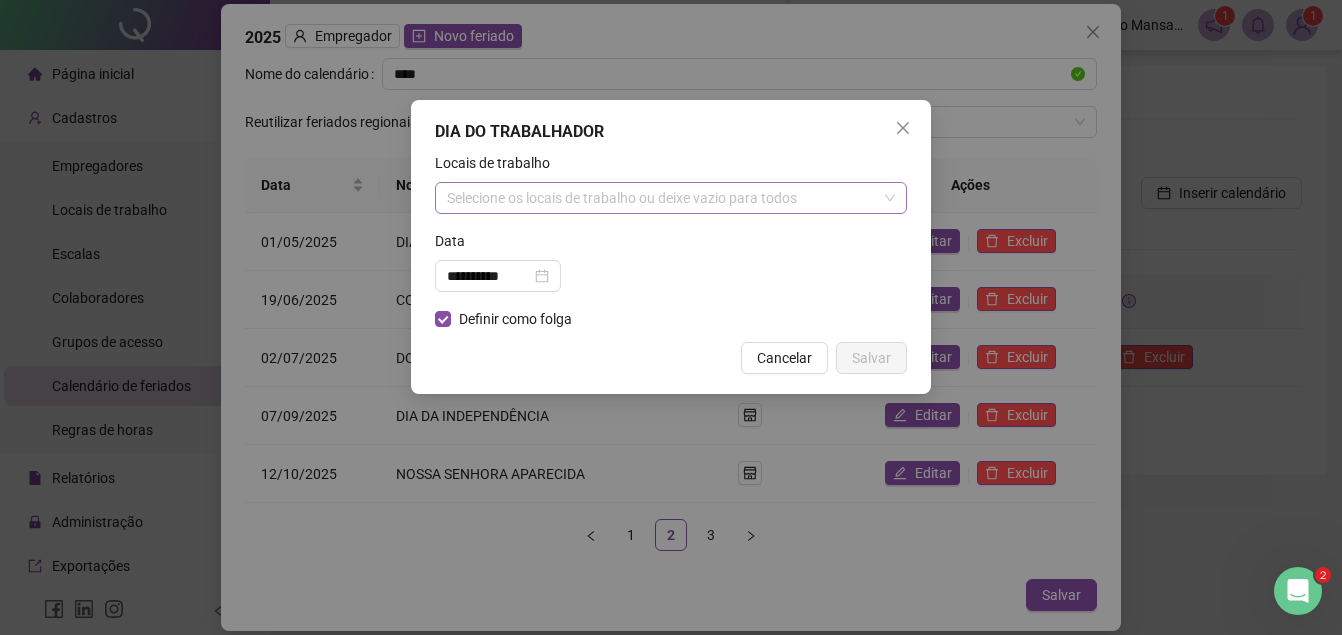 click on "Selecione os locais de trabalho ou deixe vazio para todos" at bounding box center [671, 198] 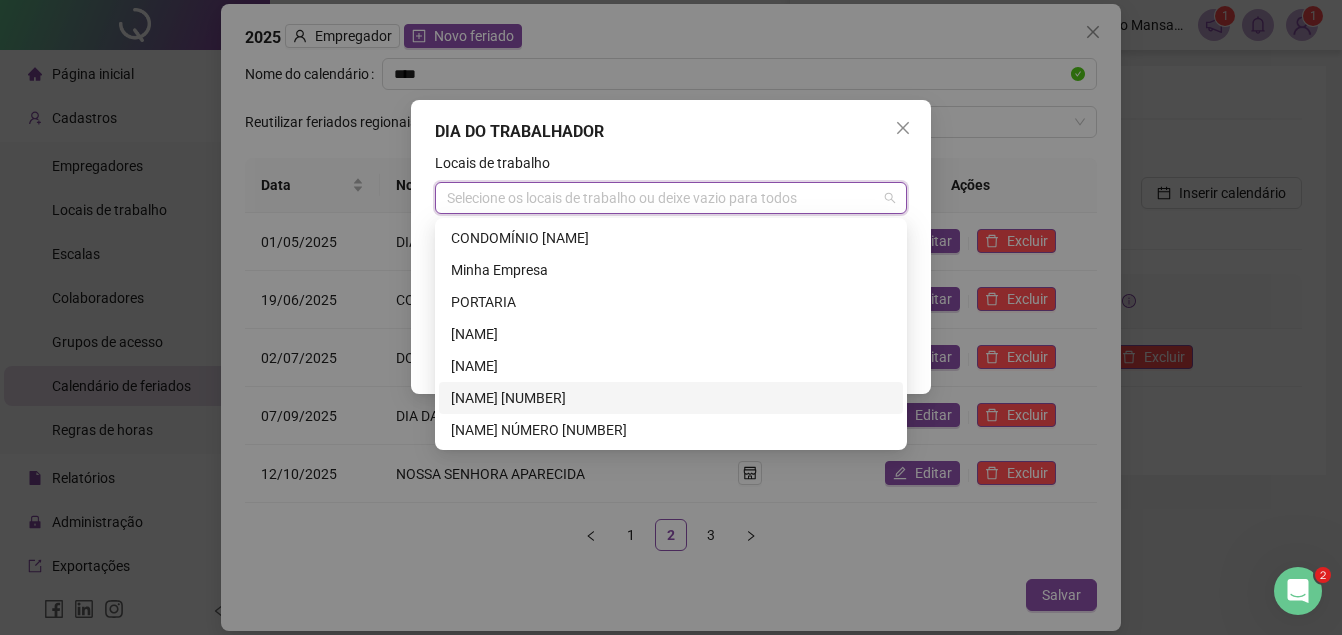 click on "[NAME] [NUMBER]" at bounding box center (671, 398) 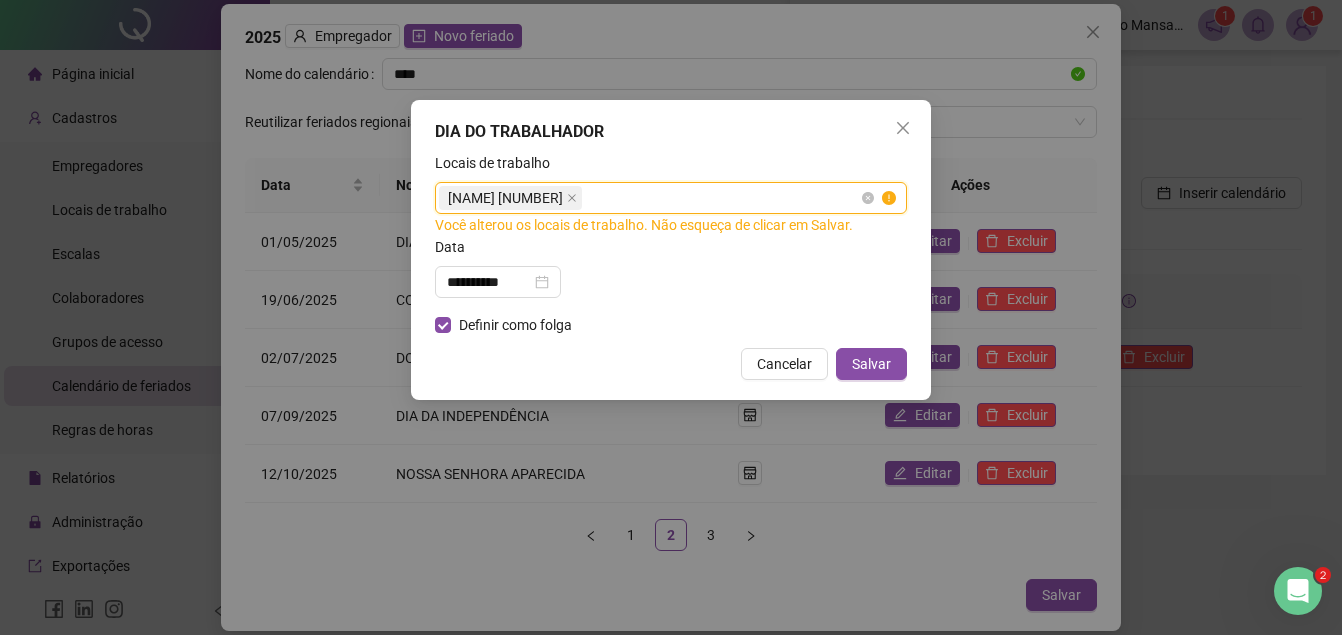 click on "[NAME] [NUMBER]" at bounding box center [671, 198] 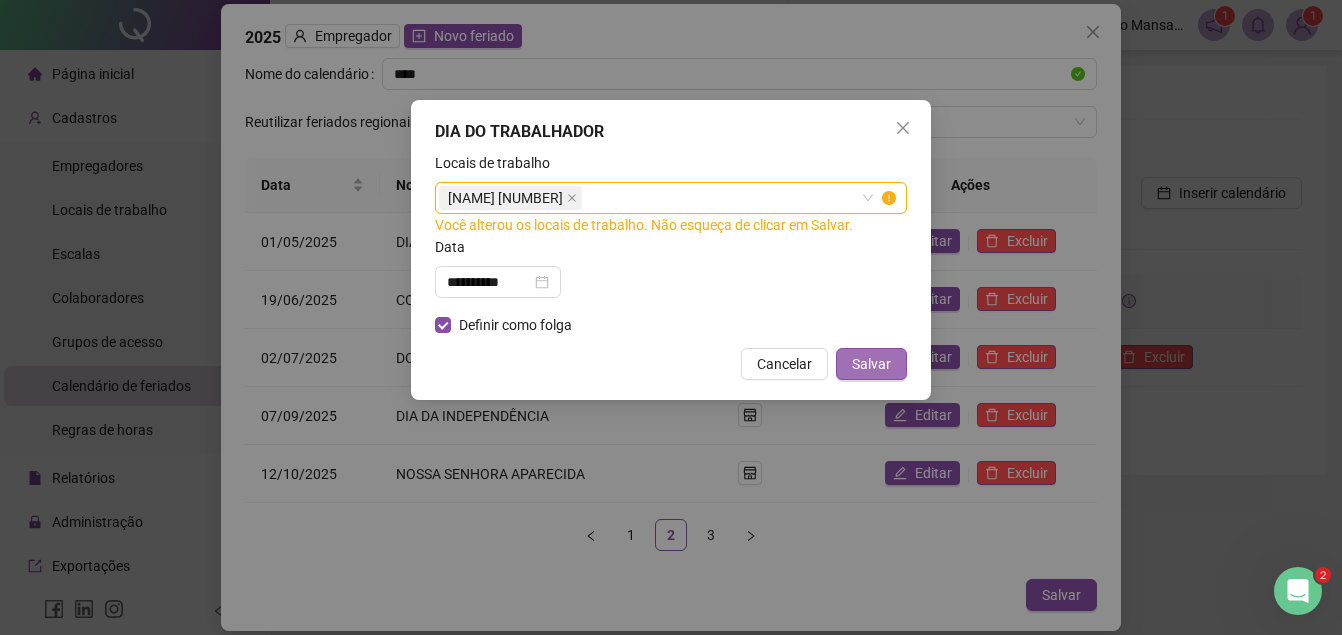 click on "Salvar" at bounding box center [871, 364] 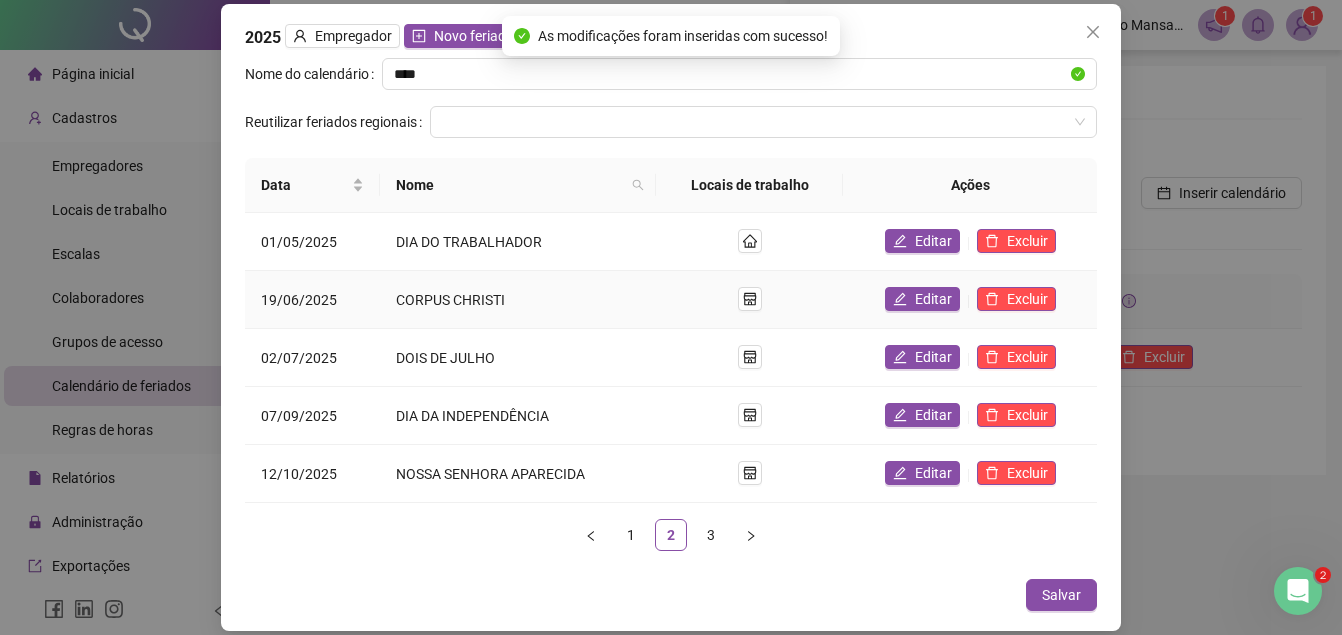 click on "Editar" at bounding box center (933, 299) 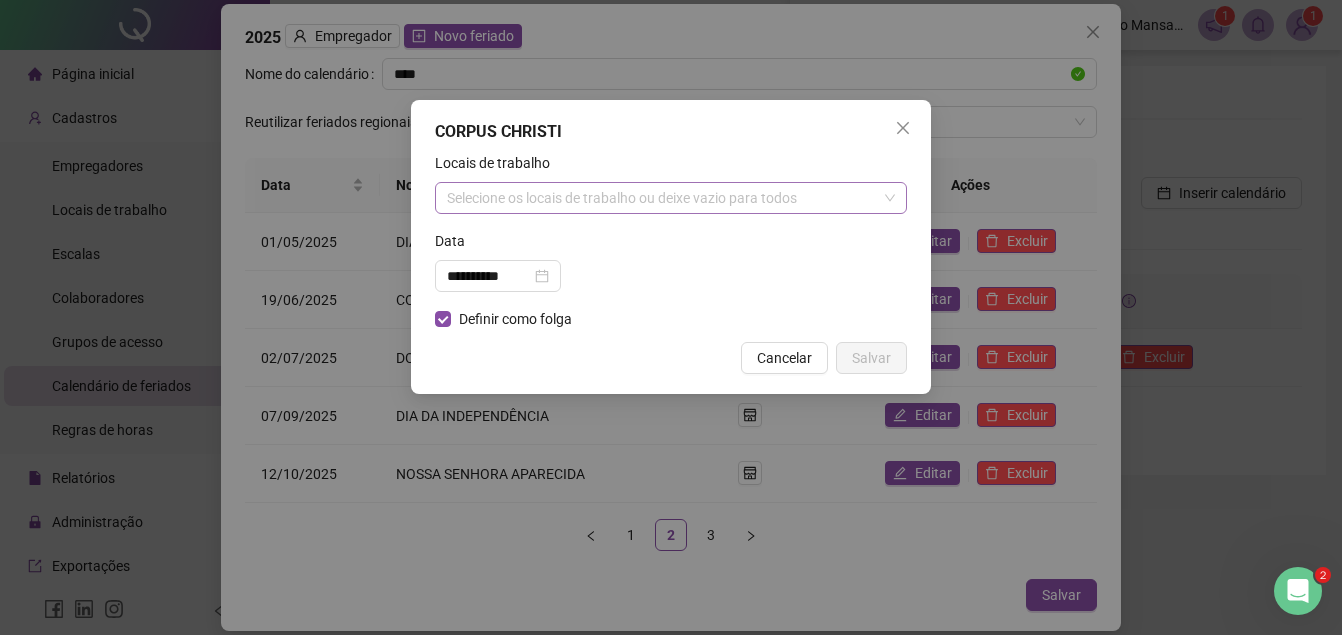 click on "Selecione os locais de trabalho ou deixe vazio para todos" at bounding box center (671, 198) 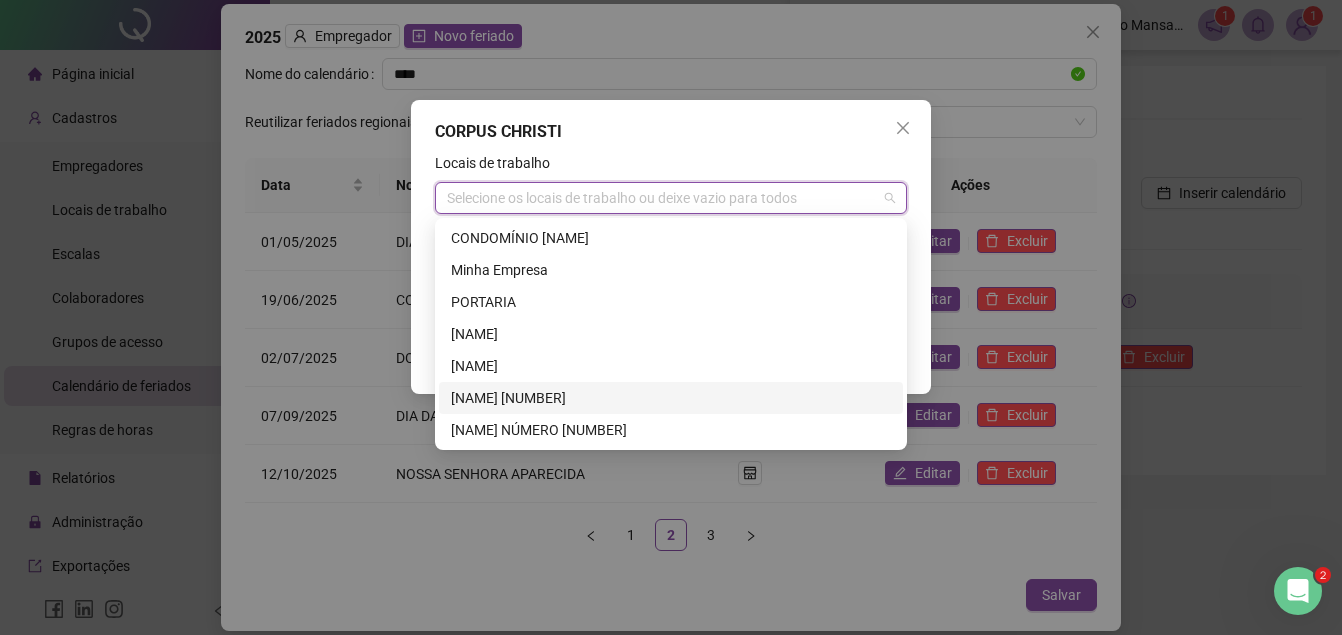 click on "[NAME] [NUMBER]" at bounding box center (671, 398) 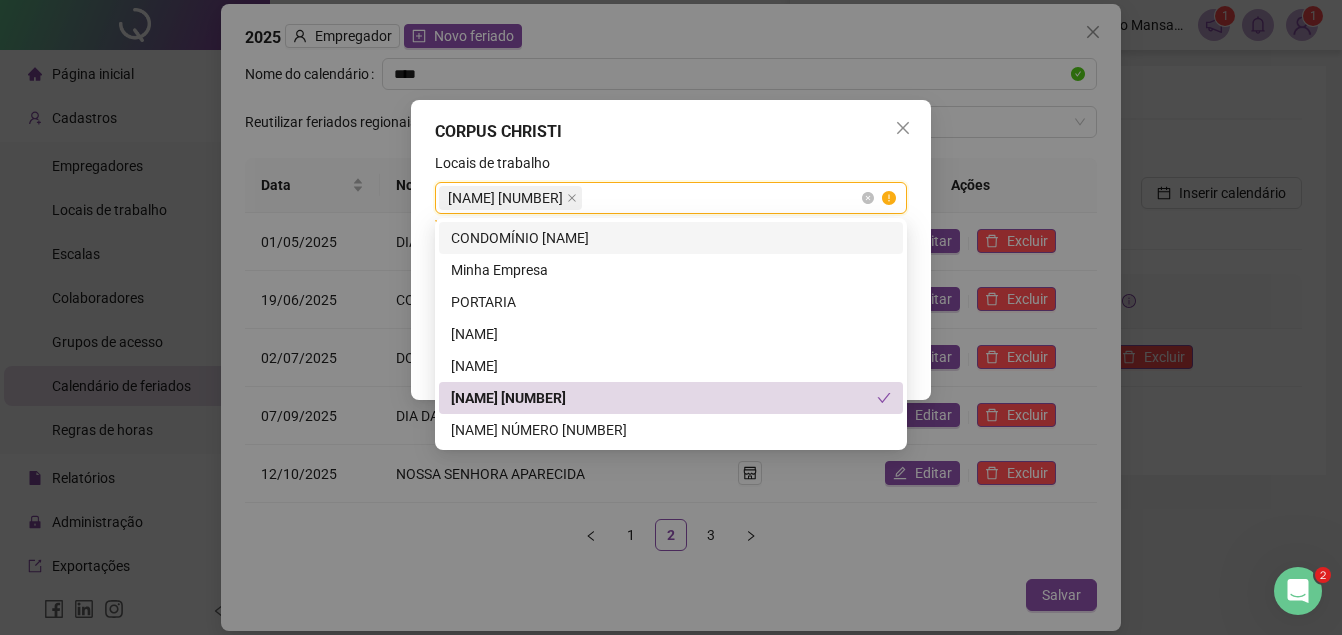 click on "[NAME] [NUMBER]" at bounding box center (671, 198) 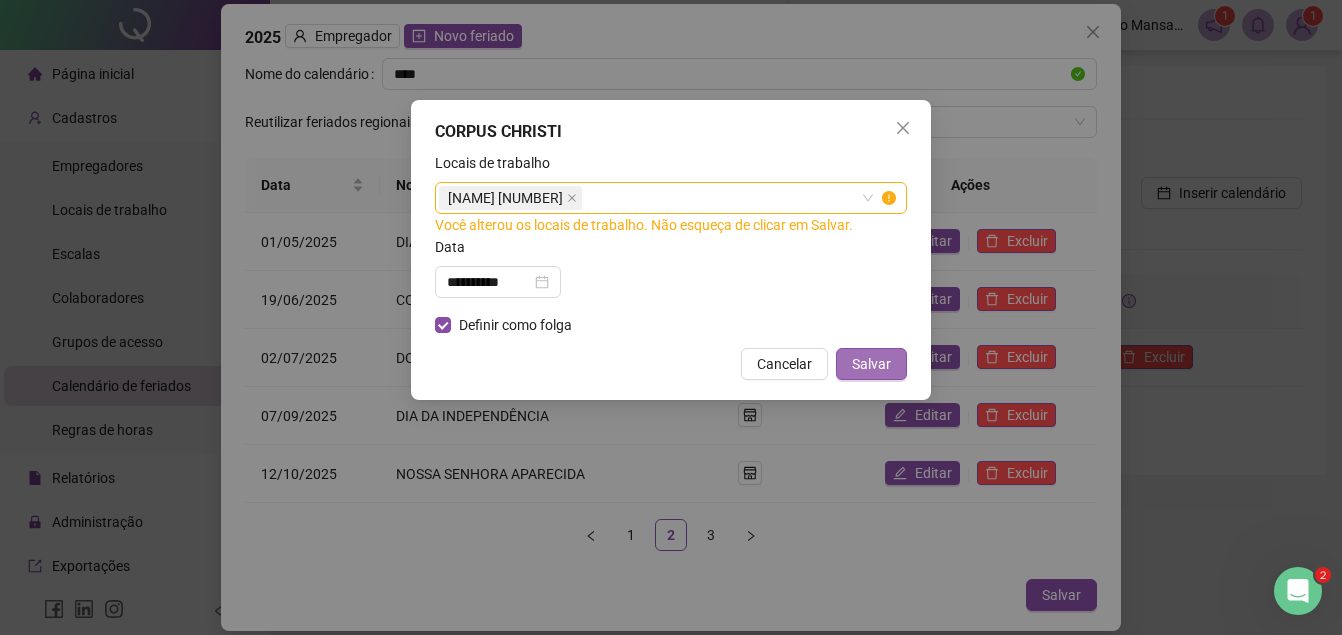 click on "Salvar" at bounding box center (871, 364) 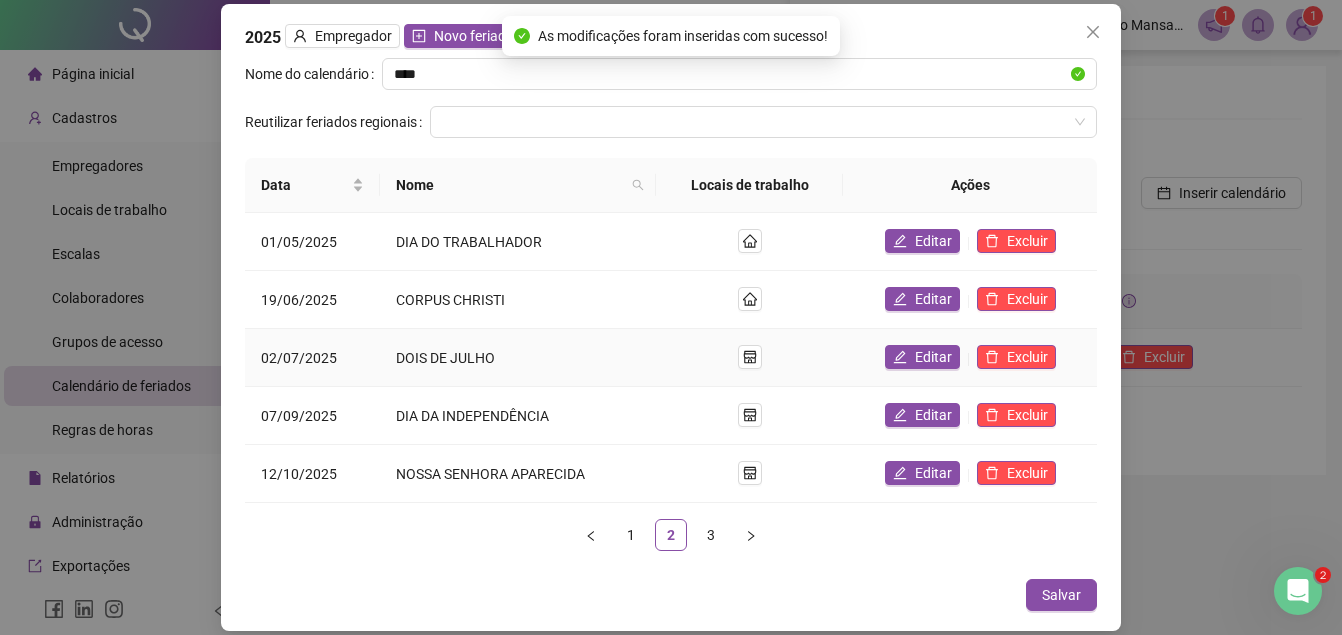 click on "Editar" at bounding box center [933, 357] 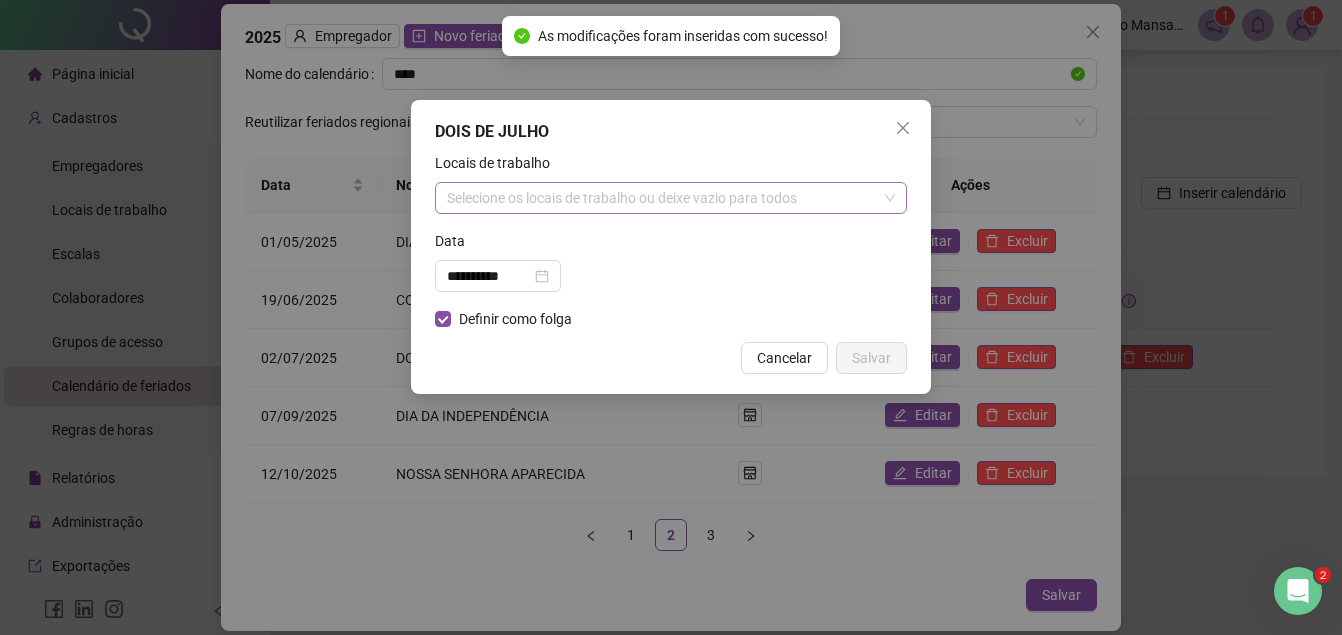 click on "Selecione os locais de trabalho ou deixe vazio para todos" at bounding box center [671, 198] 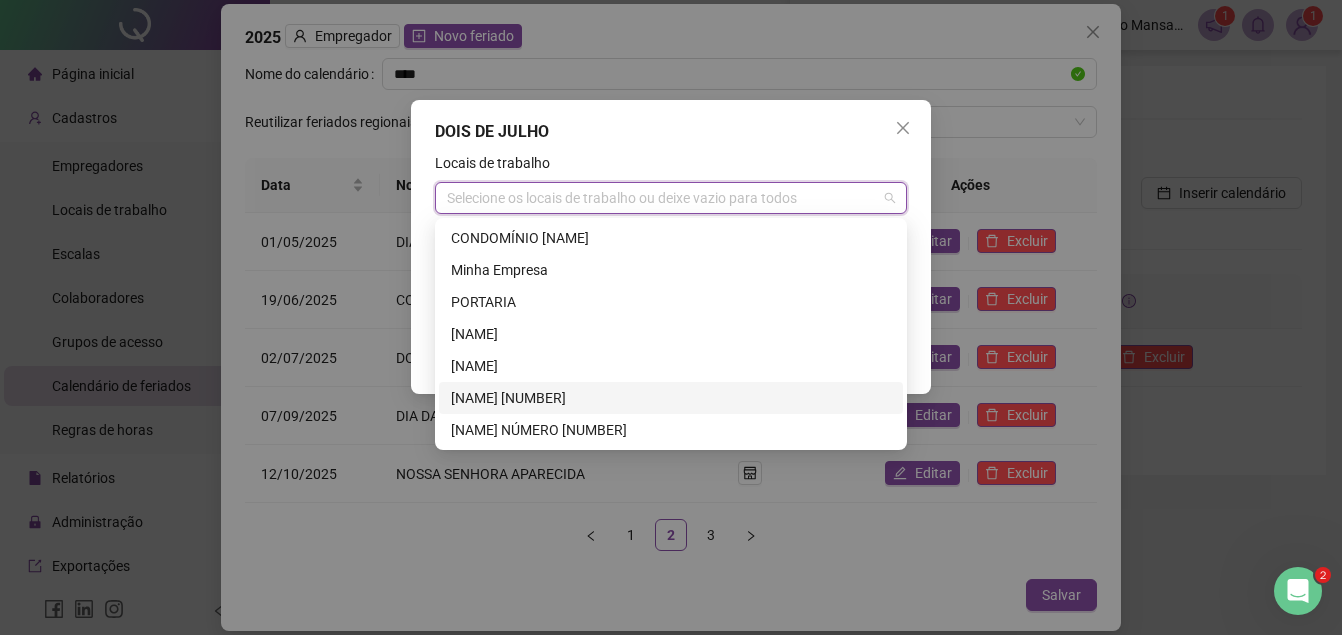click on "[NAME] [NUMBER]" at bounding box center (671, 398) 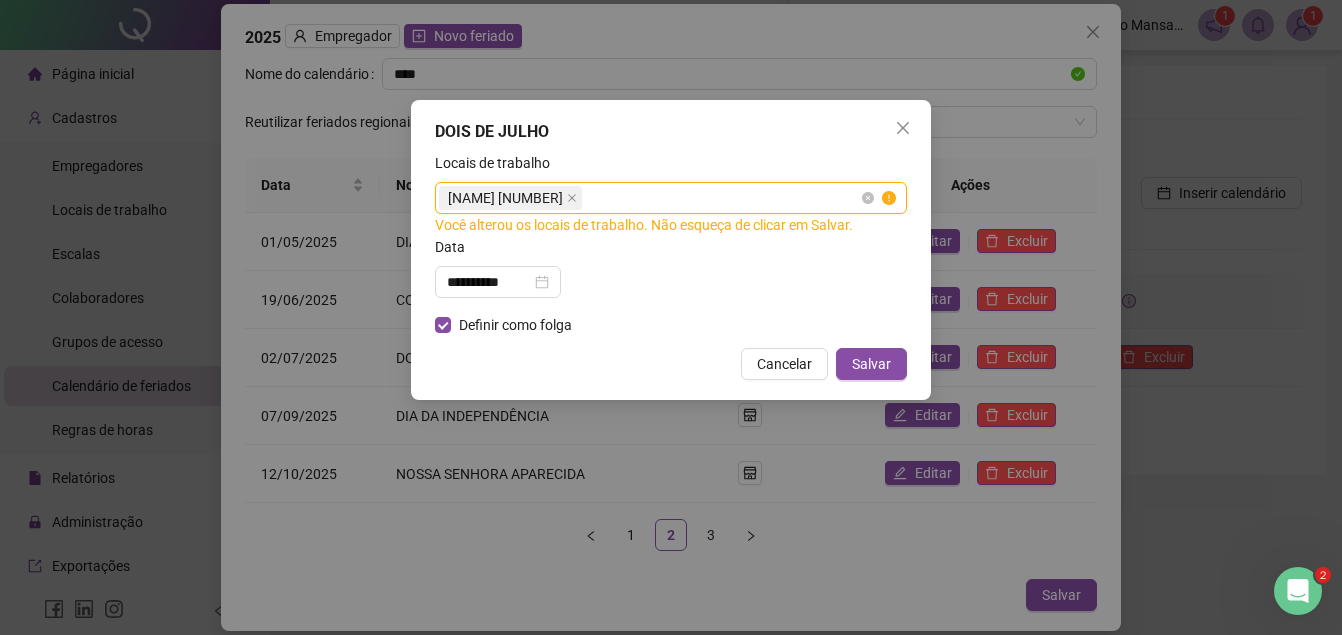 click on "[NAME] [NUMBER]" at bounding box center (671, 198) 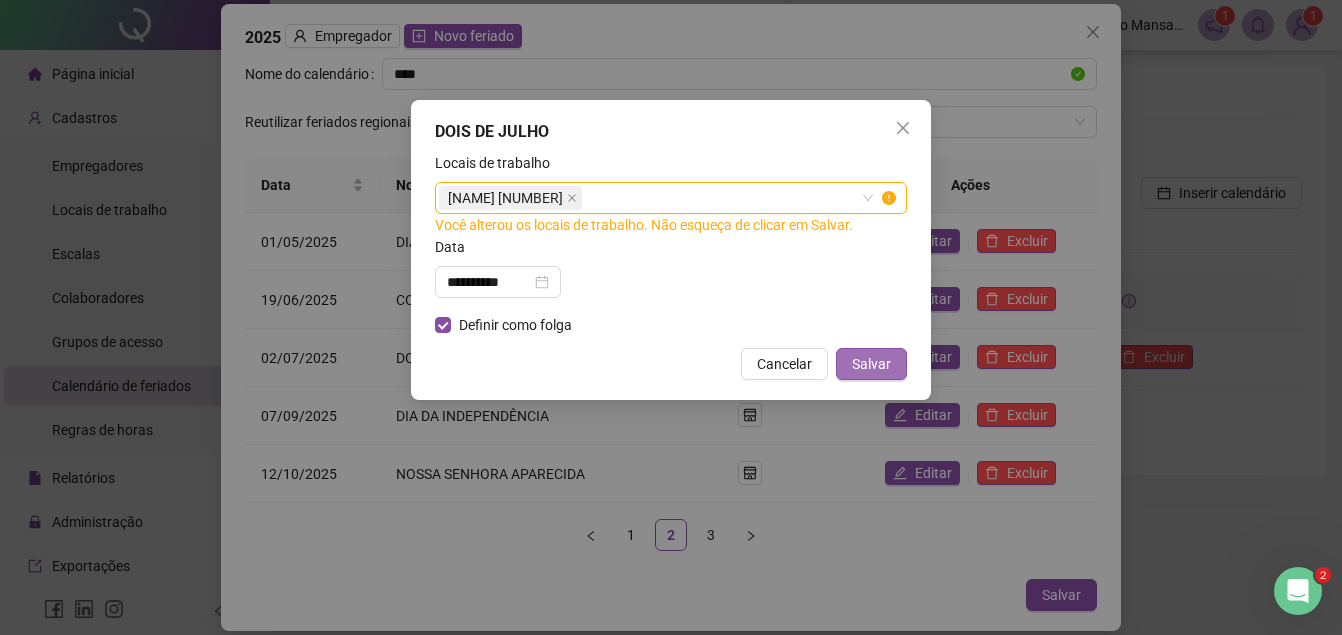 click on "Salvar" at bounding box center [871, 364] 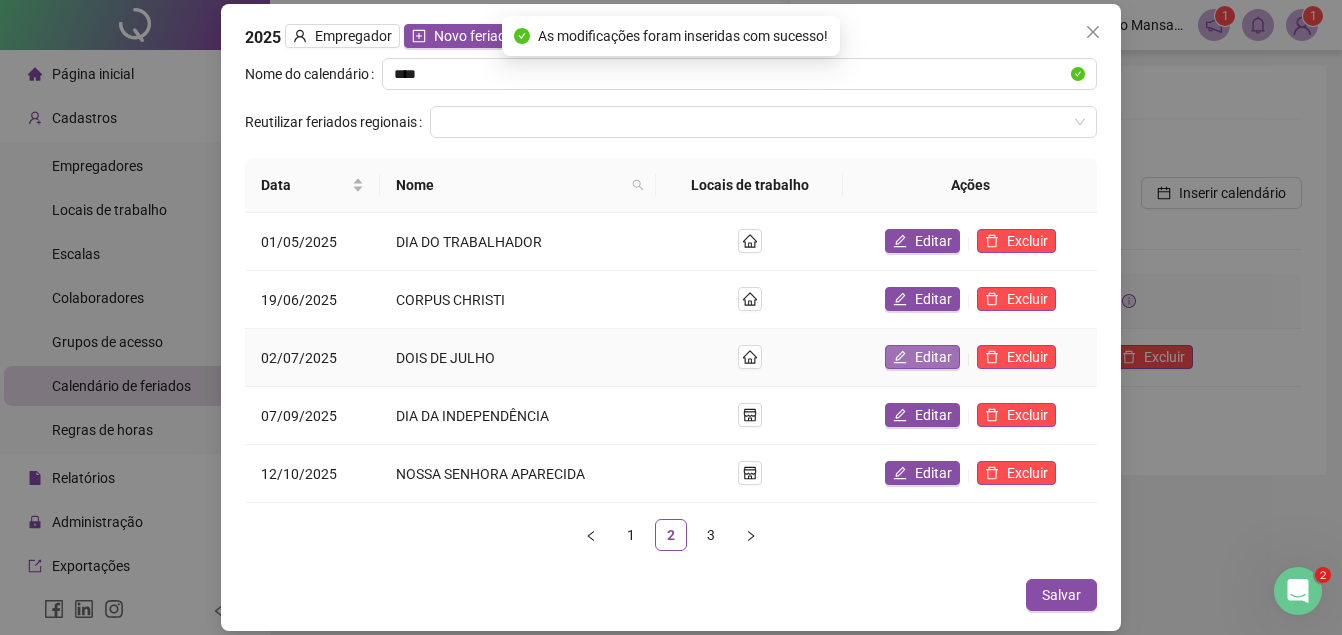 click on "Editar" at bounding box center (933, 357) 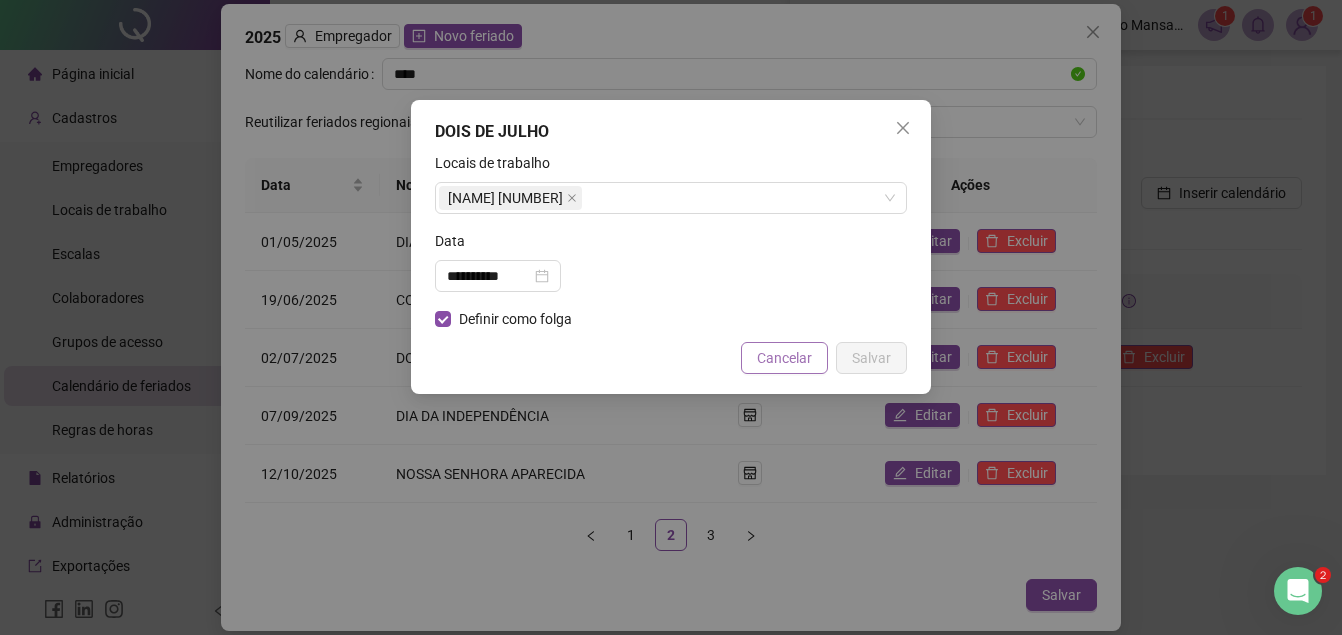 click on "Cancelar" at bounding box center (784, 358) 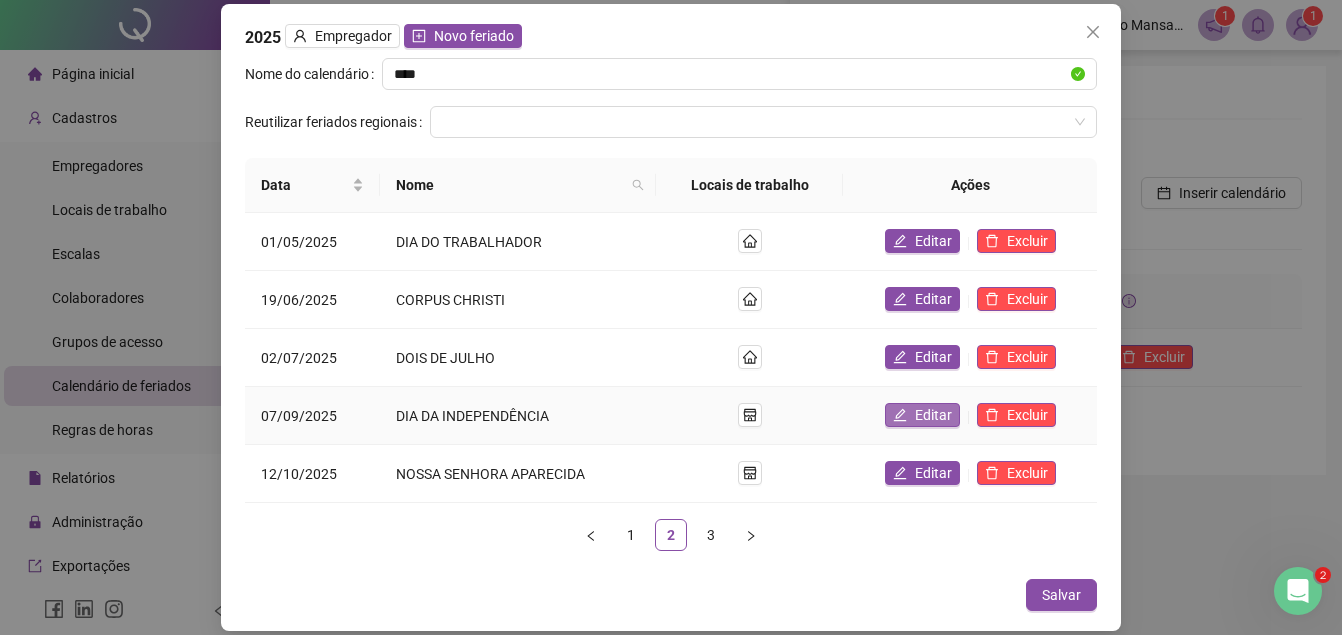 click on "Editar" at bounding box center [933, 415] 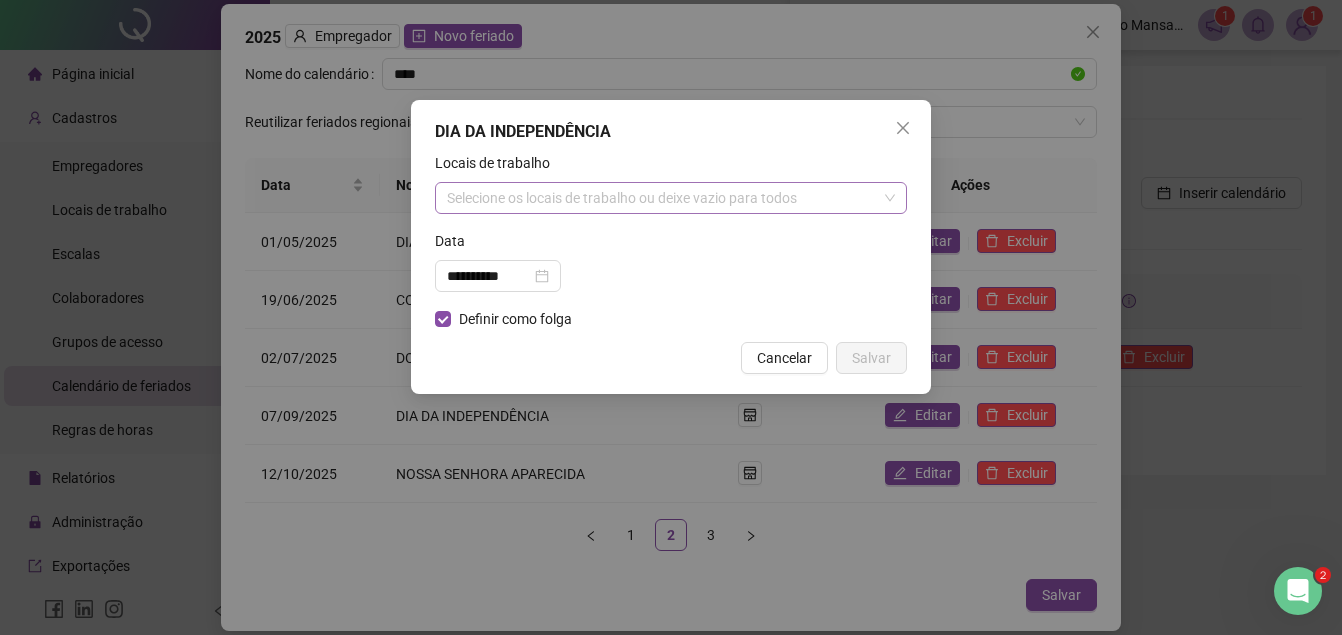 click on "Selecione os locais de trabalho ou deixe vazio para todos" at bounding box center (671, 198) 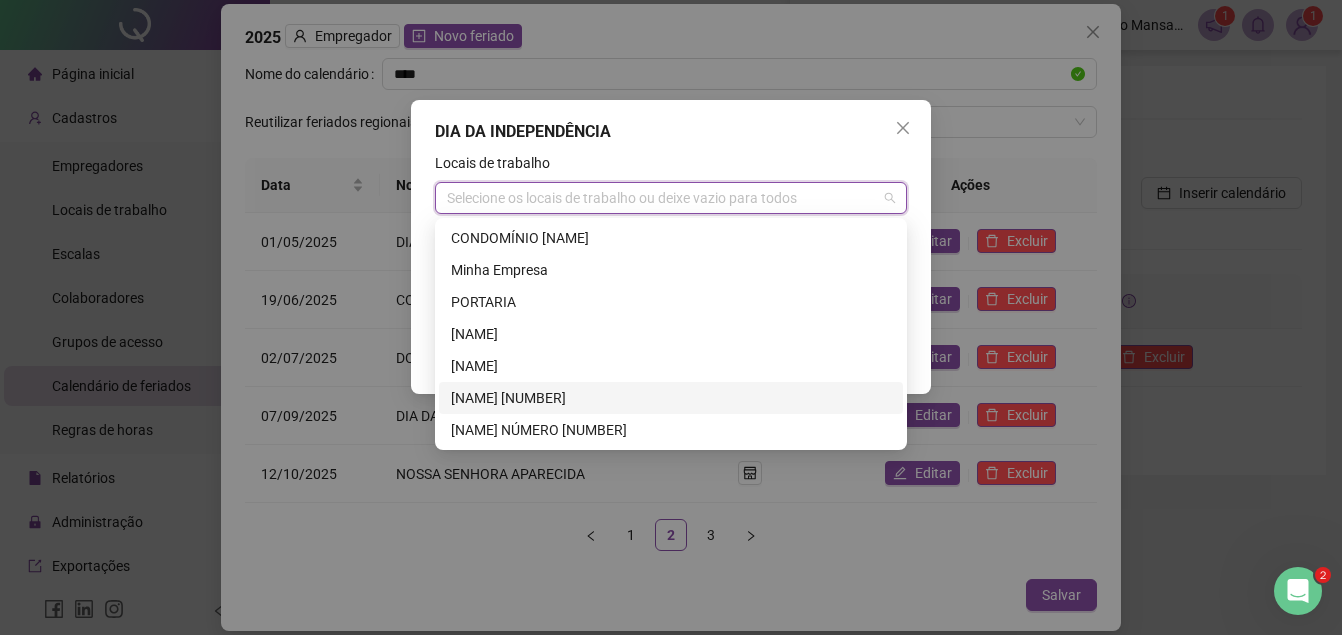 click on "[NAME] [NUMBER]" at bounding box center [671, 398] 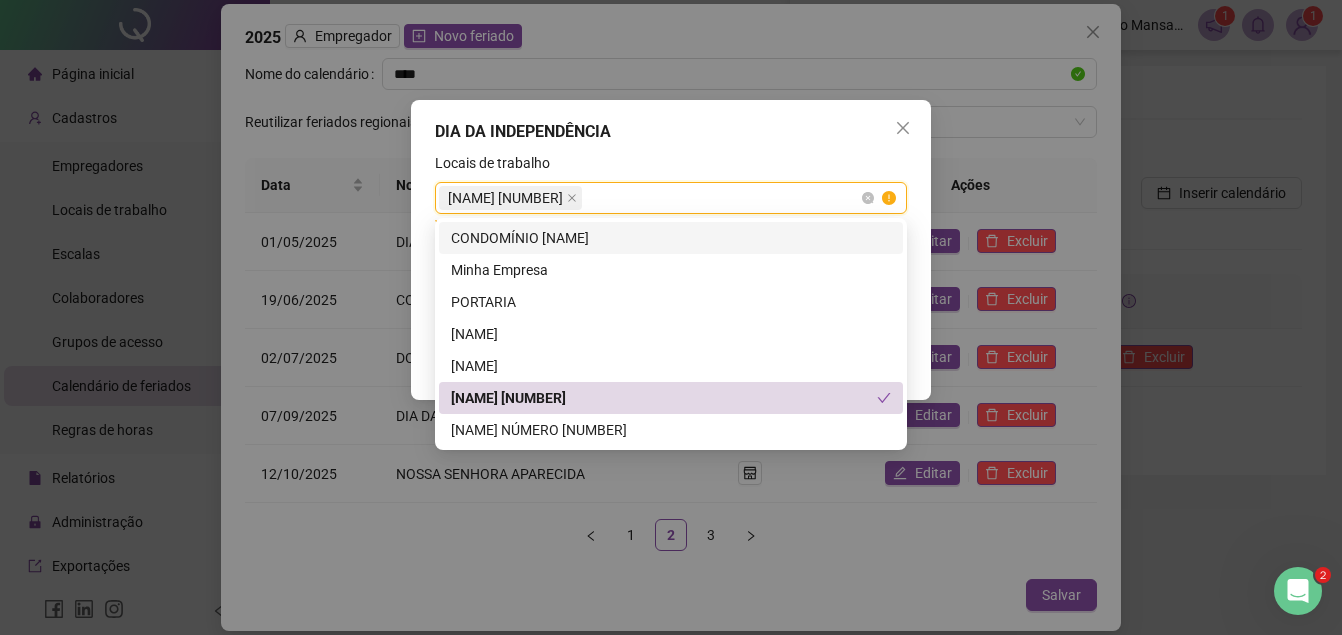 click on "[NAME] [NUMBER]" at bounding box center [671, 198] 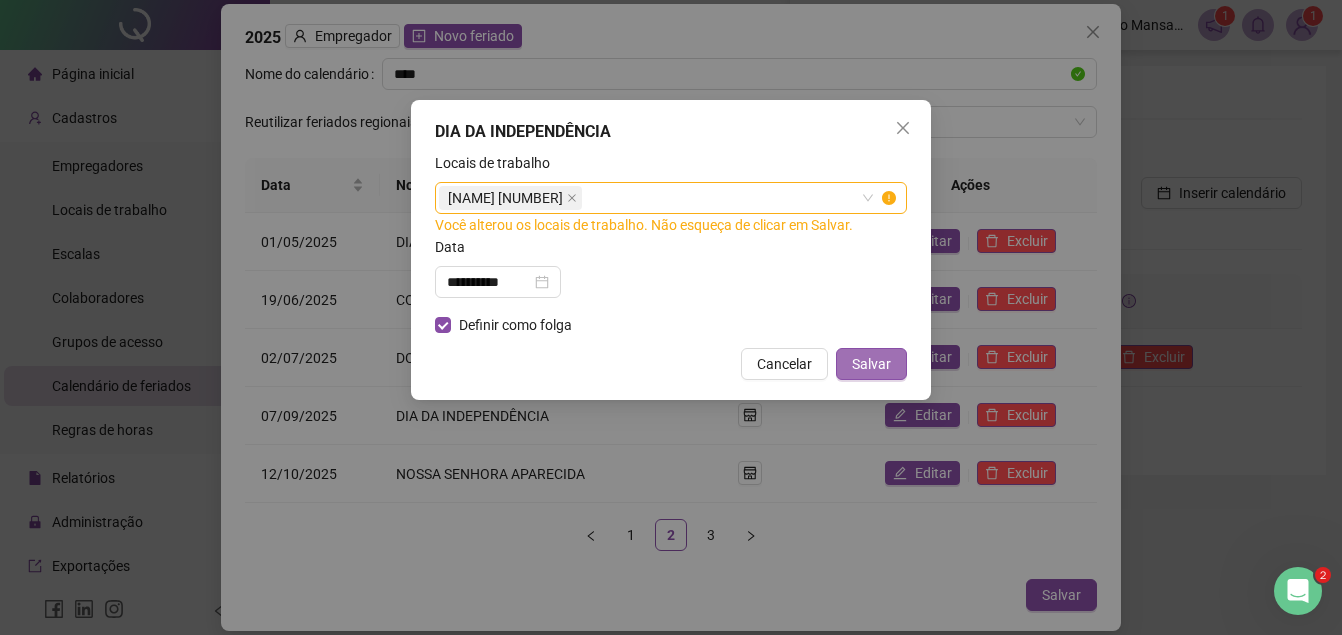 click on "Salvar" at bounding box center (871, 364) 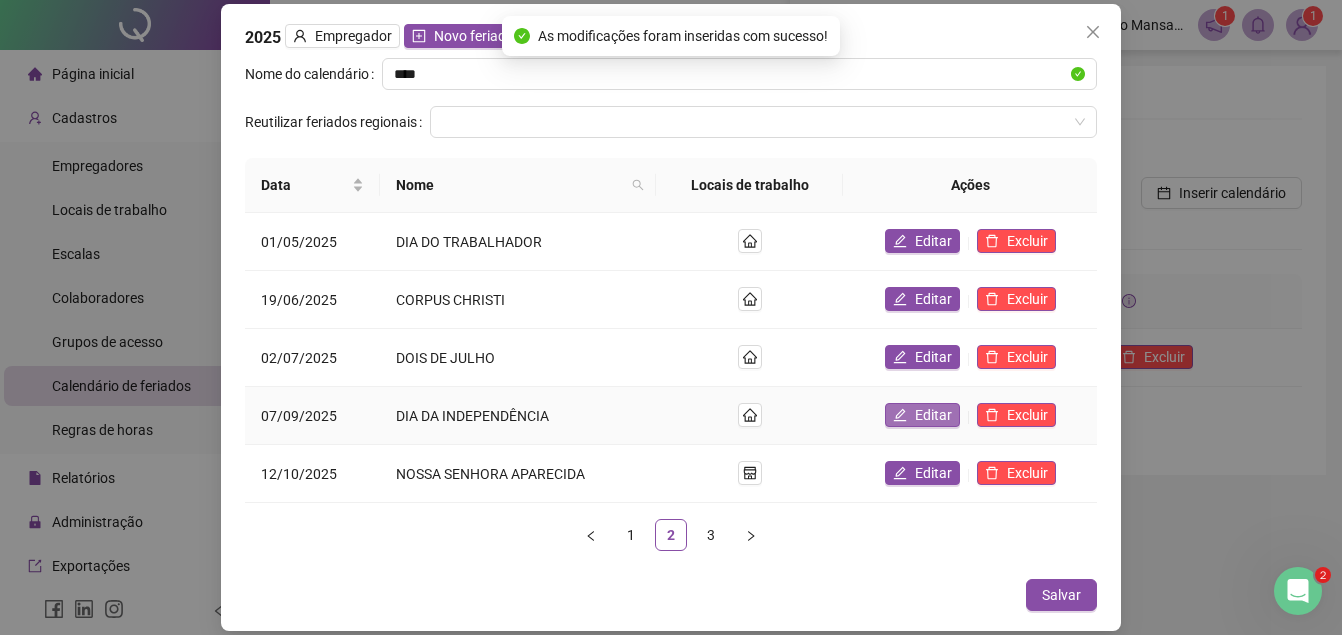 click on "Editar" at bounding box center (933, 415) 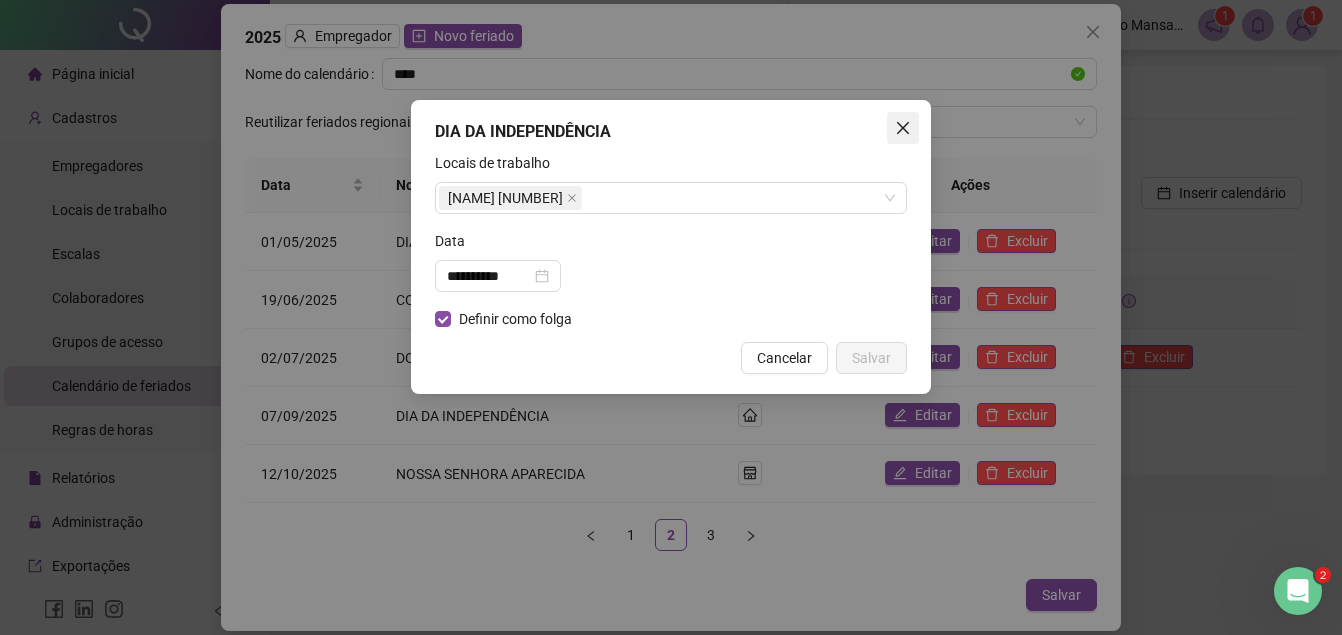 click at bounding box center (903, 128) 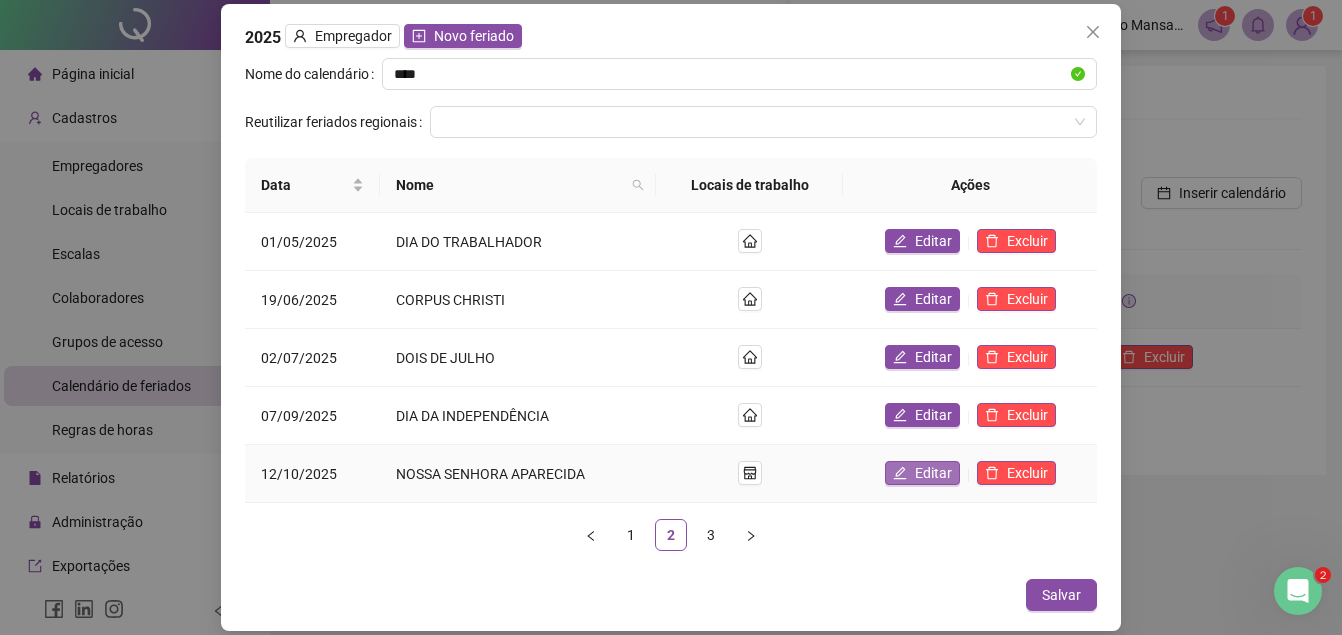 click on "Editar" at bounding box center [922, 473] 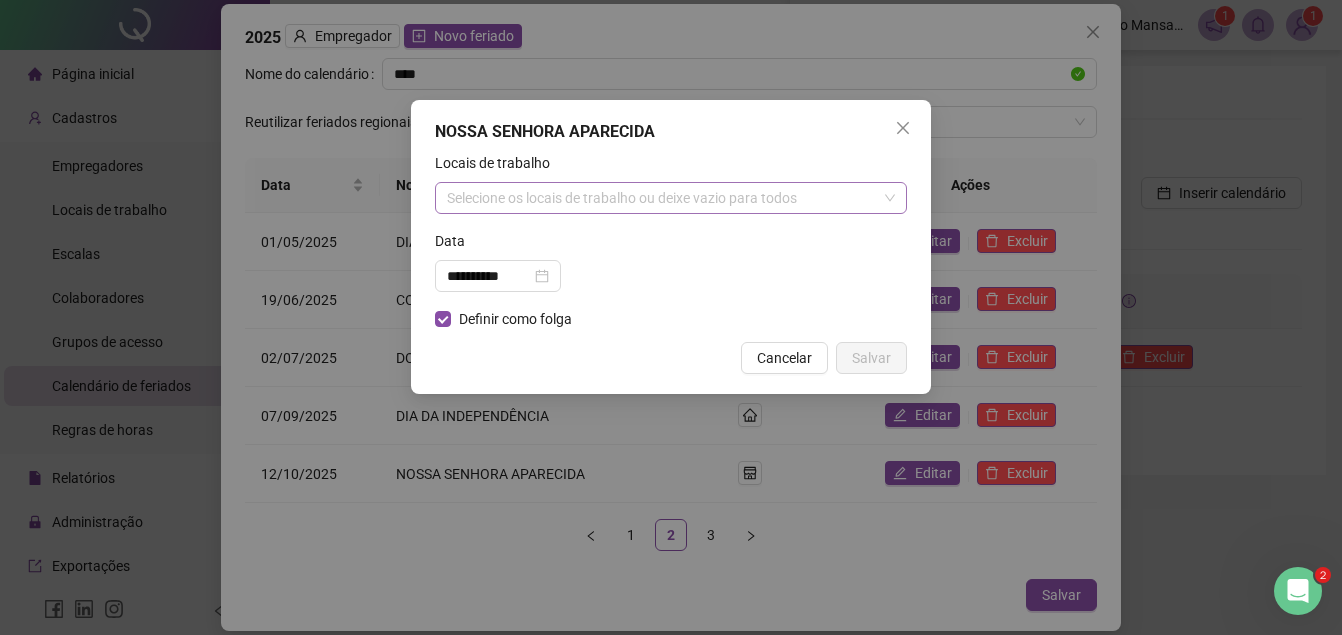 click on "Selecione os locais de trabalho ou deixe vazio para todos" at bounding box center [671, 198] 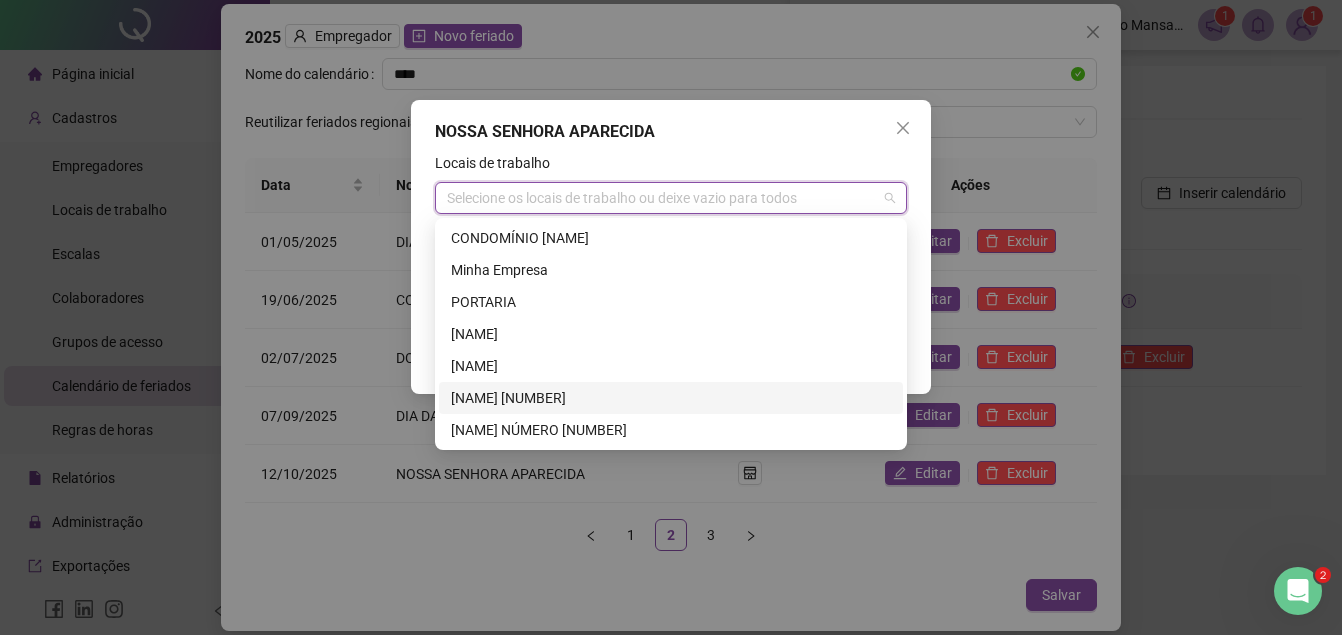 click on "[NAME] [NUMBER]" at bounding box center (671, 398) 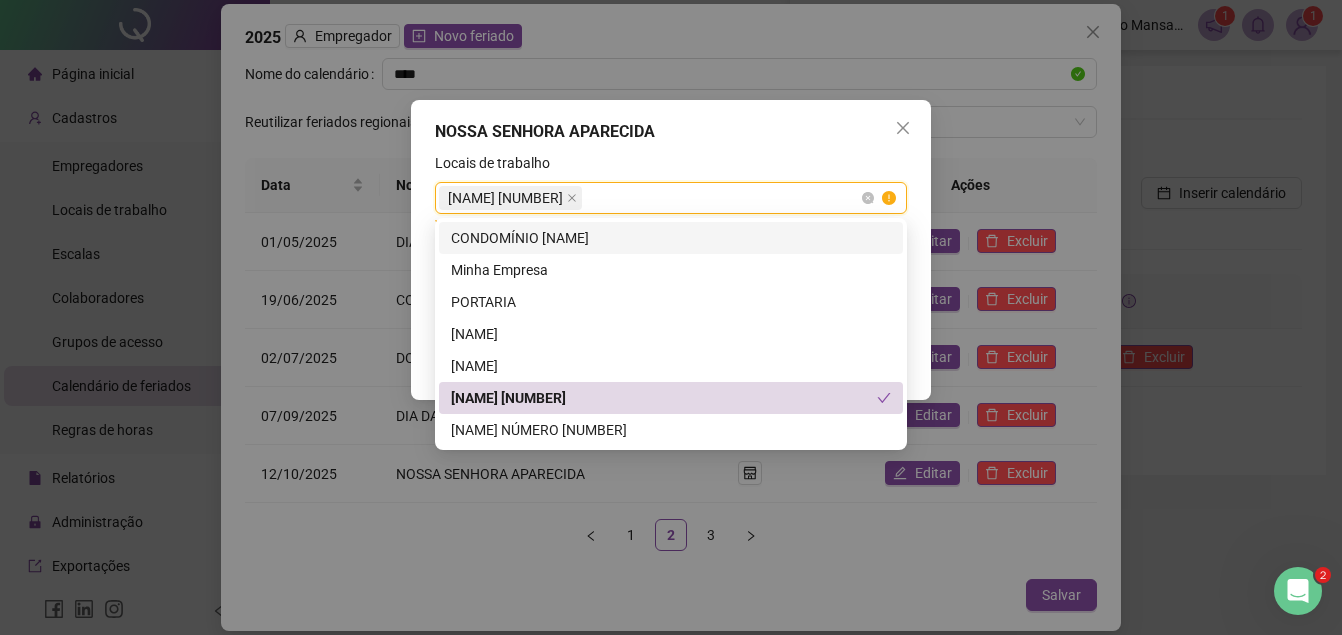 click on "[NAME] [NUMBER]" at bounding box center [671, 198] 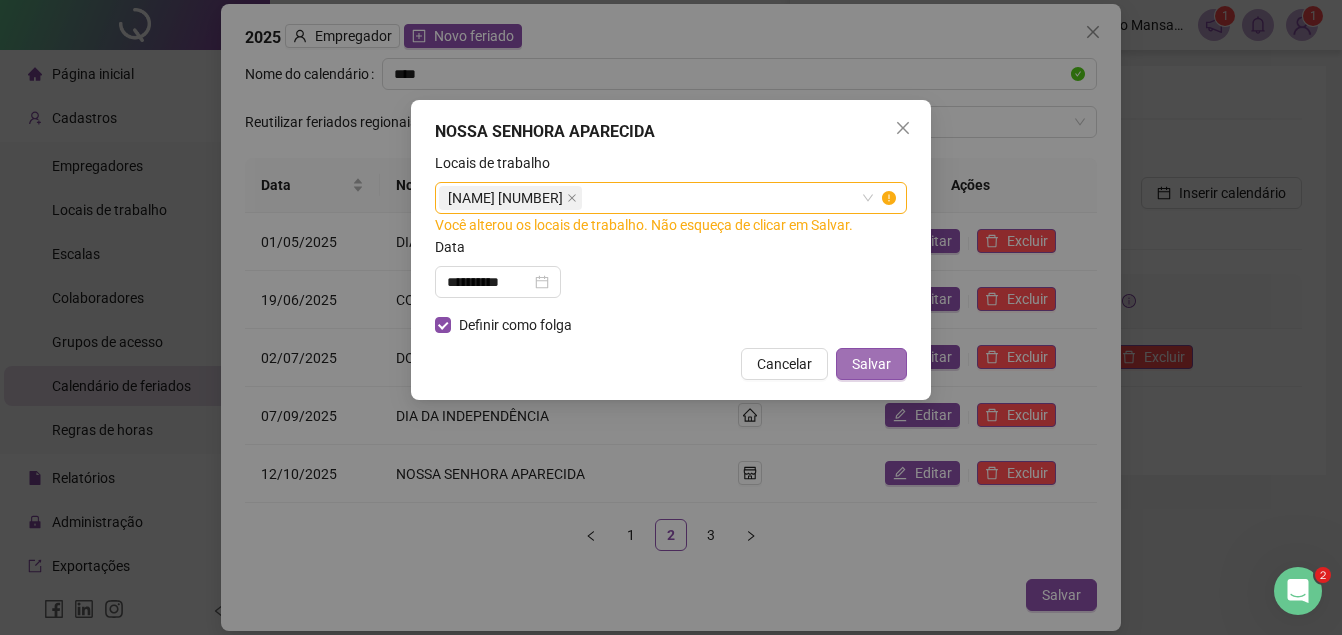 click on "Salvar" at bounding box center [871, 364] 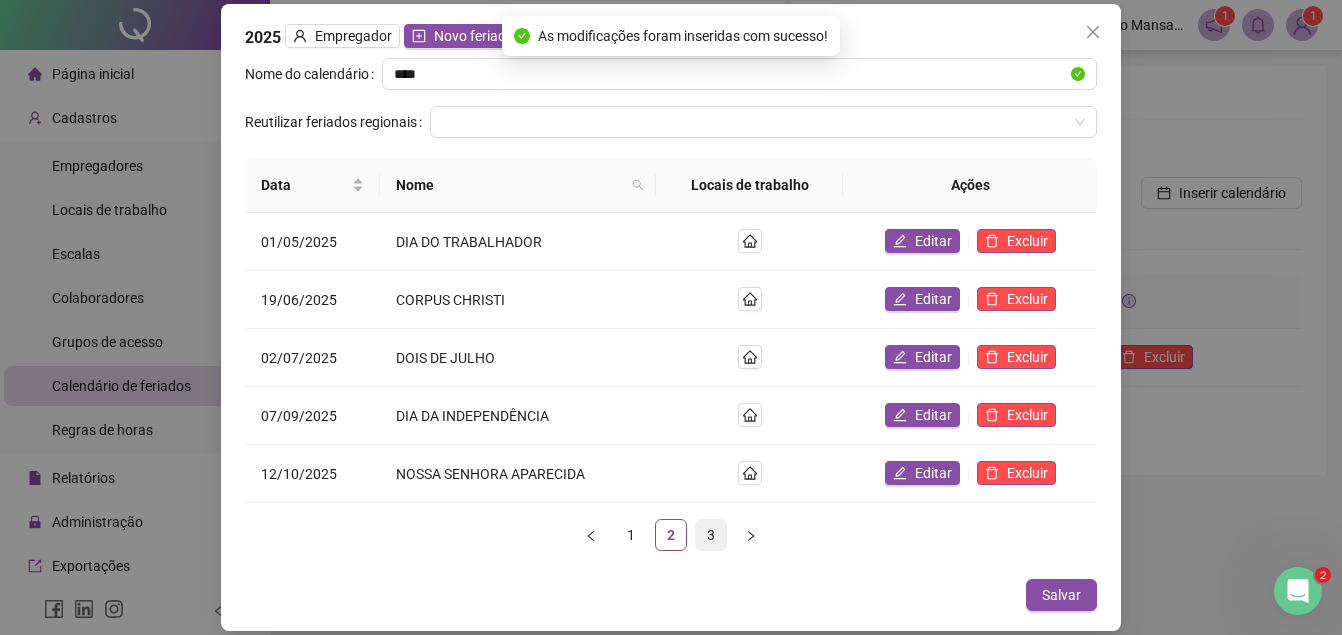 click on "3" at bounding box center (711, 535) 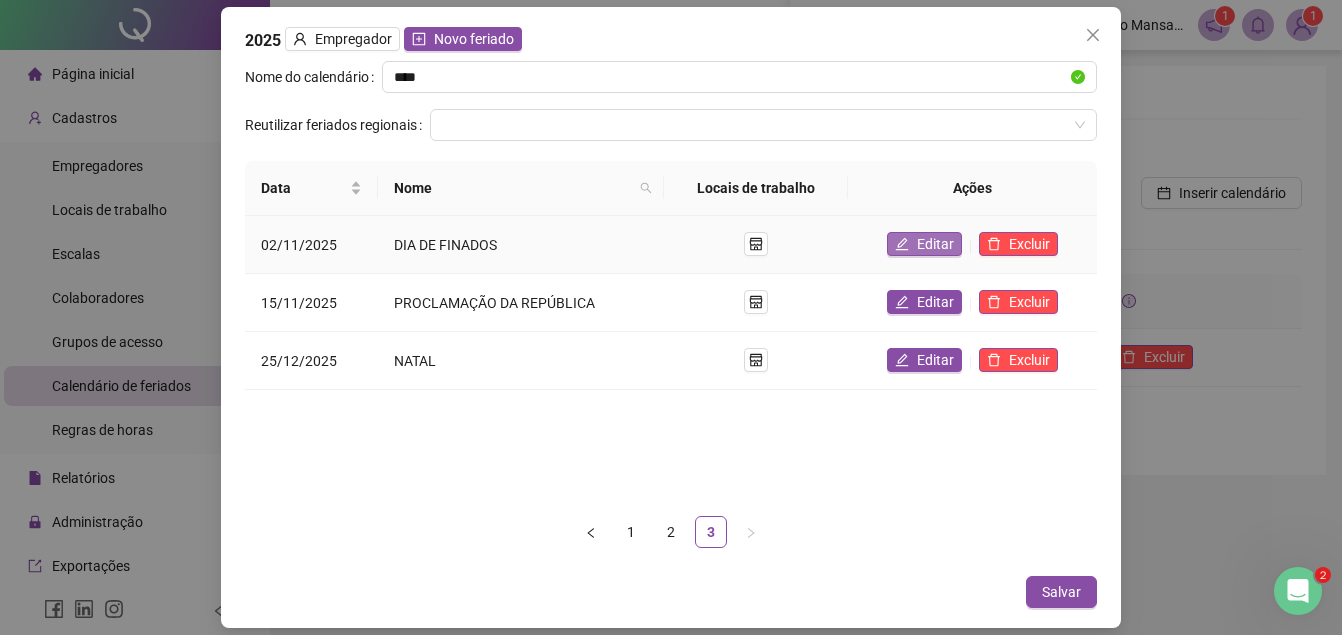 click on "Editar" at bounding box center (935, 244) 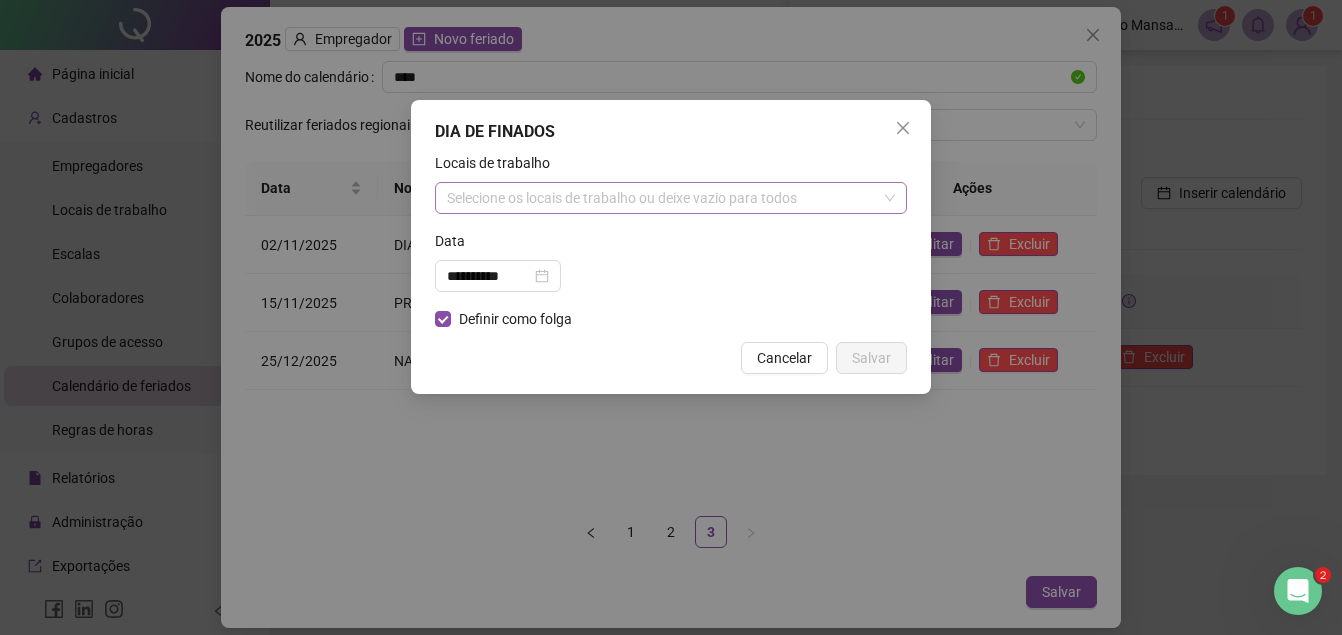 click on "Selecione os locais de trabalho ou deixe vazio para todos" at bounding box center [671, 198] 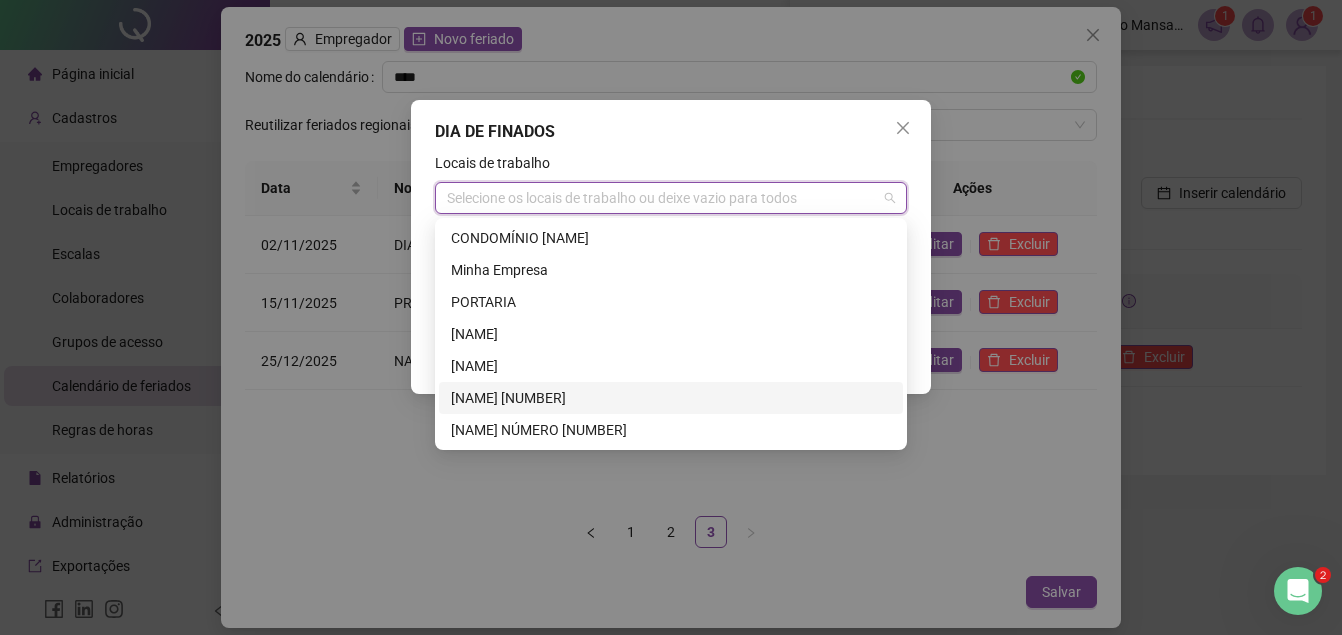 click on "[NAME] [NUMBER]" at bounding box center [671, 398] 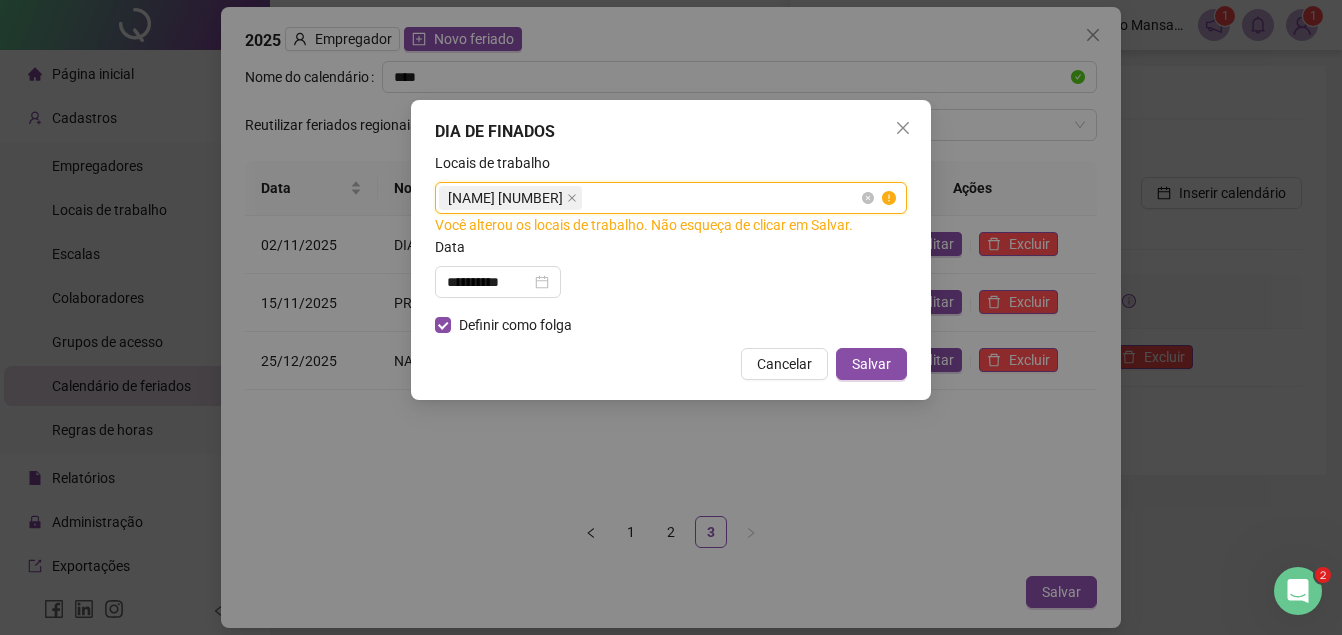 click on "[NAME] [NUMBER]" at bounding box center (671, 198) 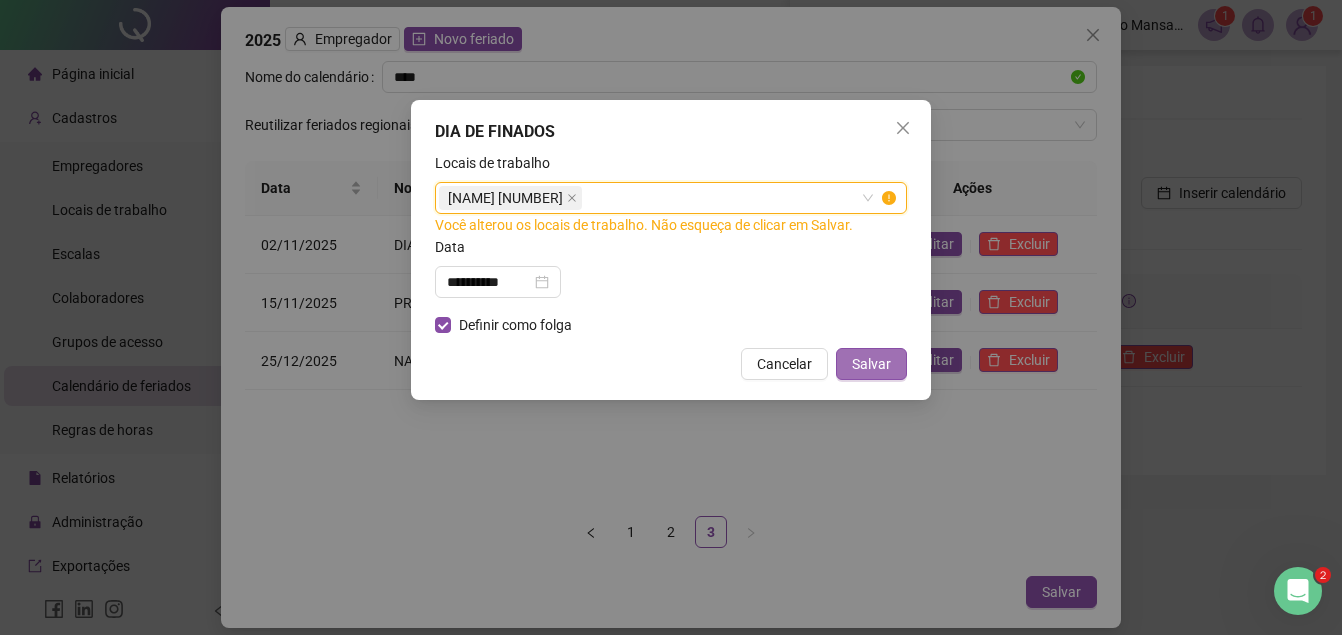 click on "Salvar" at bounding box center (871, 364) 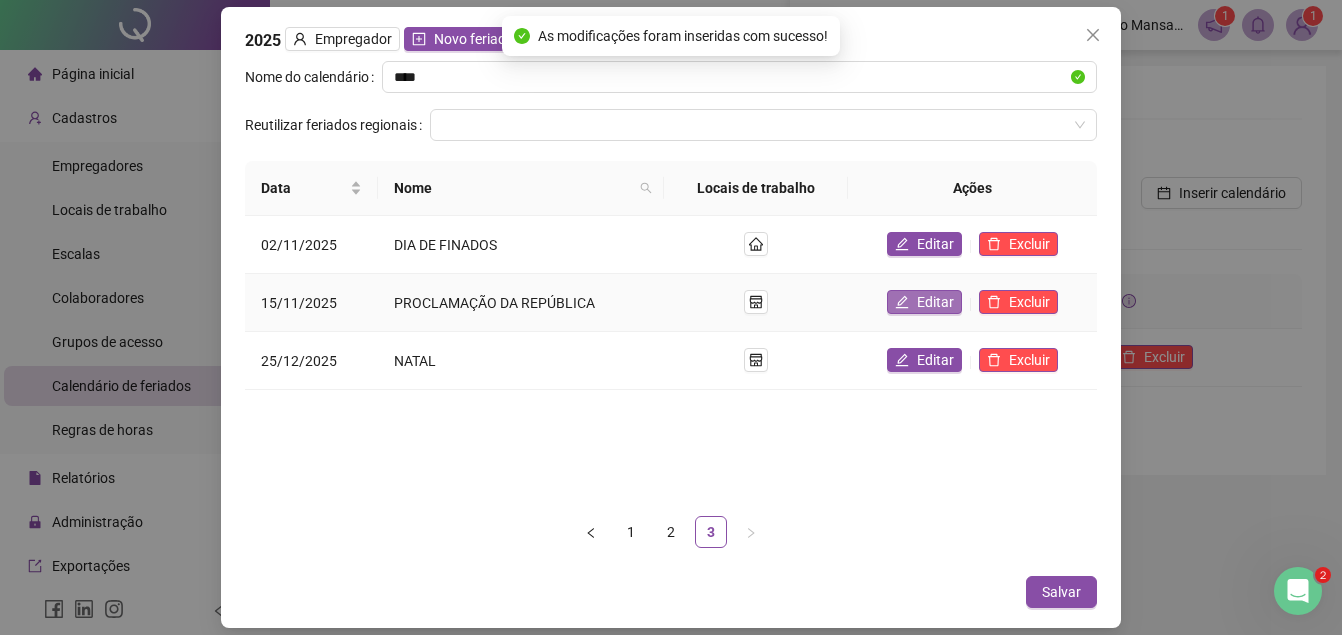 click on "Editar" at bounding box center [935, 302] 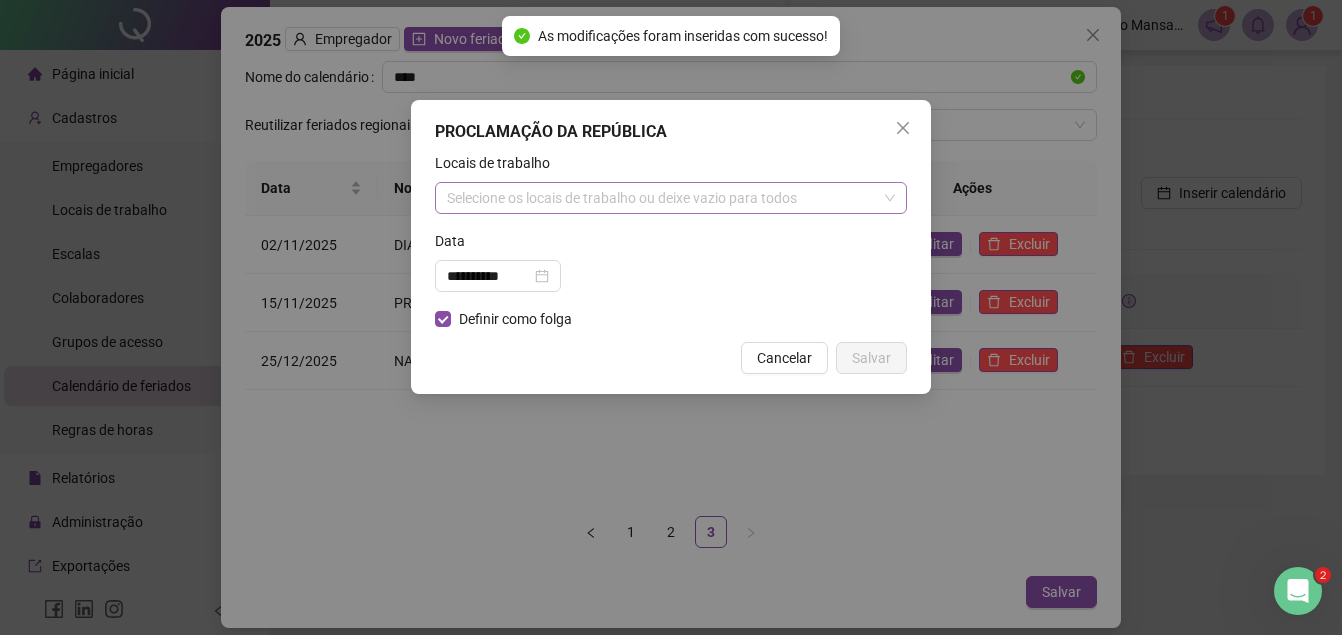 click on "Selecione os locais de trabalho ou deixe vazio para todos" at bounding box center [671, 198] 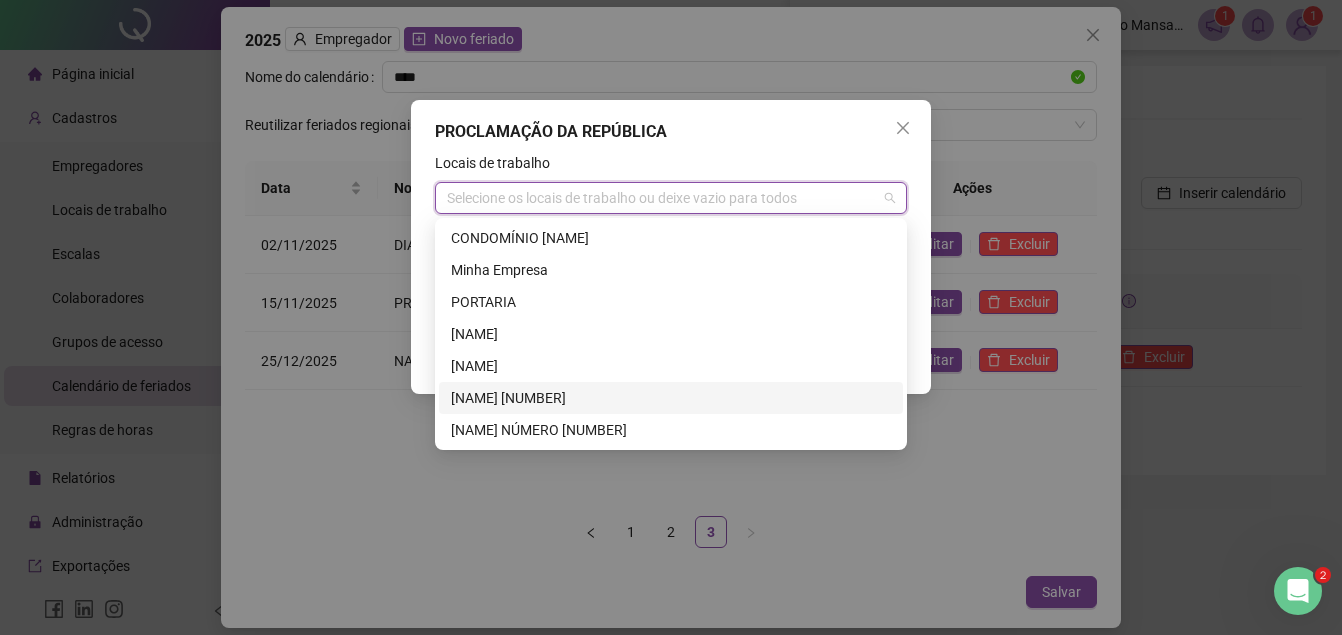 click on "[NAME] [NUMBER]" at bounding box center (671, 398) 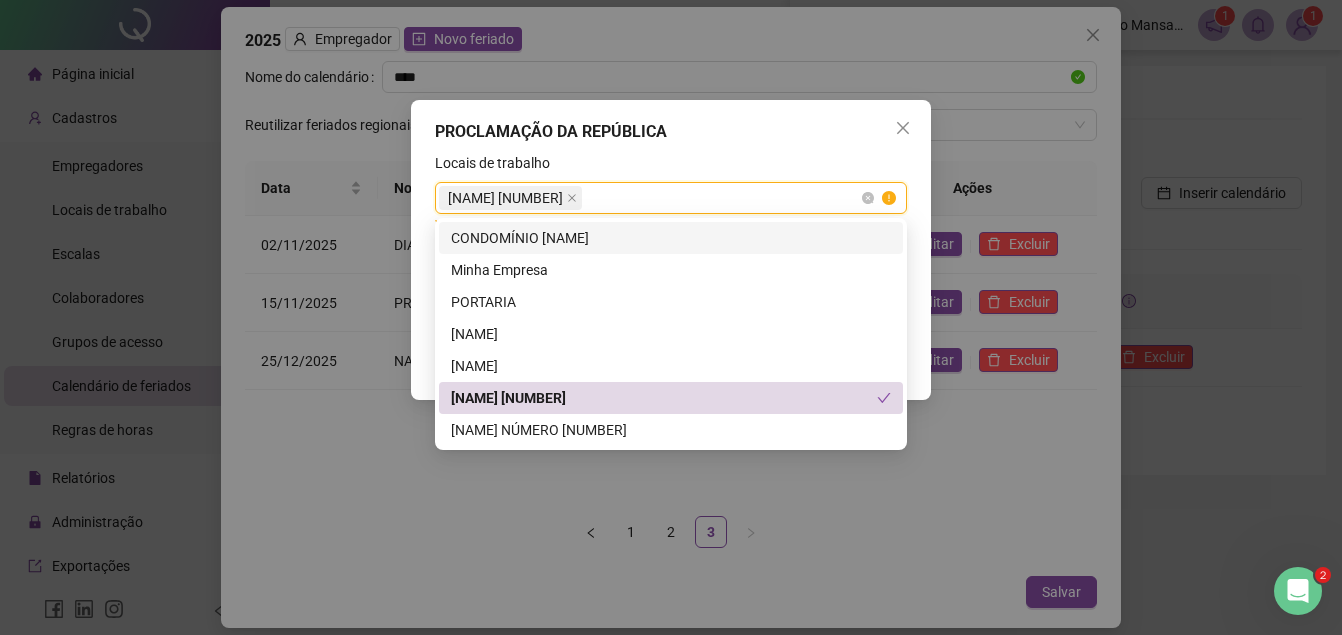 click on "[NAME] [NUMBER]" at bounding box center (671, 198) 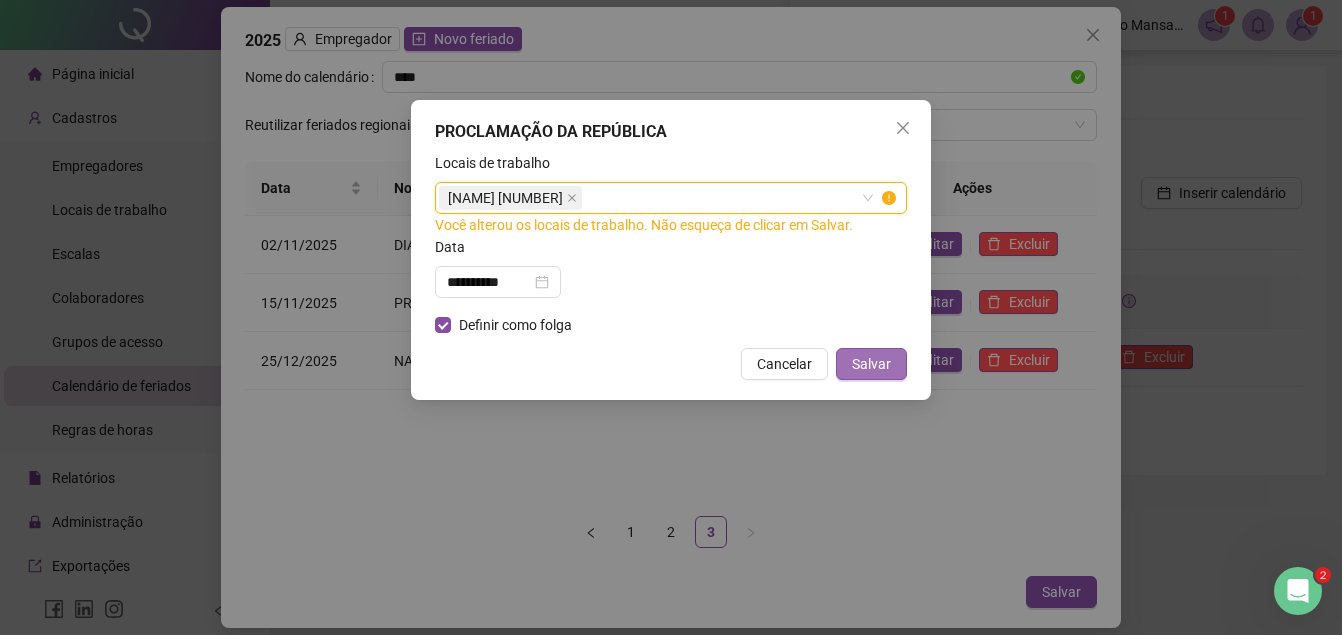 click on "Salvar" at bounding box center [871, 364] 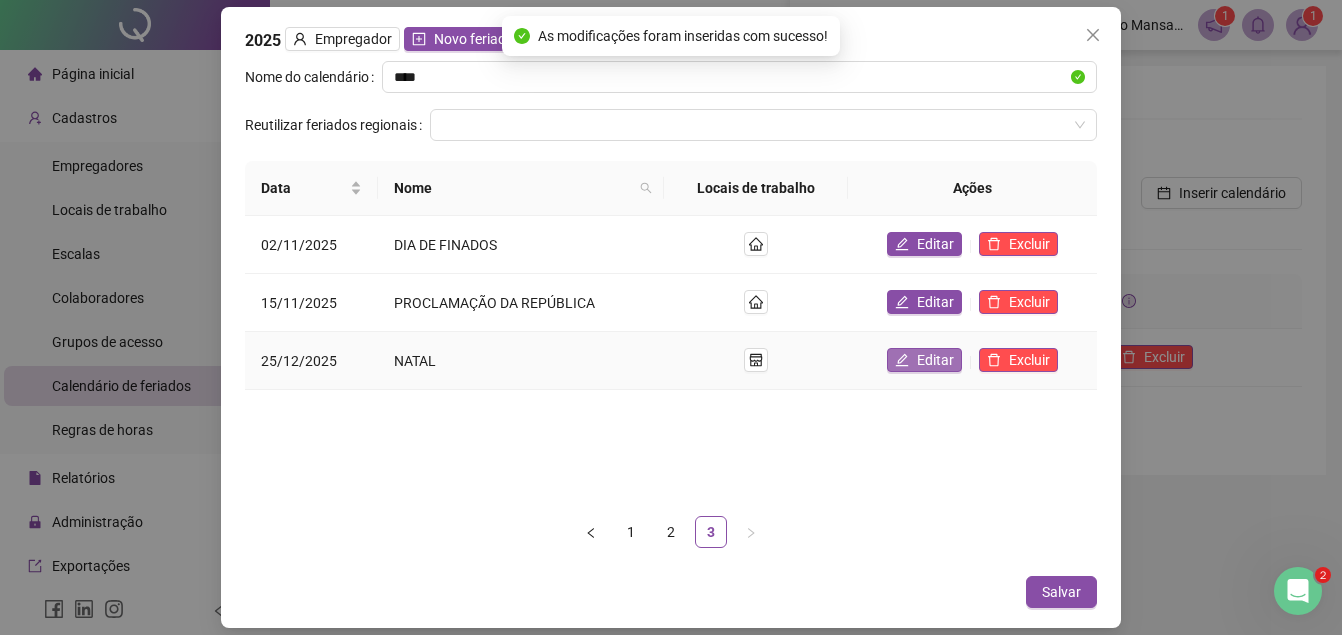 click on "Editar" at bounding box center [935, 360] 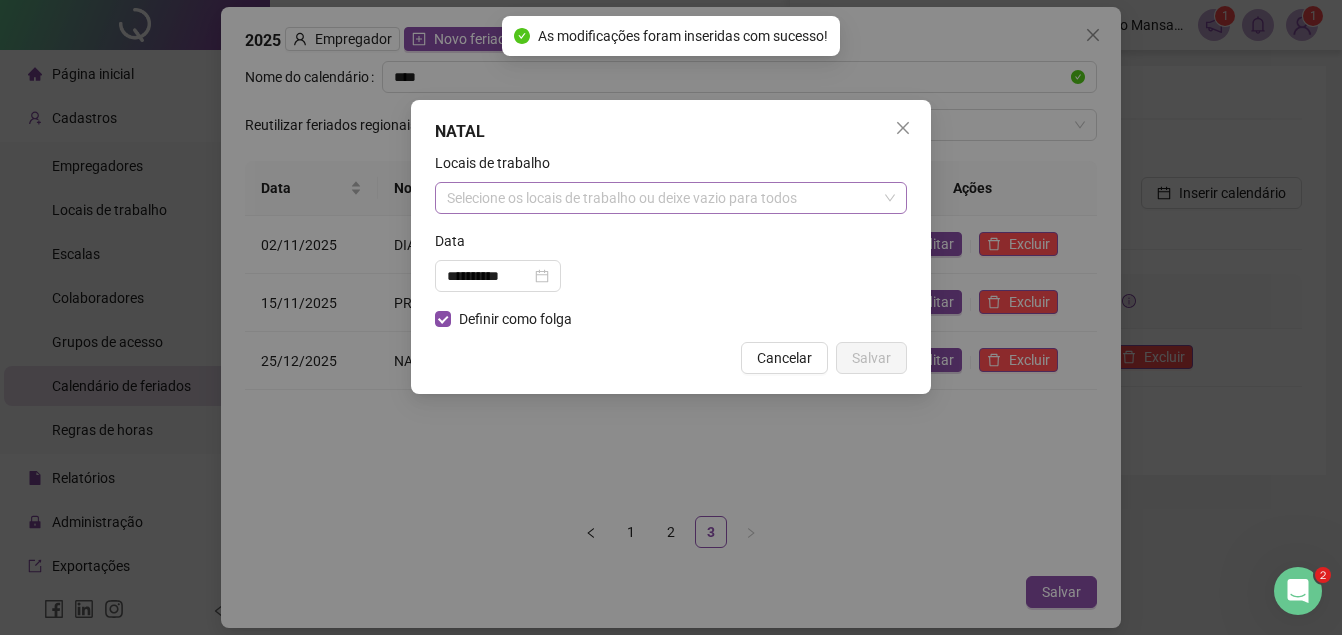 click on "Selecione os locais de trabalho ou deixe vazio para todos" at bounding box center [671, 198] 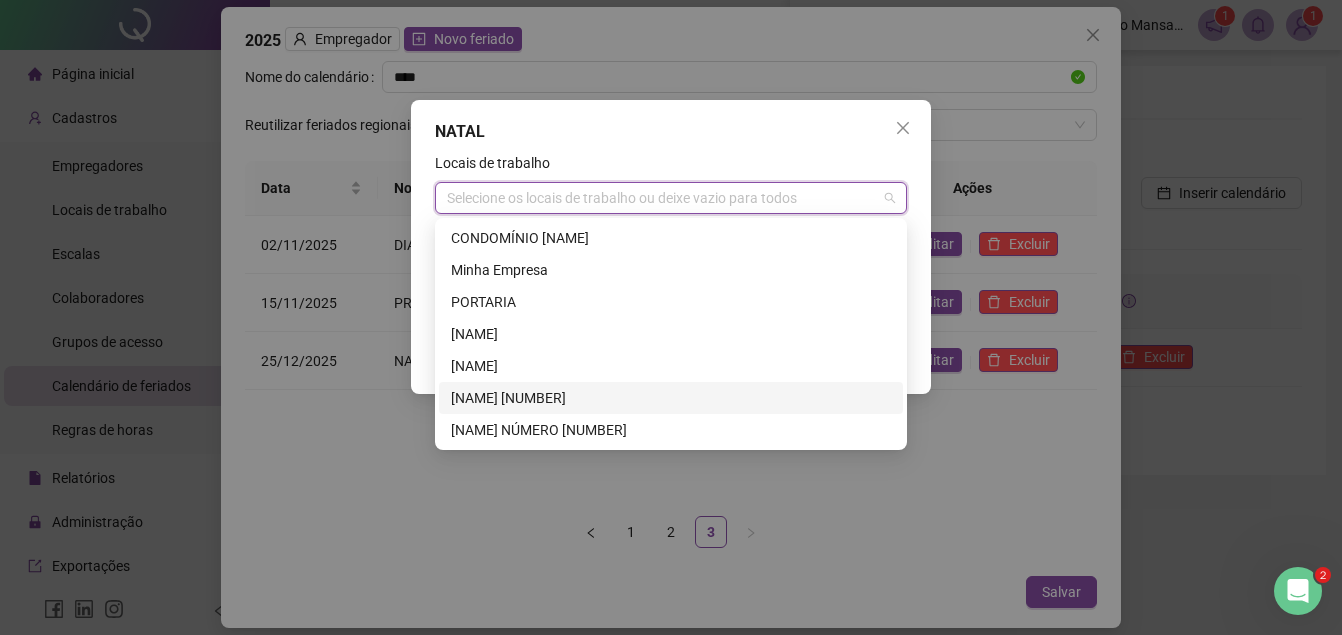 click on "[NAME] [NUMBER]" at bounding box center [671, 398] 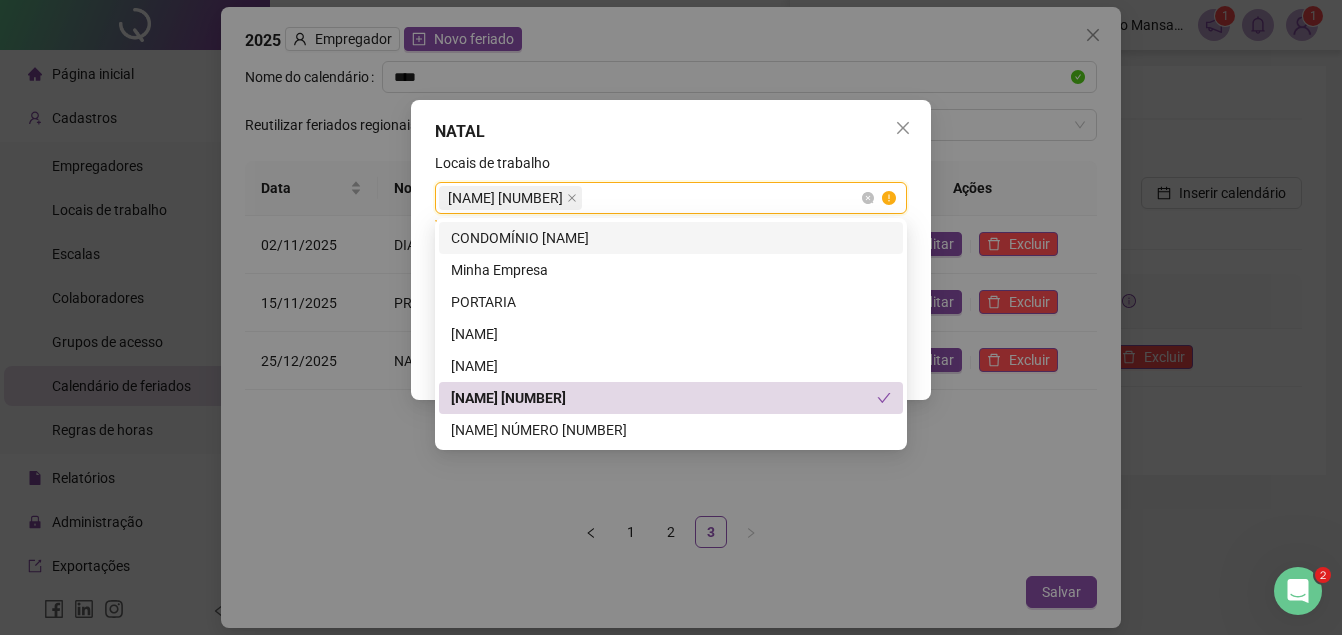 click on "[NAME] [NUMBER]" at bounding box center (671, 198) 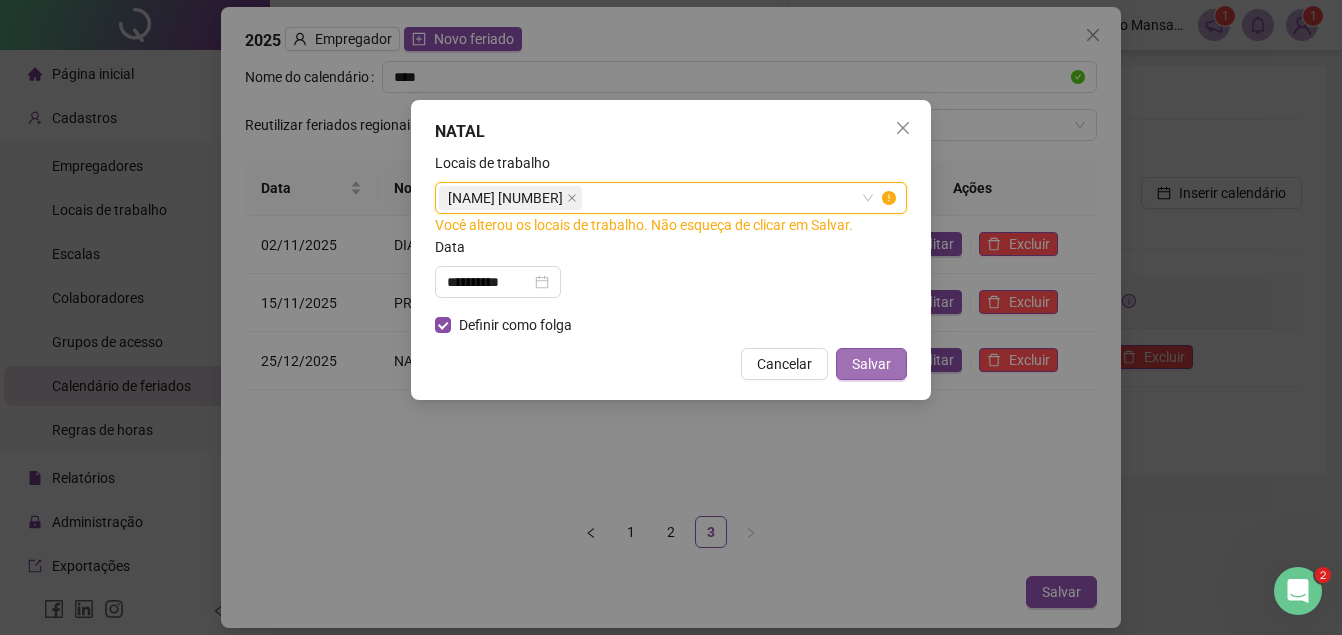 click on "Salvar" at bounding box center (871, 364) 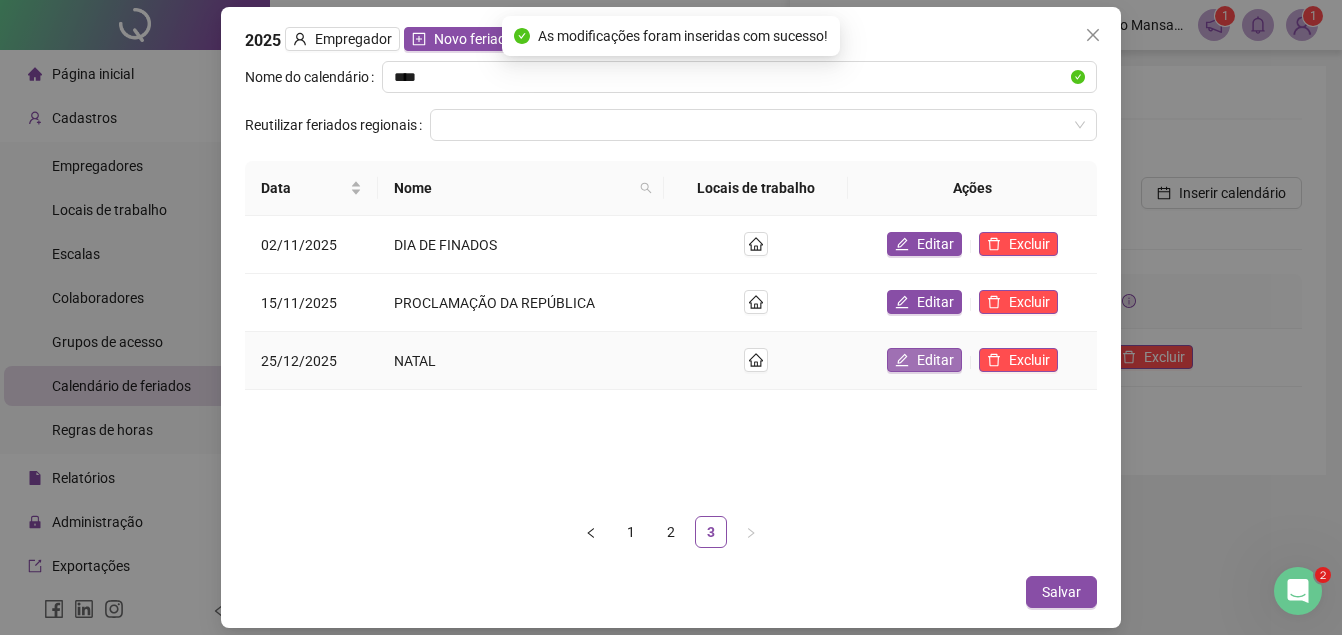 click on "Editar" at bounding box center [924, 360] 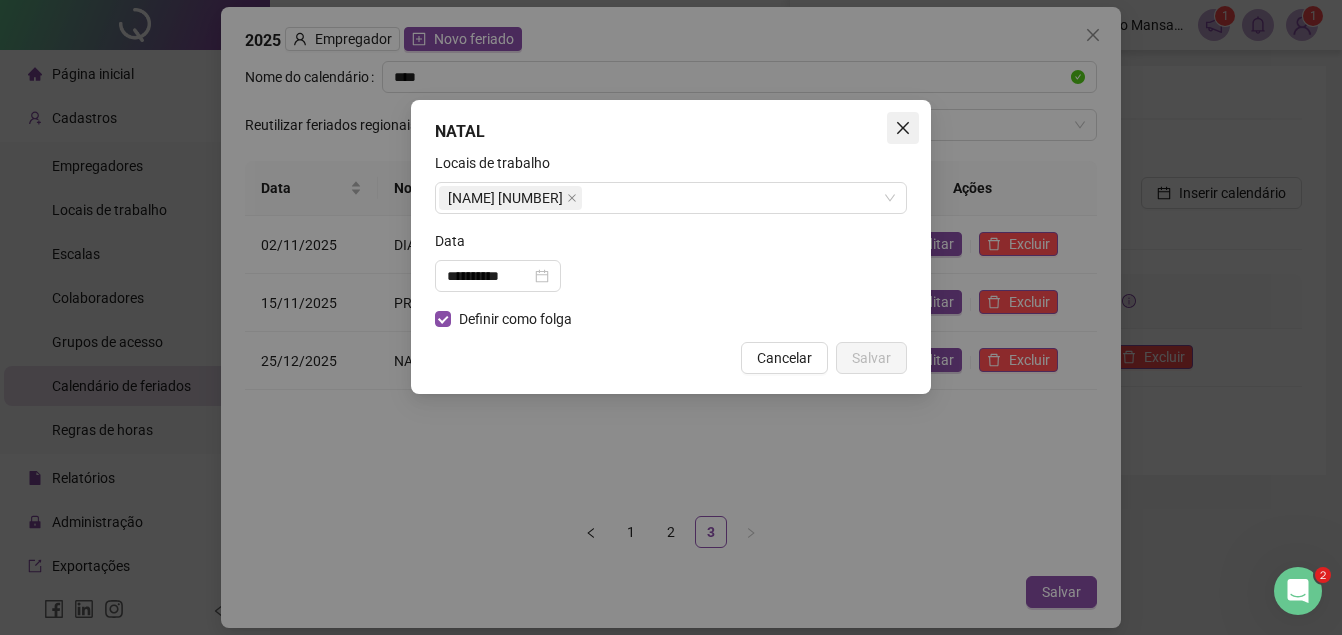 click at bounding box center (903, 128) 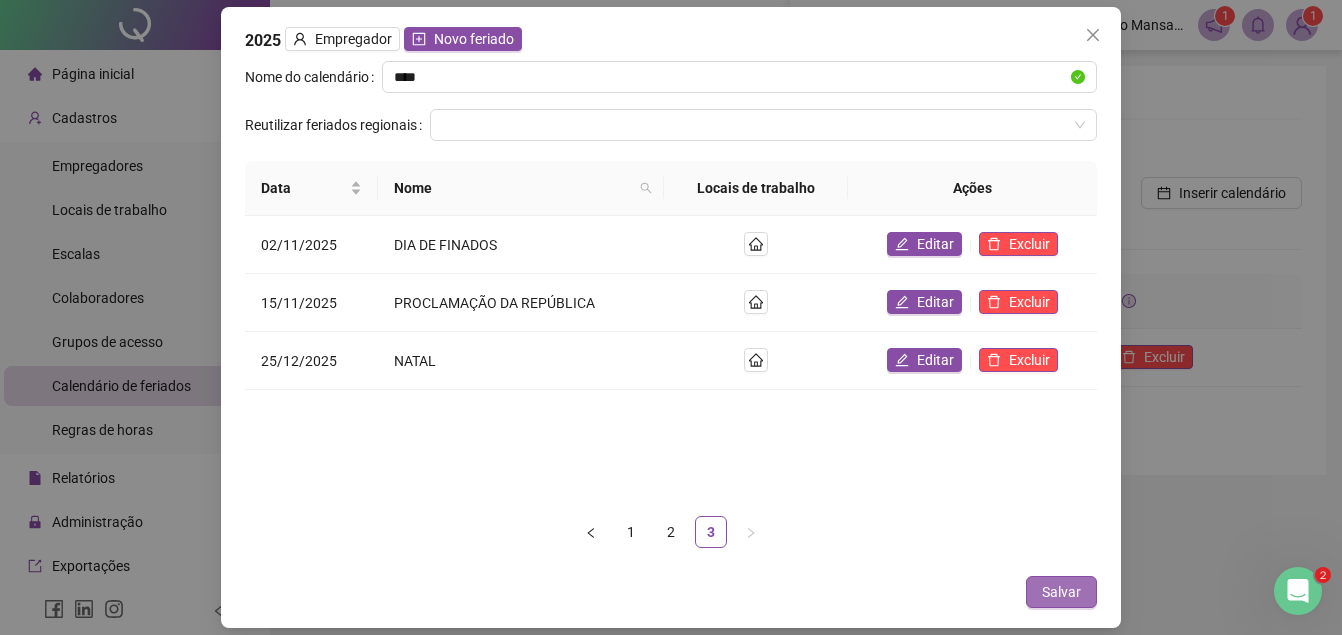 click on "Salvar" at bounding box center [1061, 592] 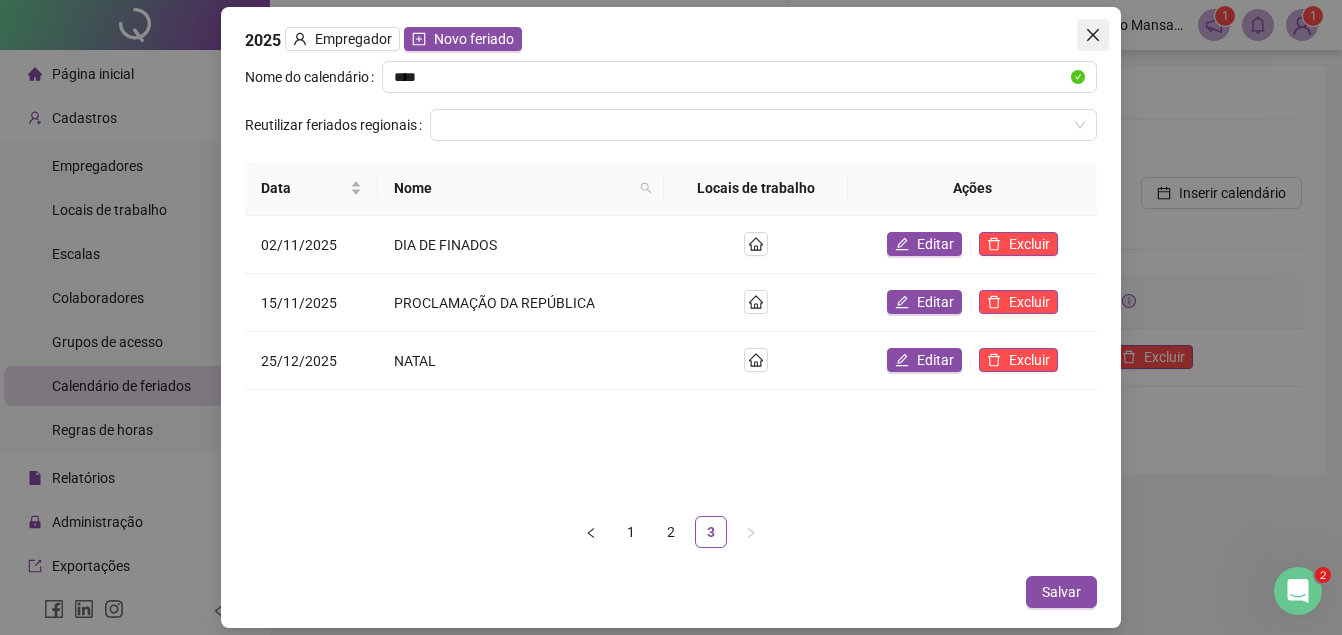 click at bounding box center [1093, 35] 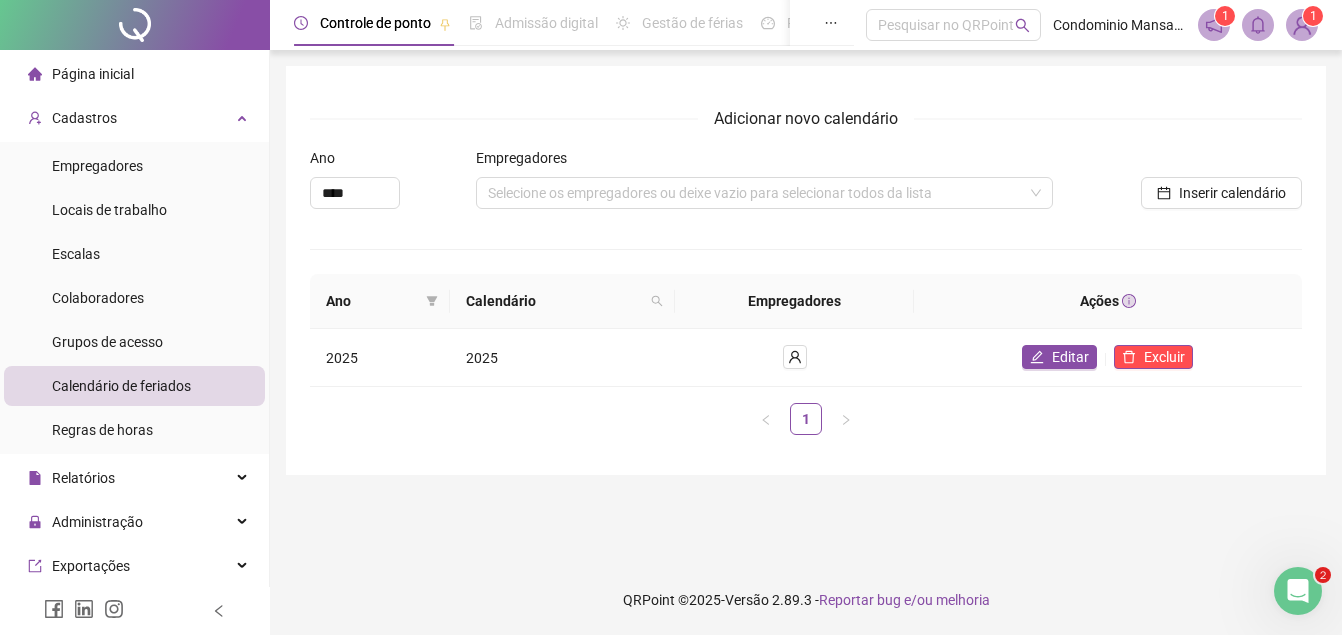 click on "Página inicial" at bounding box center [93, 74] 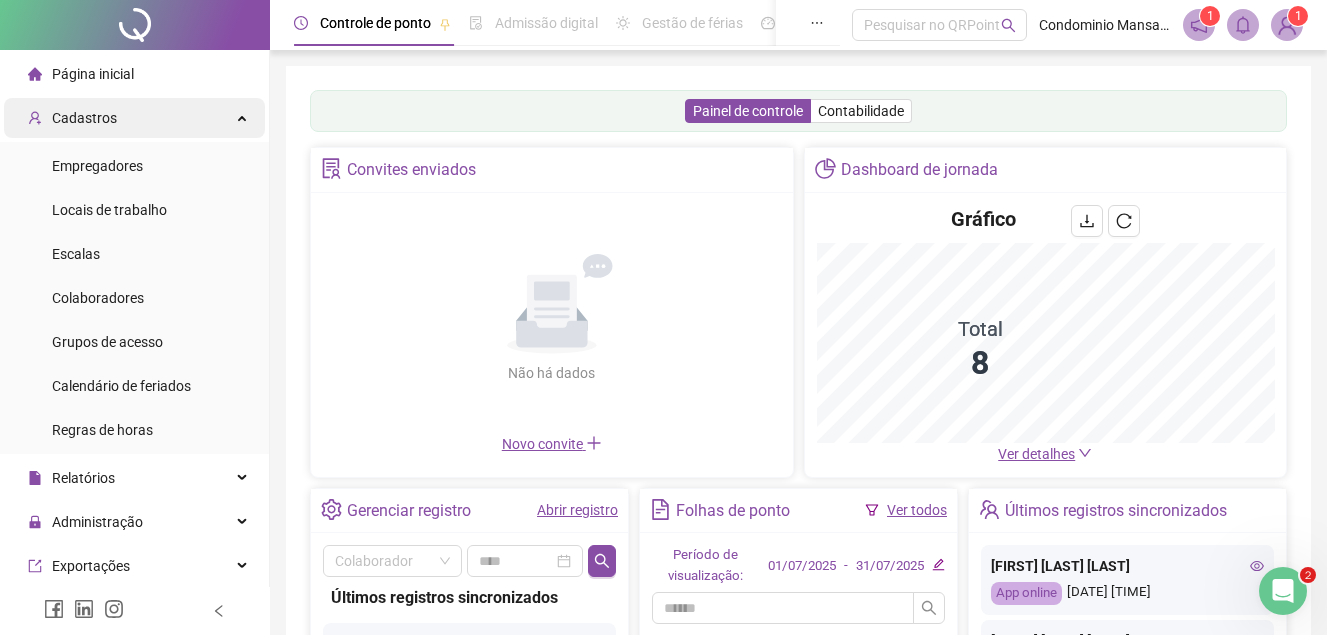 click on "Cadastros" at bounding box center (134, 118) 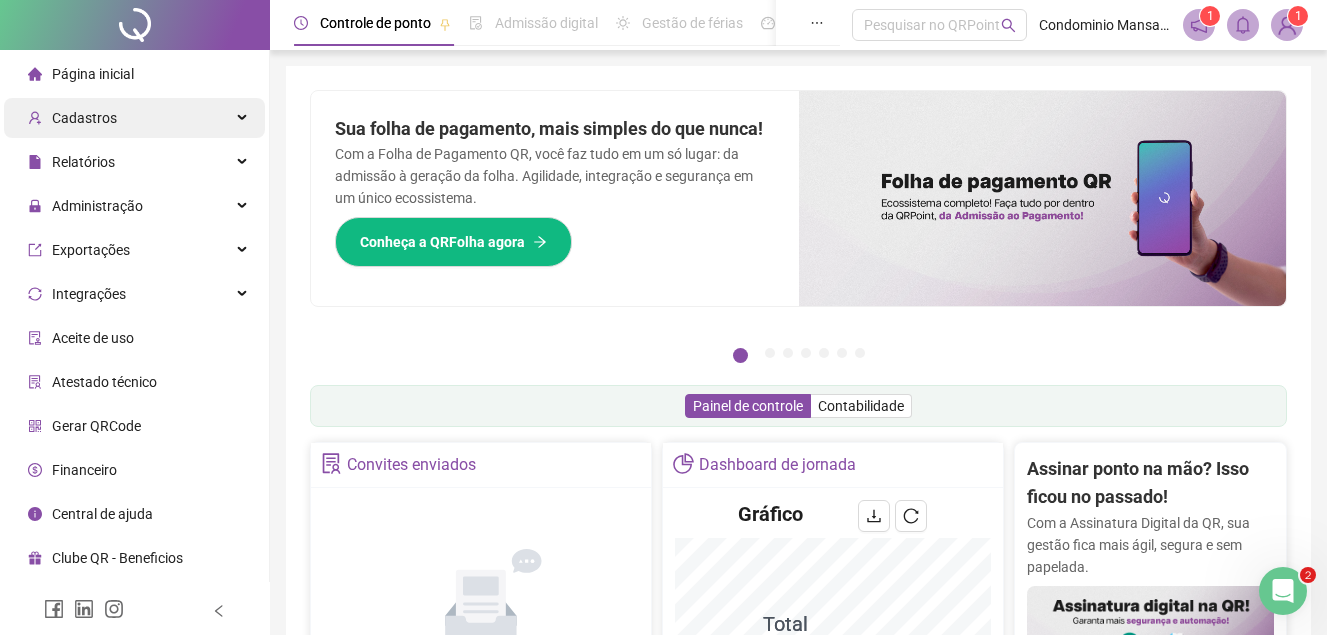 click on "Cadastros" at bounding box center [84, 118] 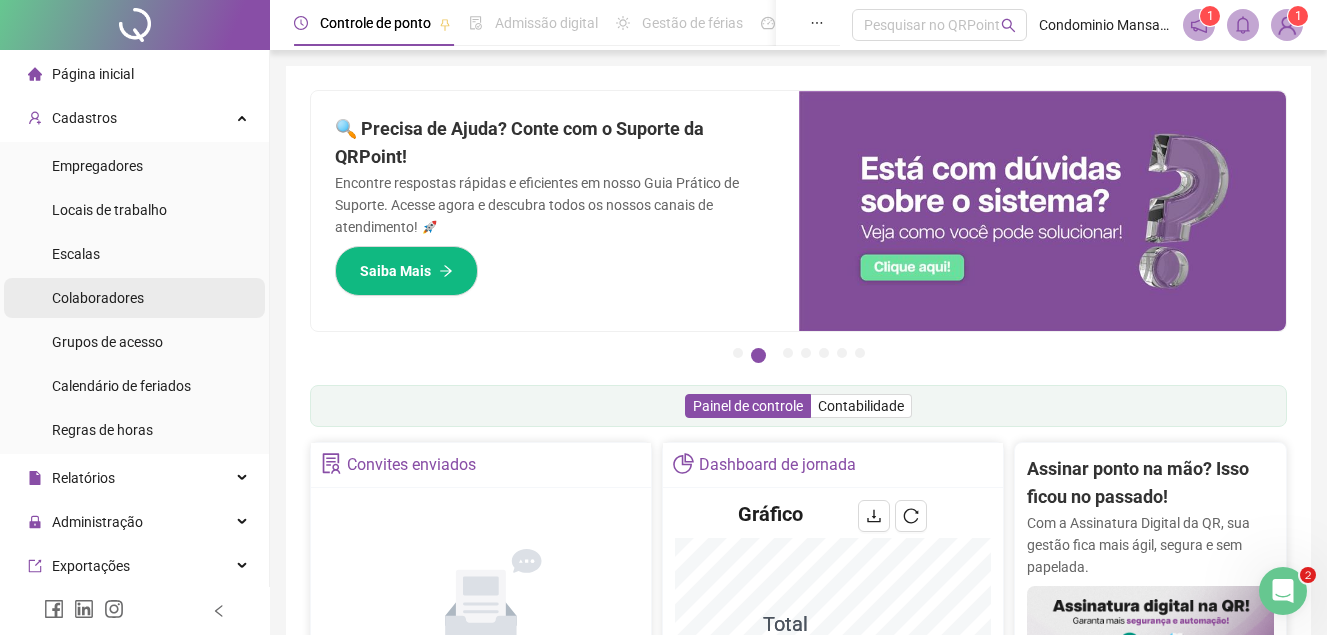 click on "Colaboradores" at bounding box center (98, 298) 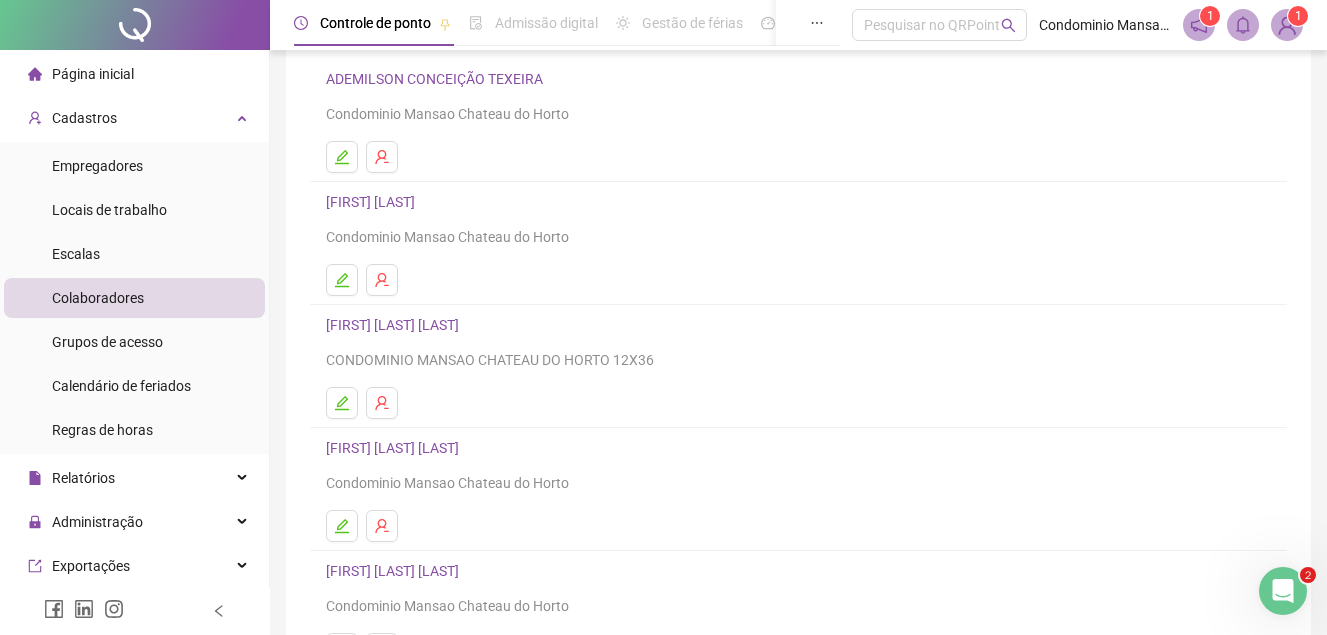 scroll, scrollTop: 200, scrollLeft: 0, axis: vertical 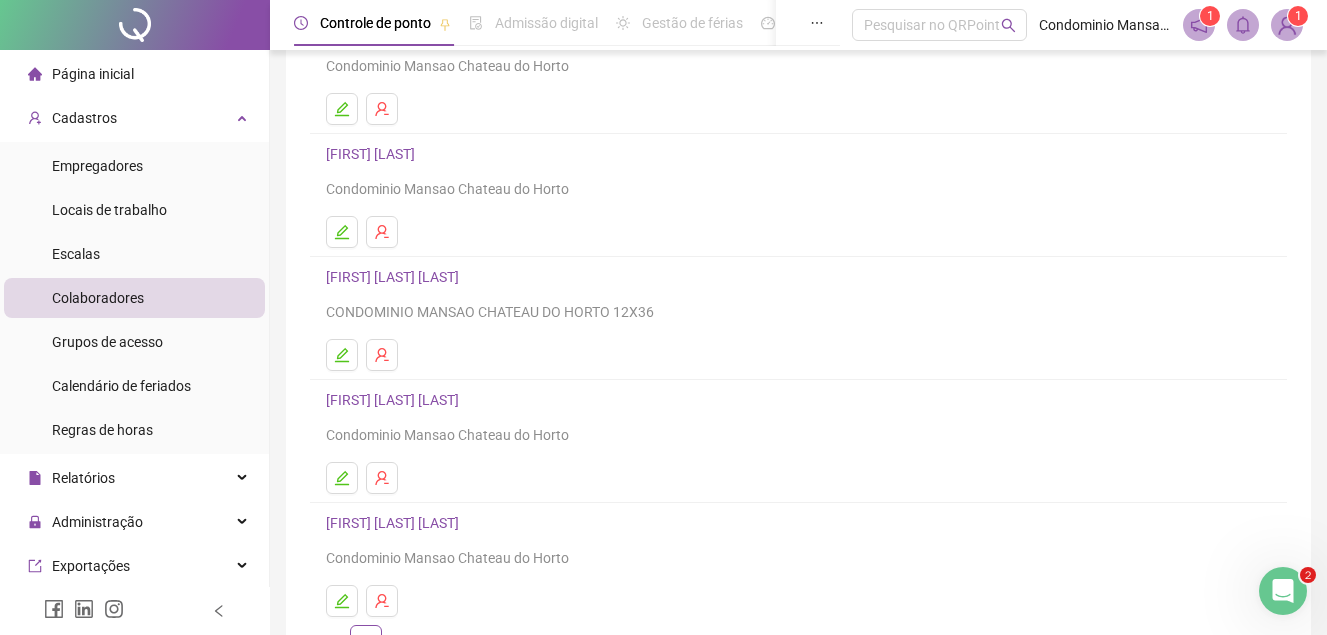 click on "[FIRST] [LAST] [LAST]" at bounding box center (395, 277) 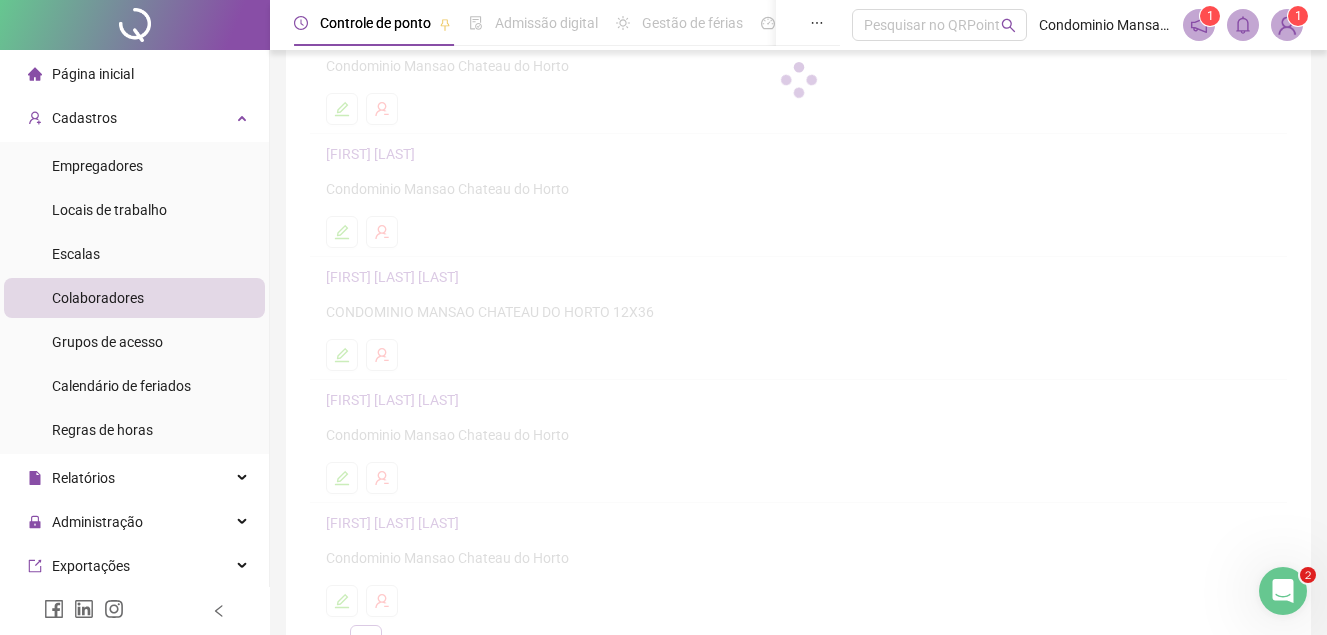 scroll, scrollTop: 210, scrollLeft: 0, axis: vertical 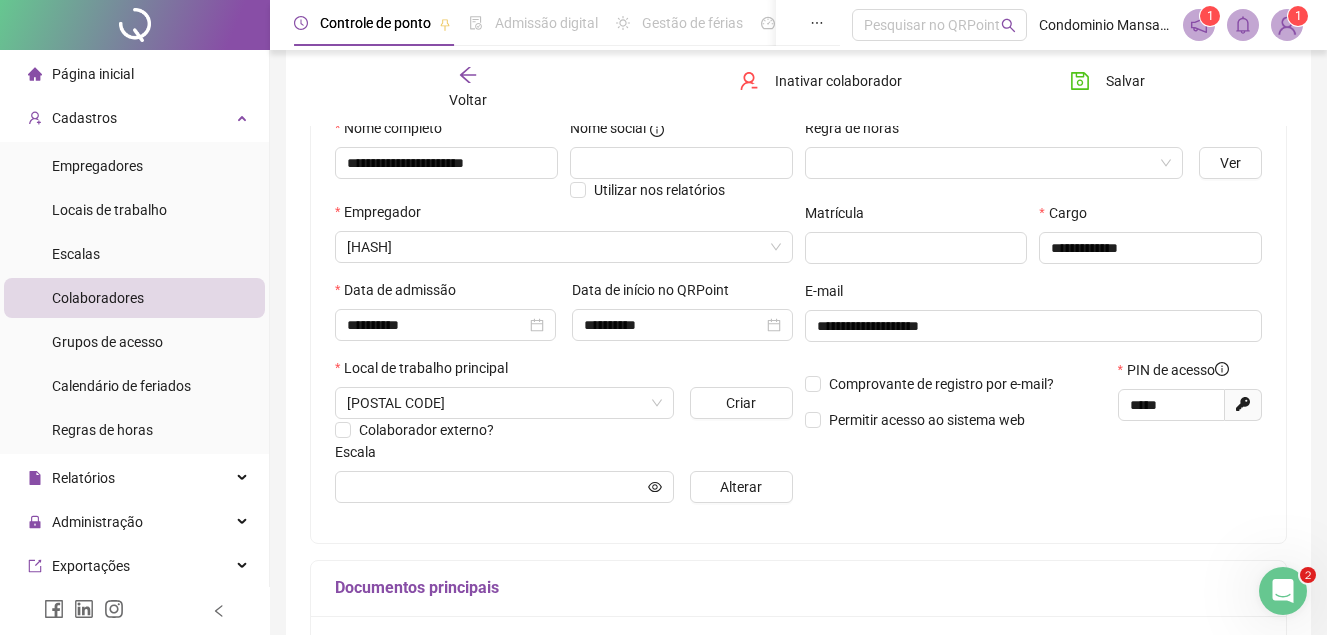 type on "**********" 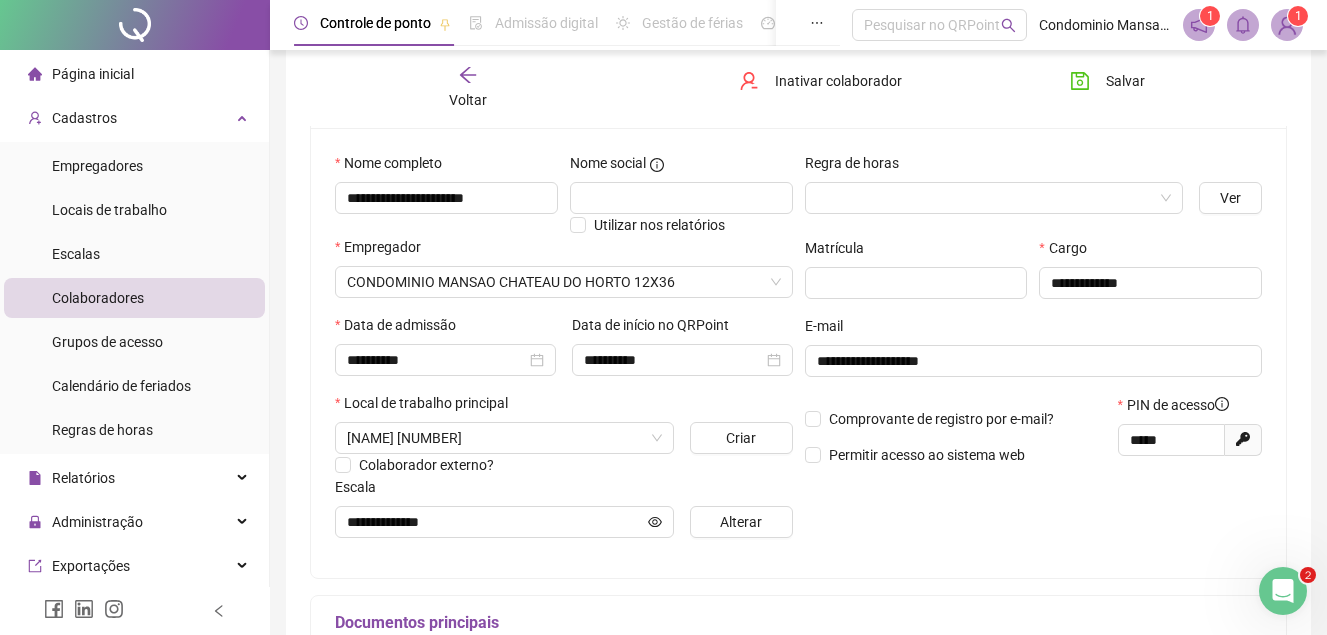 scroll, scrollTop: 200, scrollLeft: 0, axis: vertical 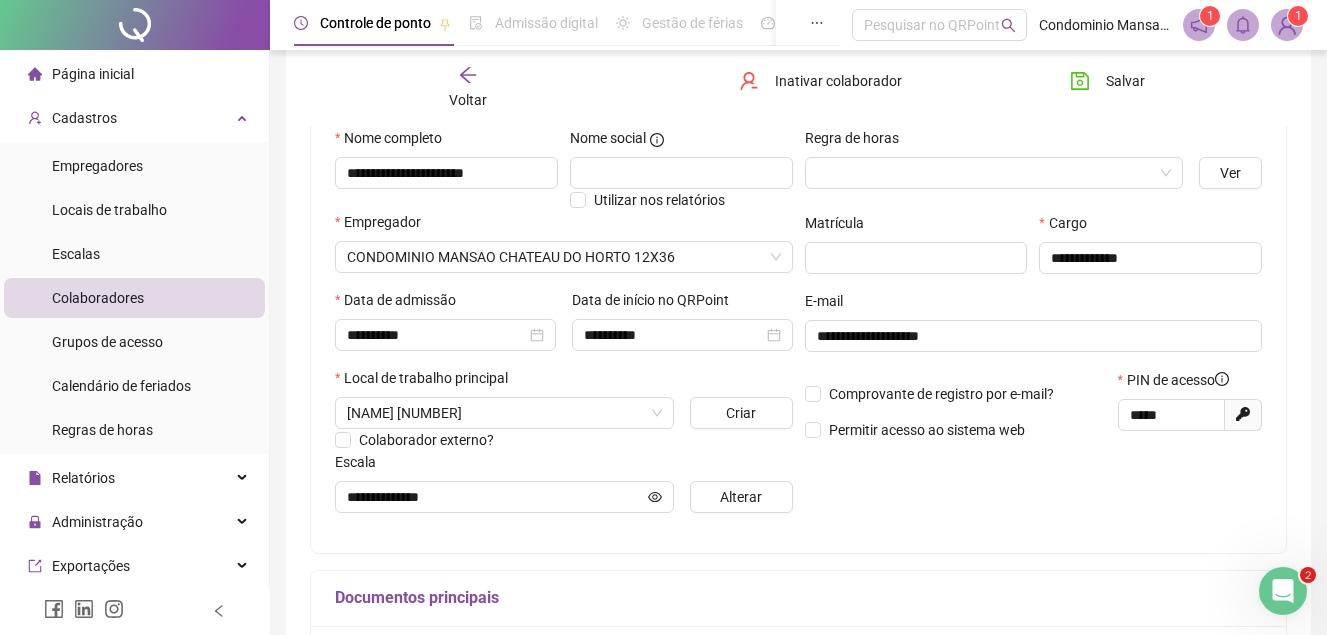 click on "Página inicial" at bounding box center [93, 74] 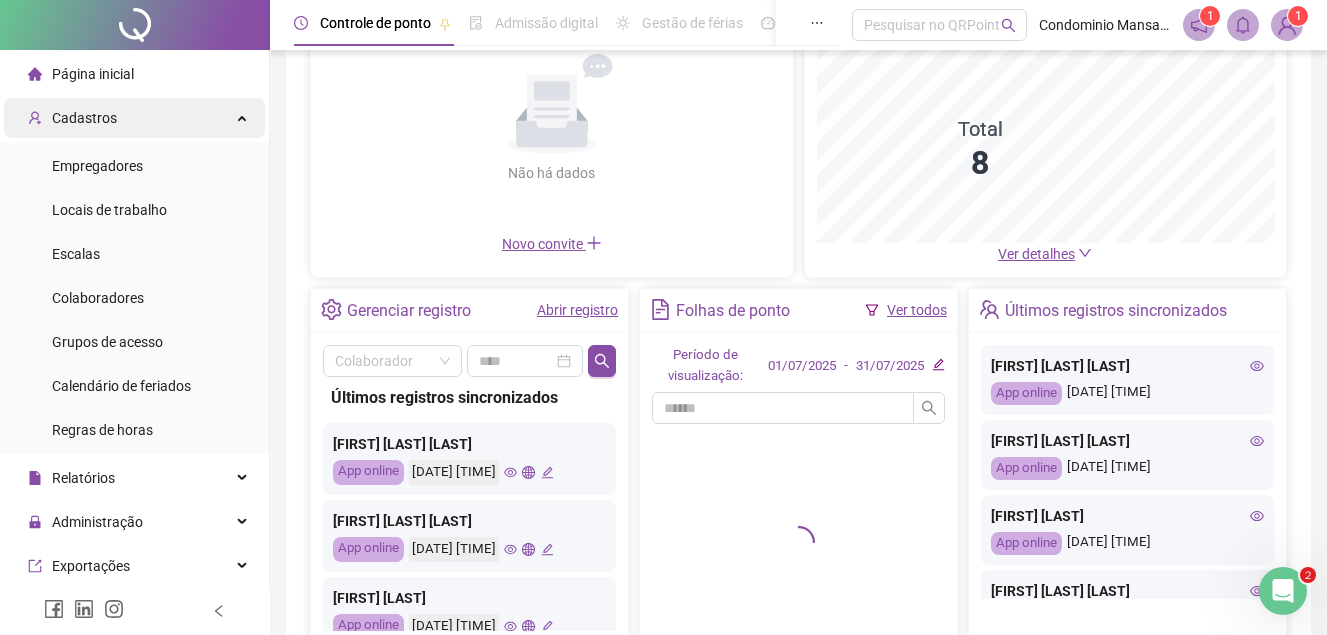 click on "Cadastros" at bounding box center (84, 118) 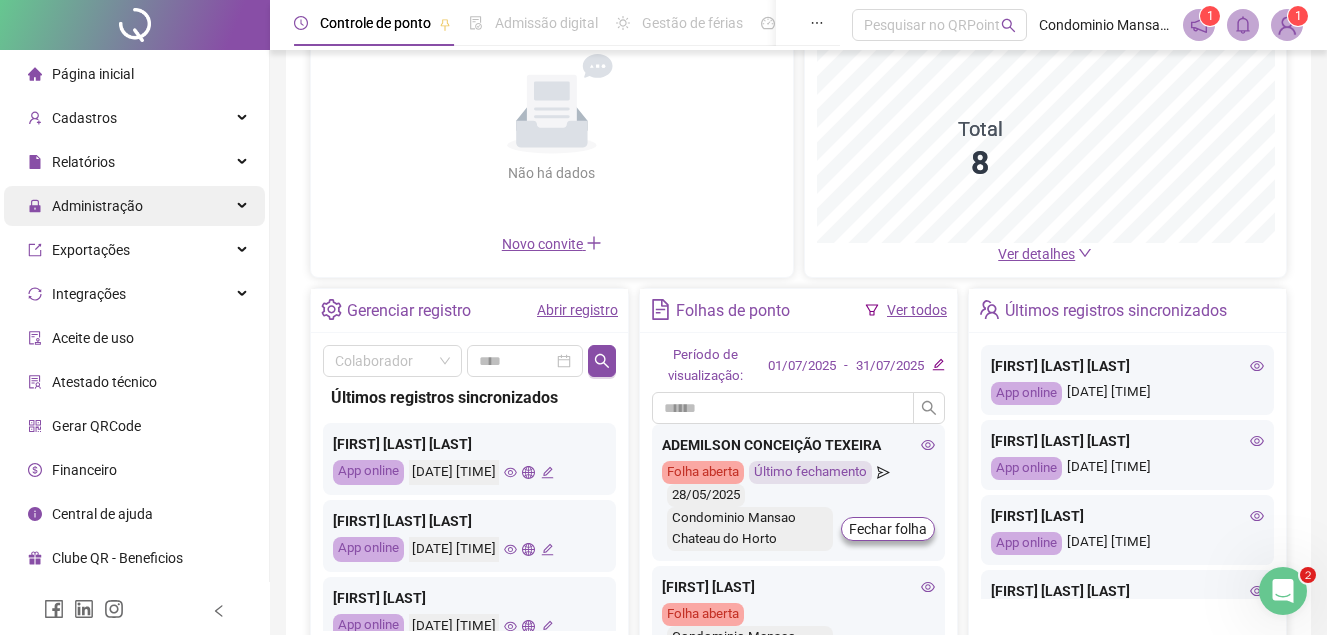 click on "Administração" at bounding box center [97, 206] 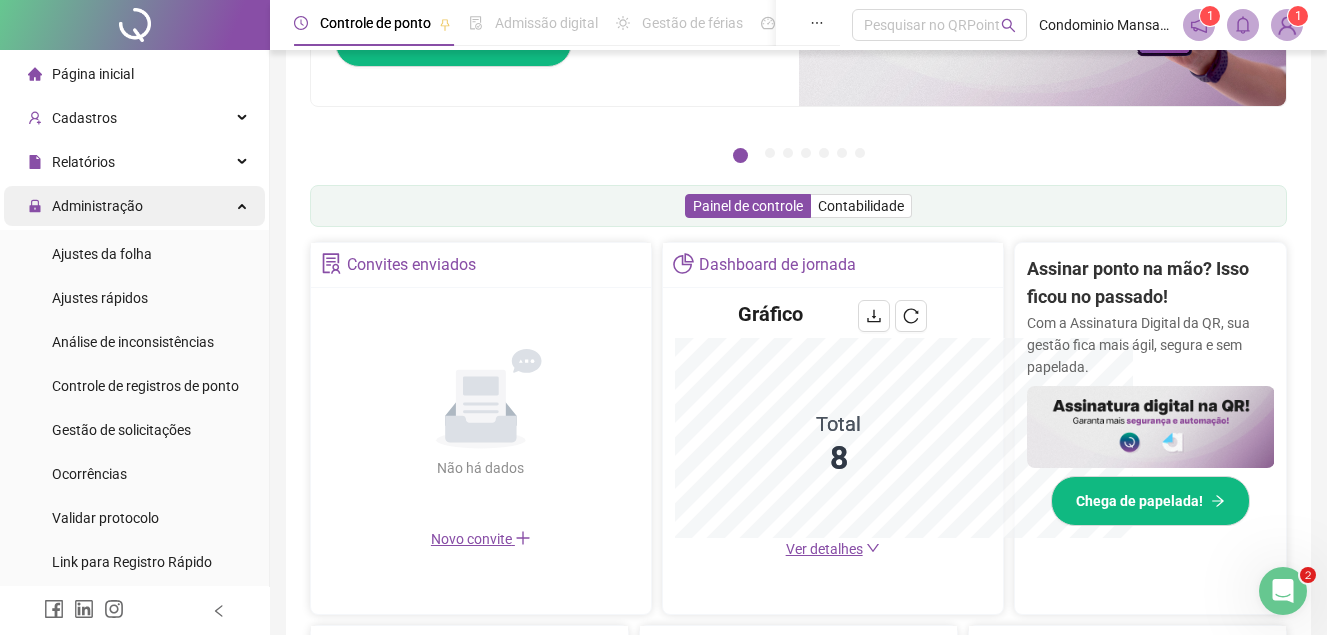 scroll, scrollTop: 495, scrollLeft: 0, axis: vertical 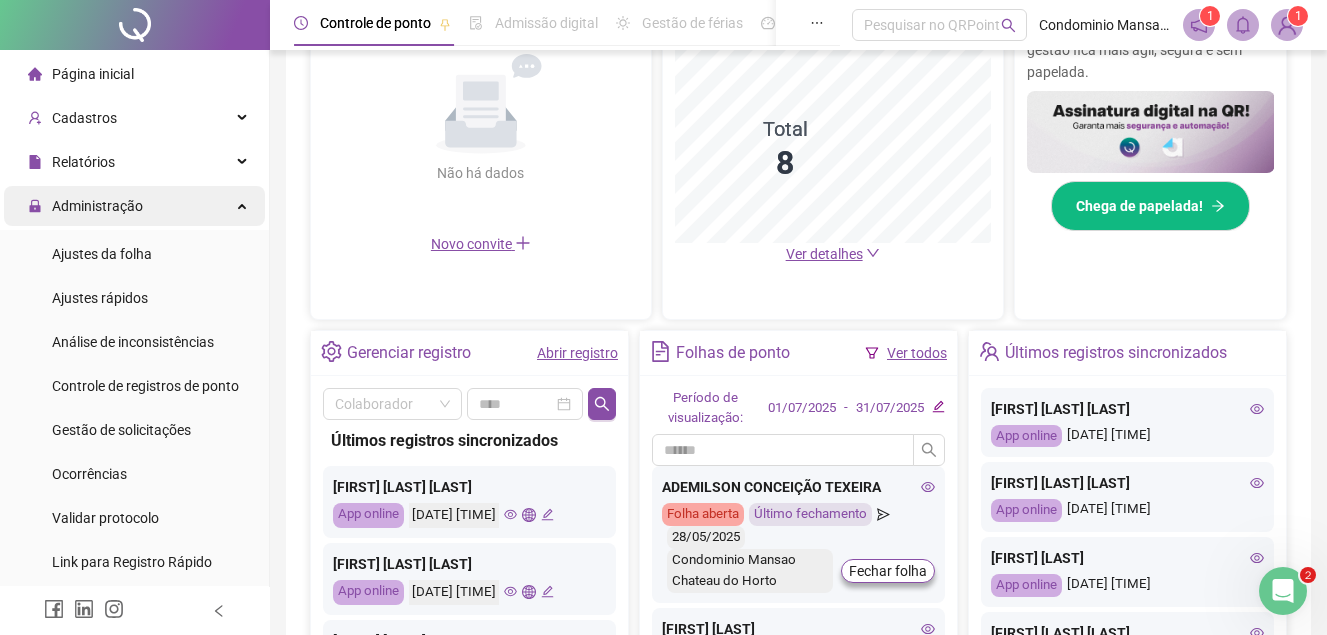 click on "Administração" at bounding box center (97, 206) 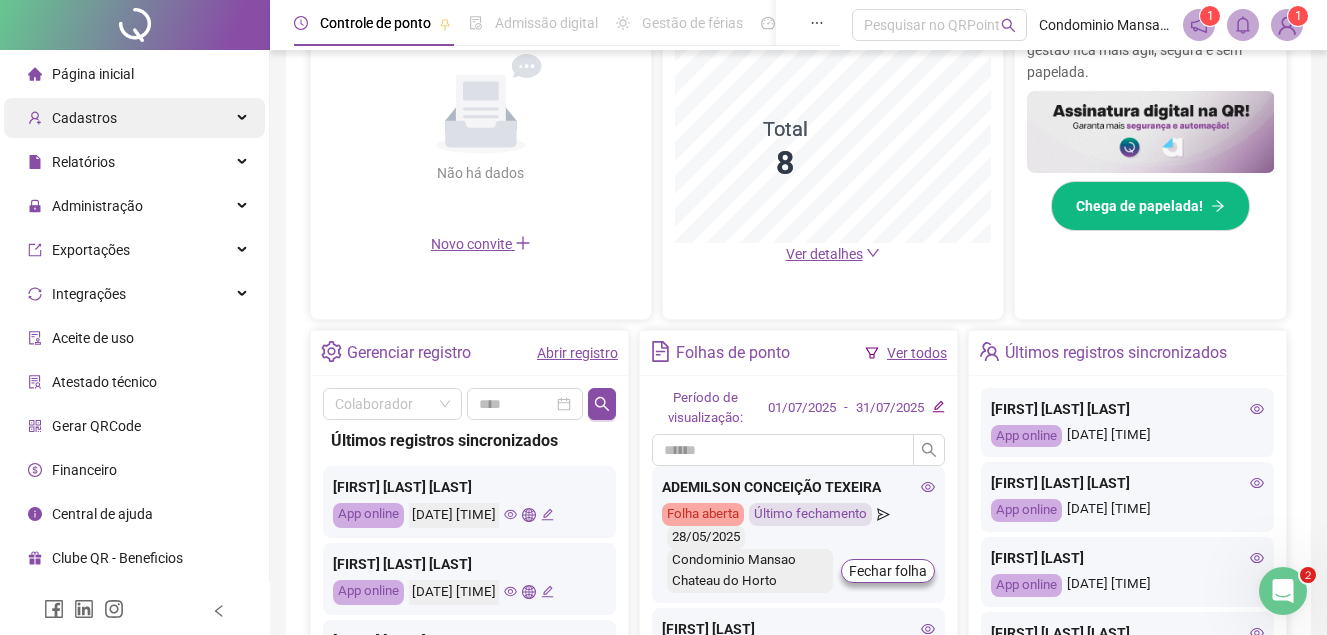 click on "Cadastros" at bounding box center (84, 118) 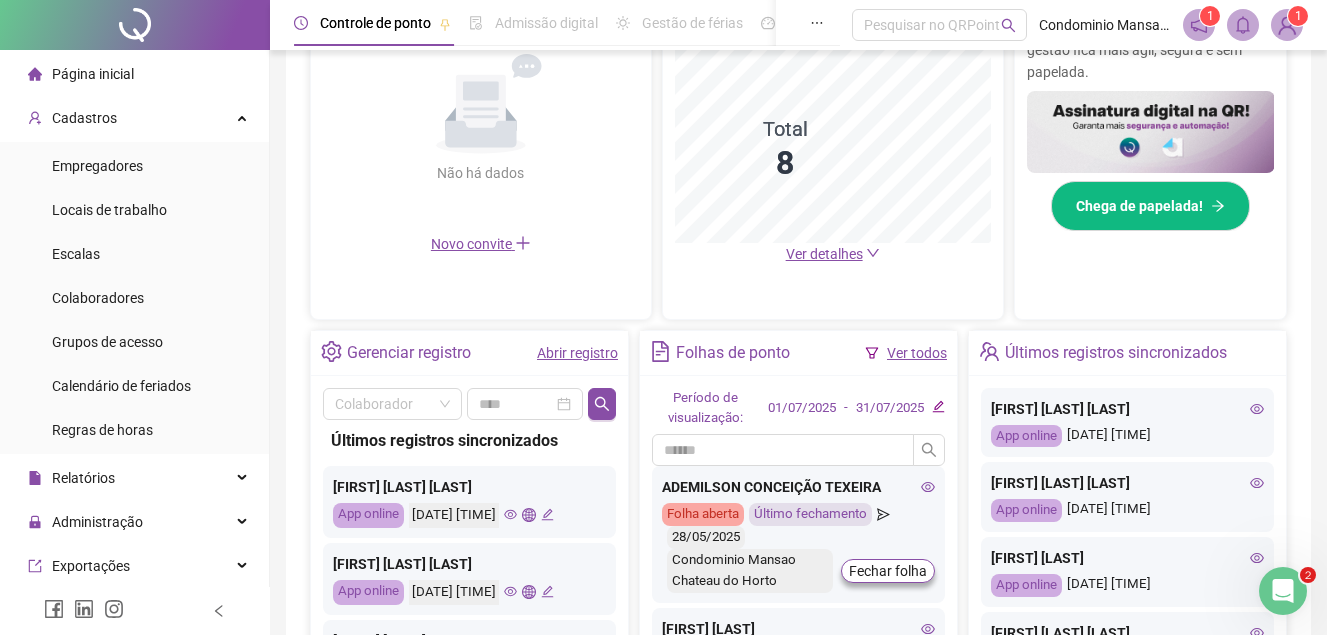 click on "Página inicial" at bounding box center [134, 74] 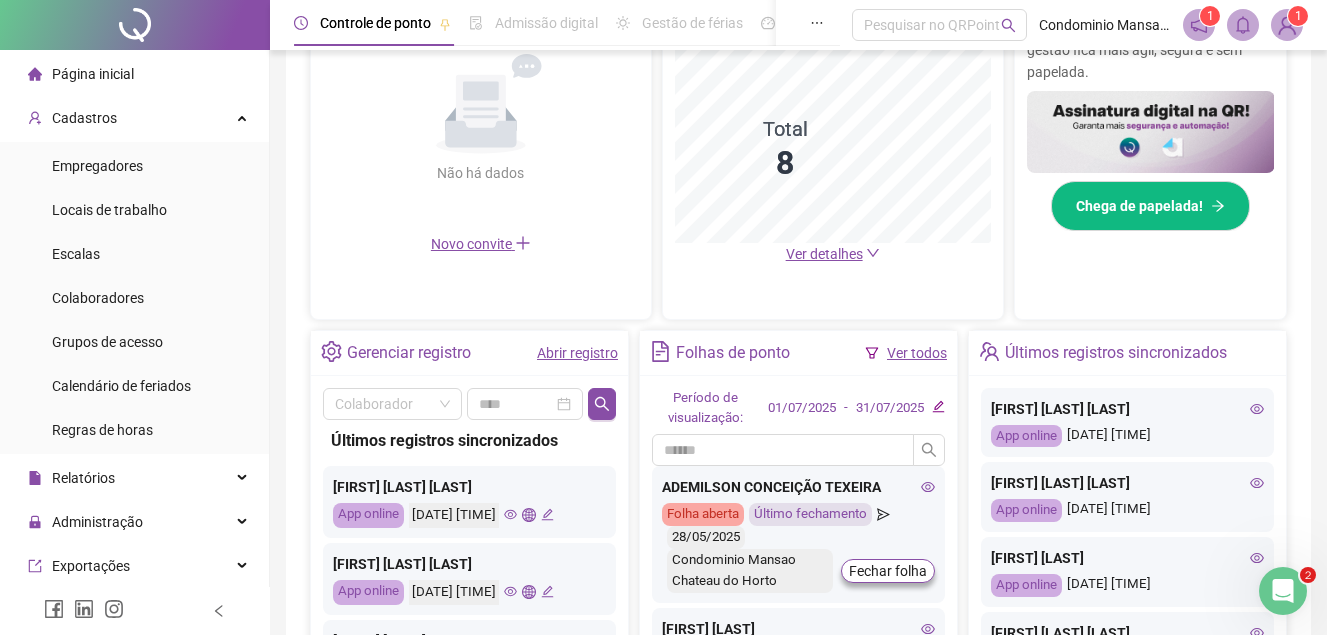 click on "Página inicial" at bounding box center [93, 74] 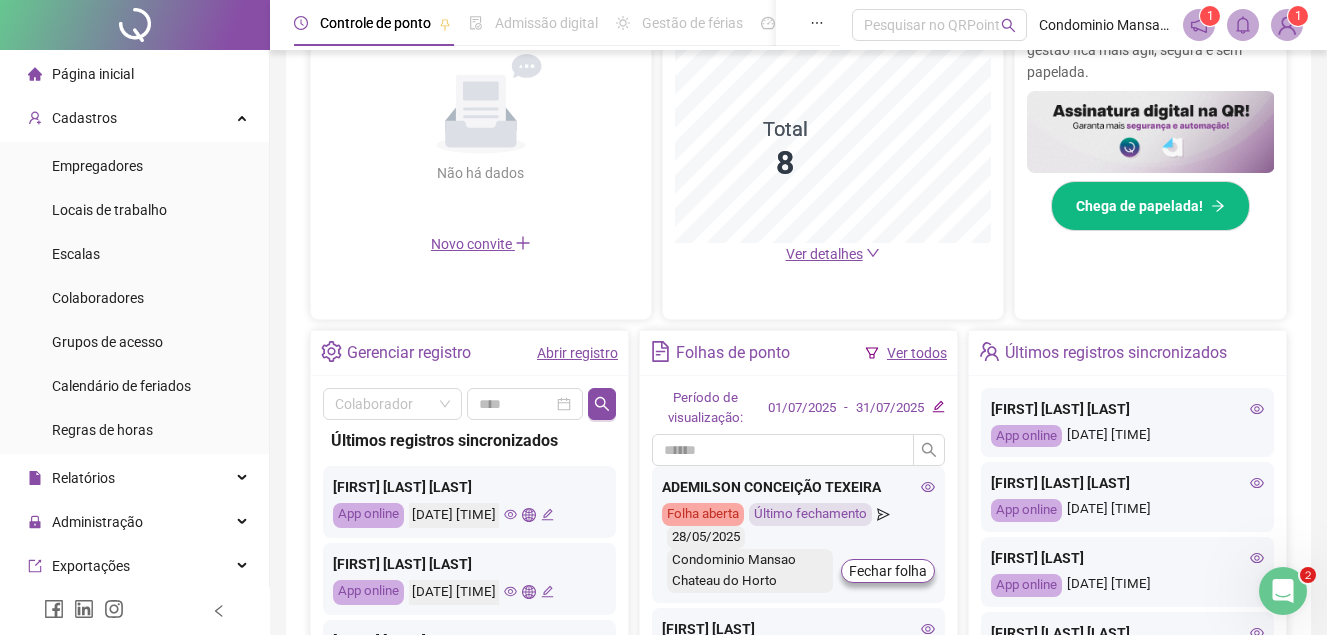 click on "Página inicial" at bounding box center (93, 74) 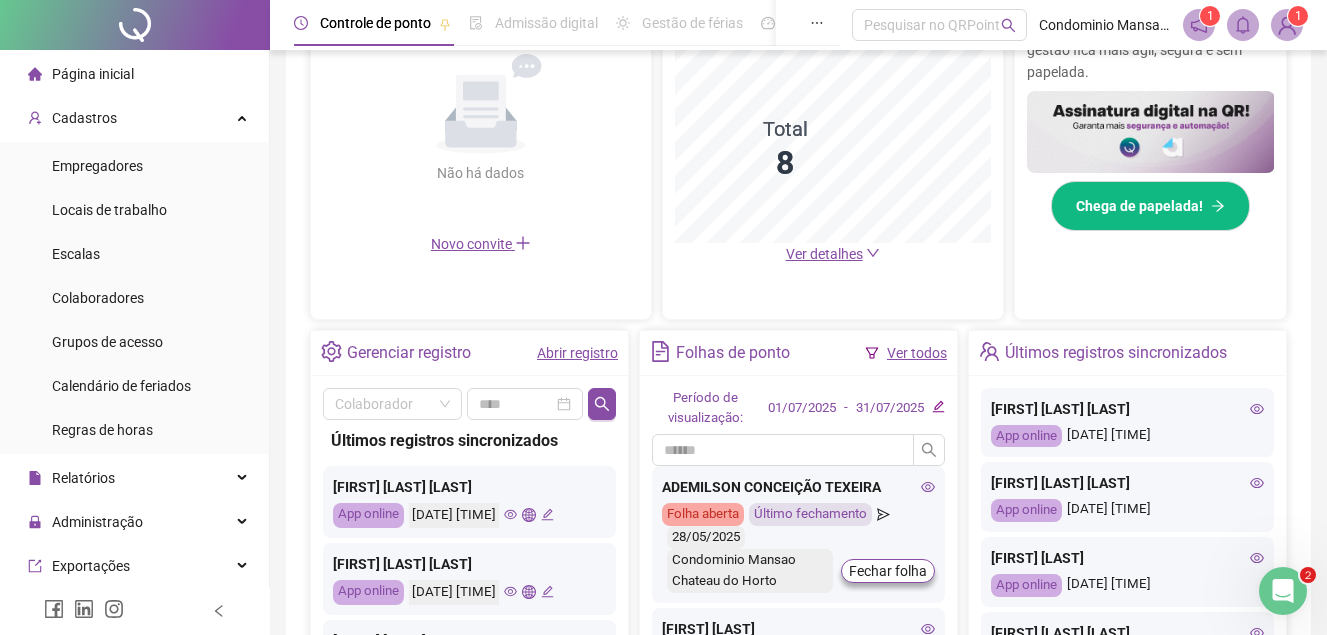 click on "Página inicial" at bounding box center [93, 74] 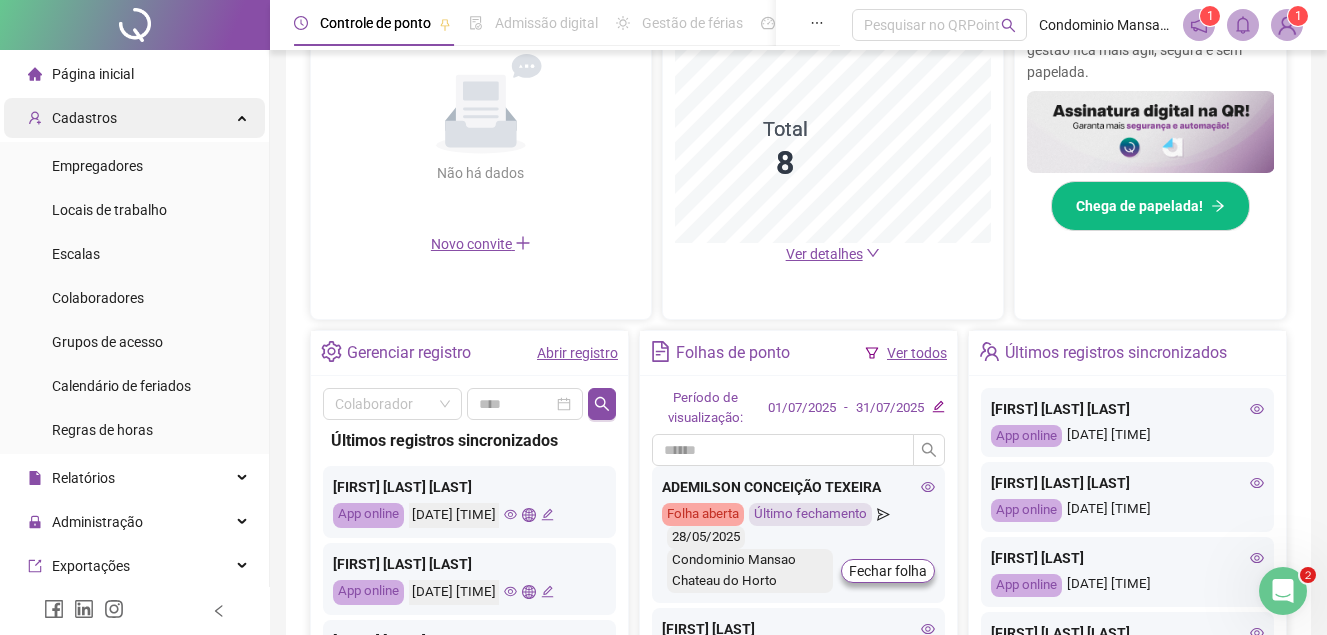 click on "Cadastros" at bounding box center (84, 118) 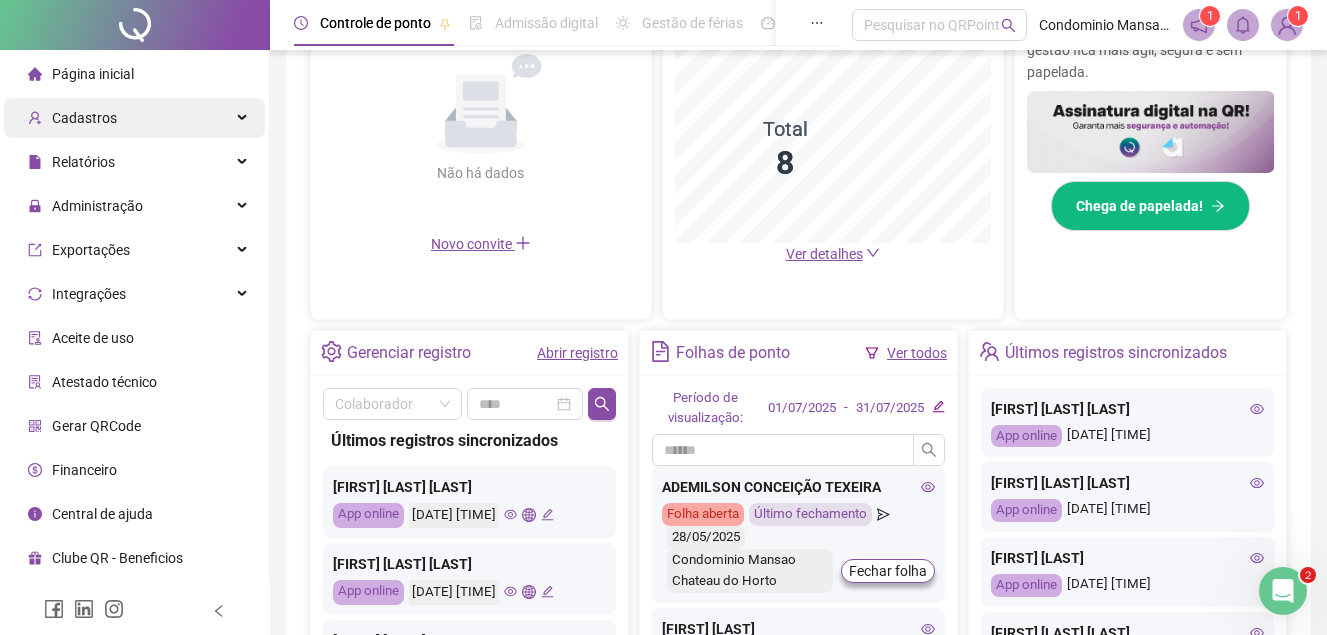 click on "Cadastros" at bounding box center [84, 118] 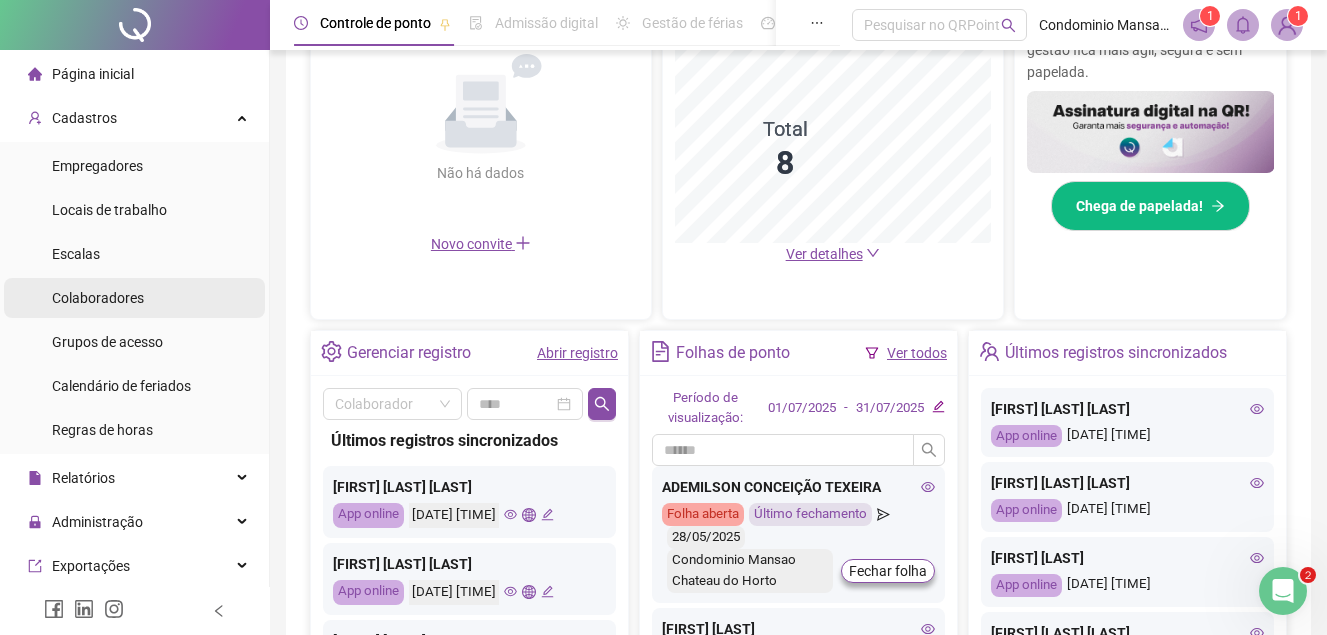 click on "Colaboradores" at bounding box center [98, 298] 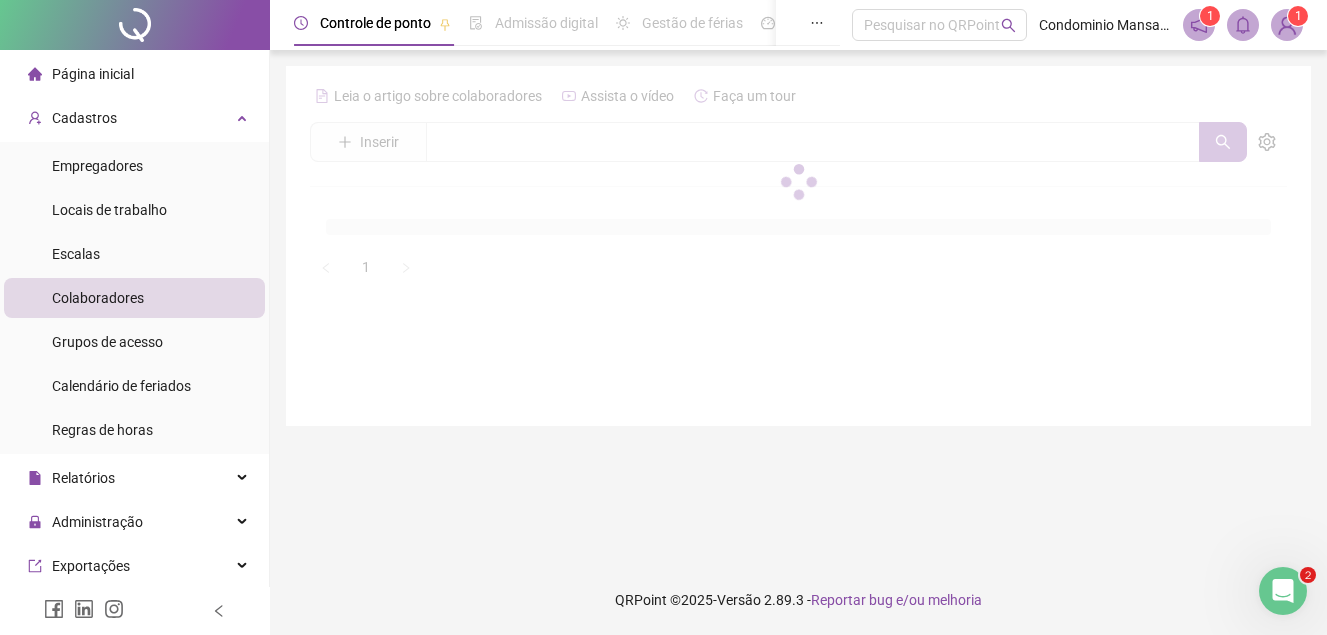 scroll, scrollTop: 0, scrollLeft: 0, axis: both 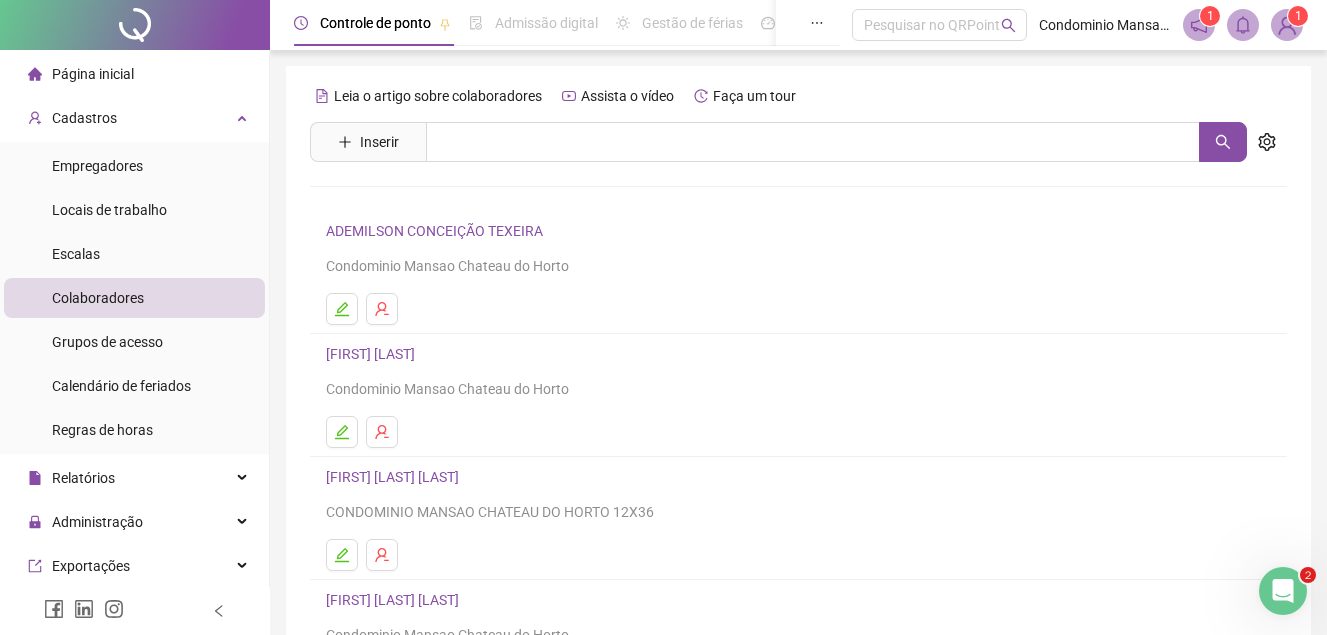 click on "Página inicial" at bounding box center (93, 74) 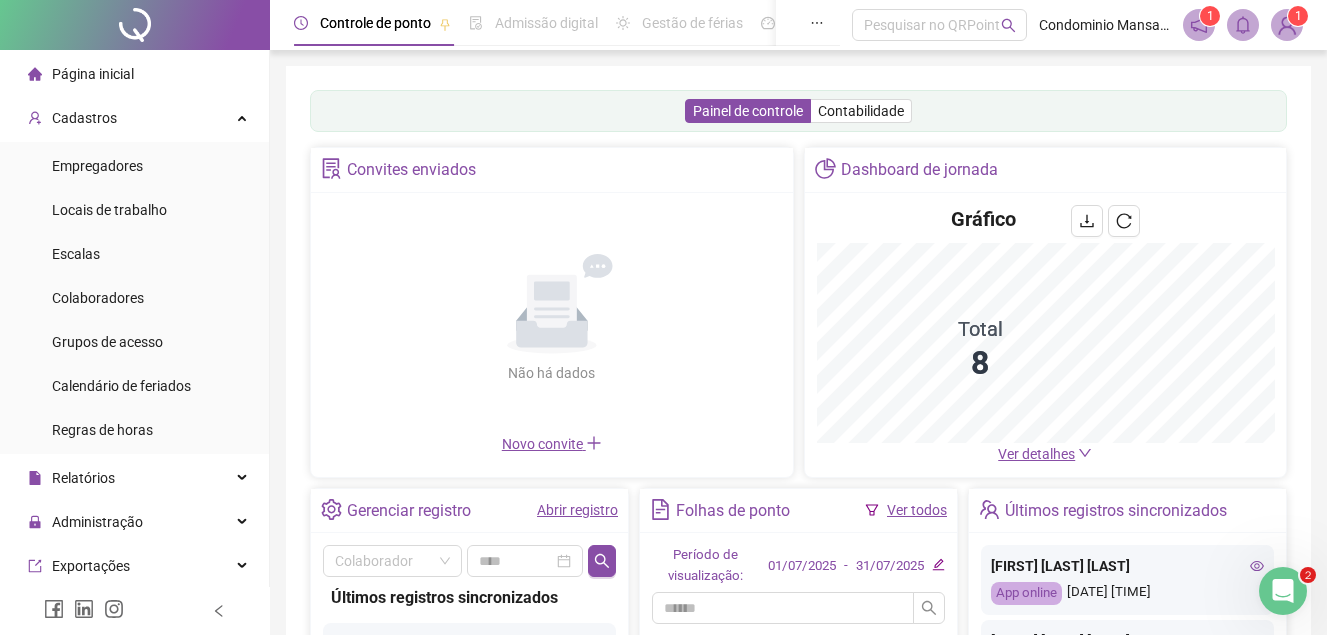click on "Página inicial" at bounding box center (93, 74) 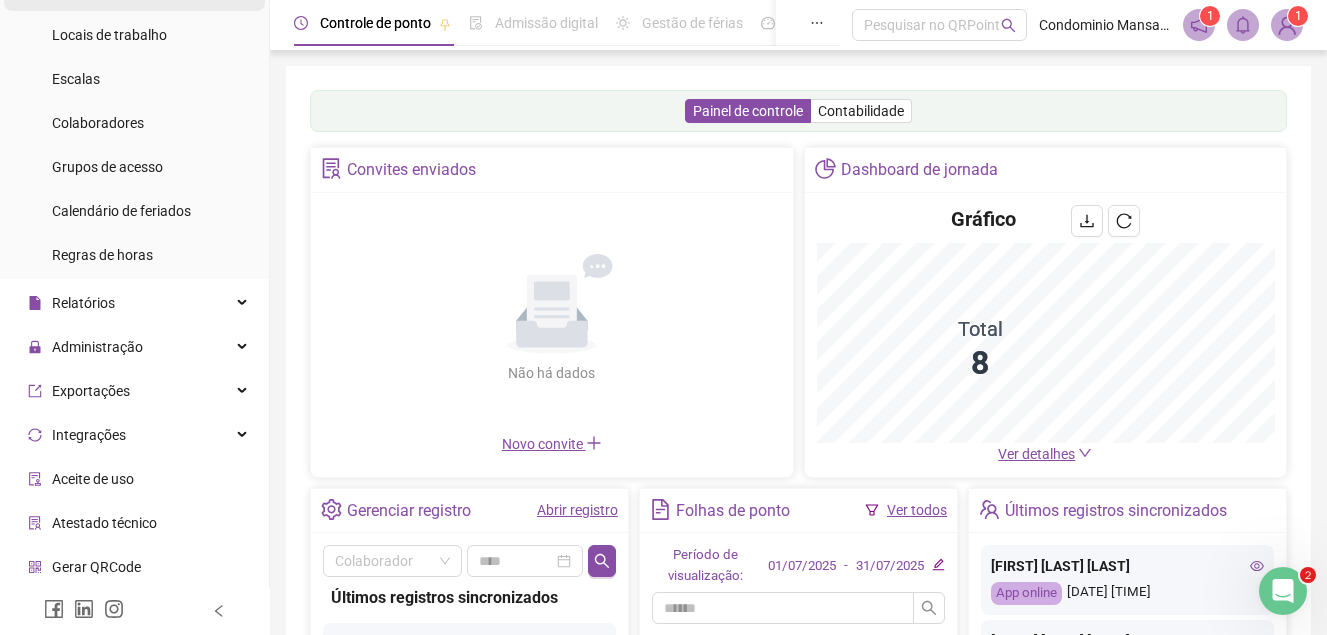 scroll, scrollTop: 200, scrollLeft: 0, axis: vertical 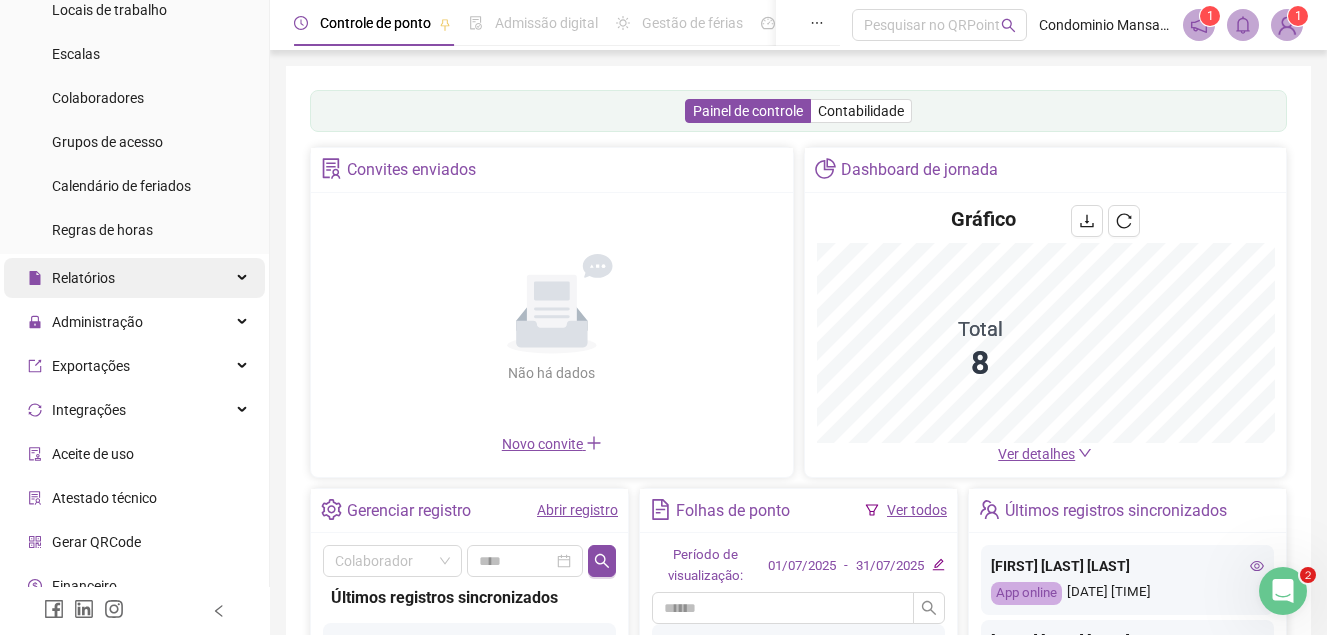 click on "Relatórios" at bounding box center [83, 278] 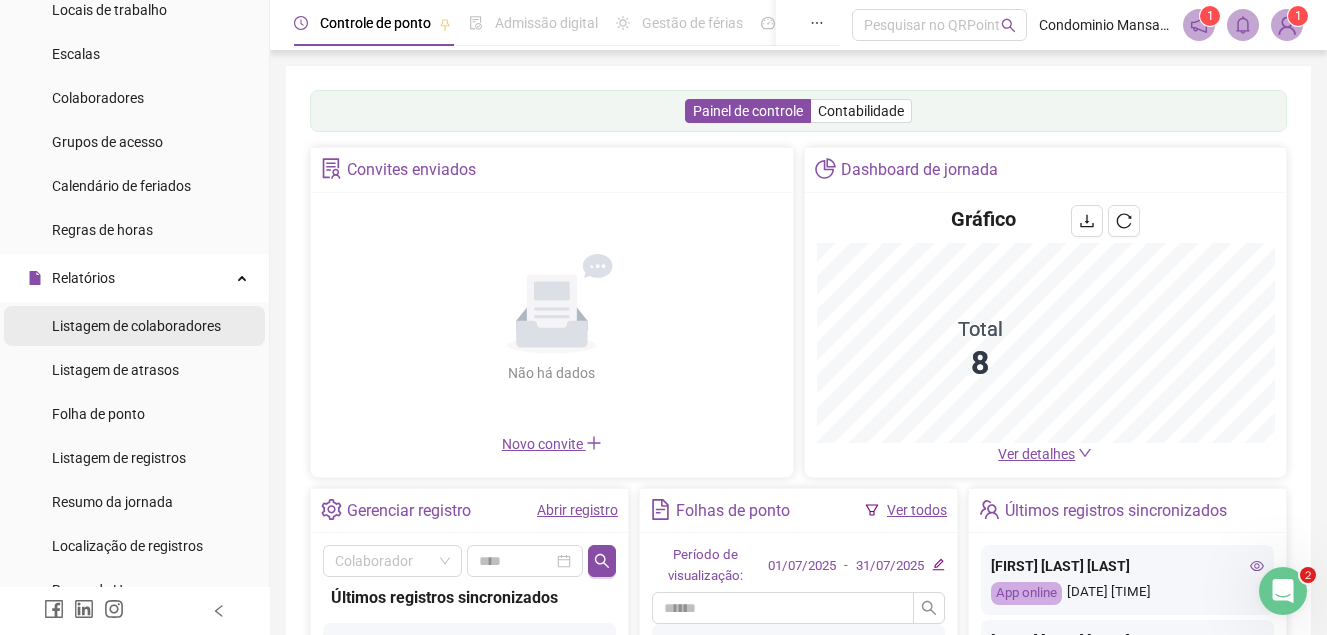scroll, scrollTop: 300, scrollLeft: 0, axis: vertical 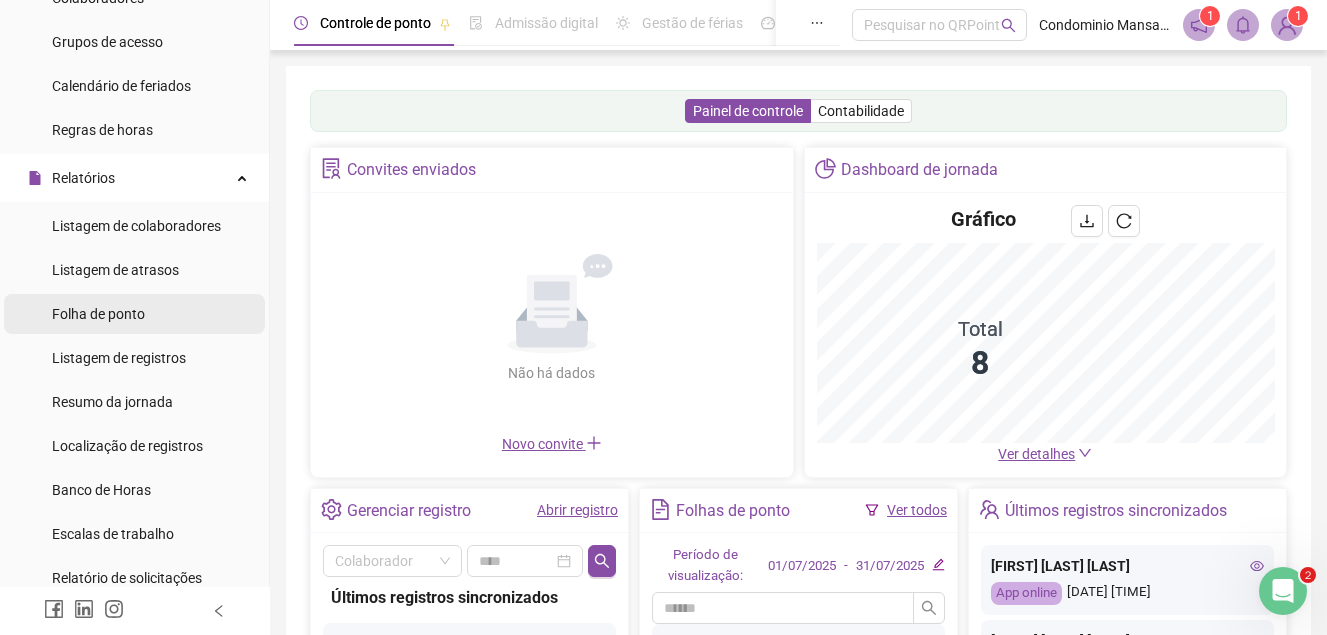 click on "Folha de ponto" at bounding box center (98, 314) 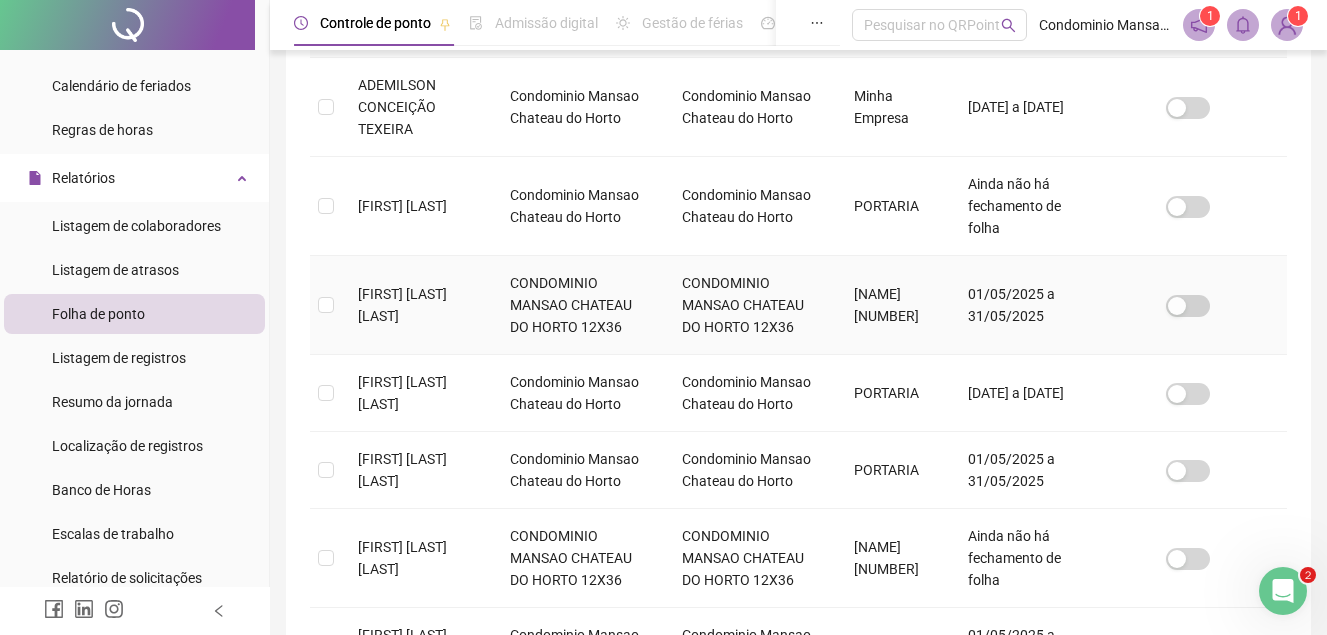 scroll, scrollTop: 392, scrollLeft: 0, axis: vertical 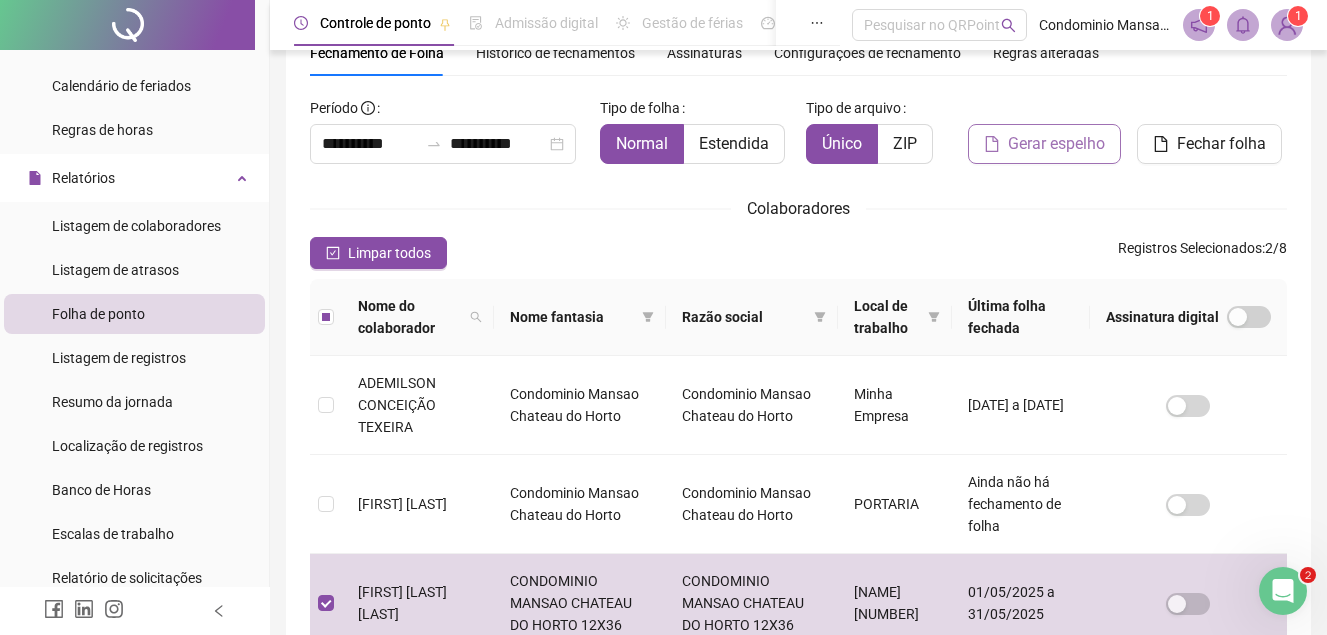 click on "Gerar espelho" at bounding box center (1056, 144) 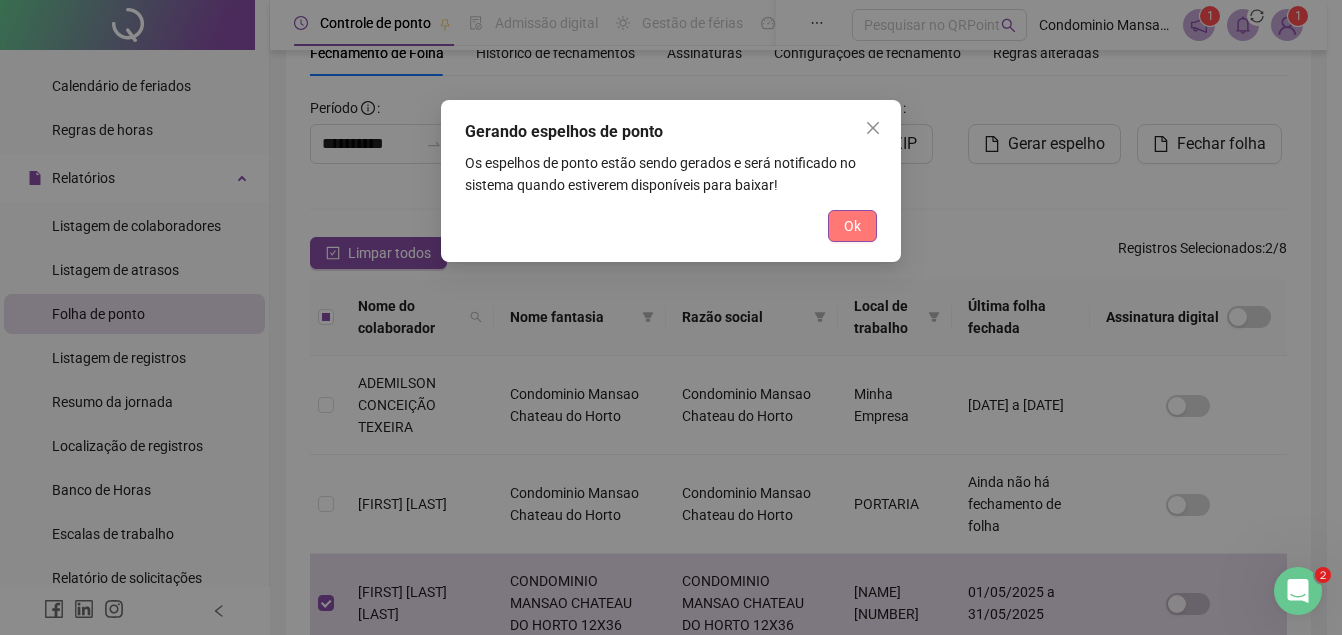 click on "Ok" at bounding box center [852, 226] 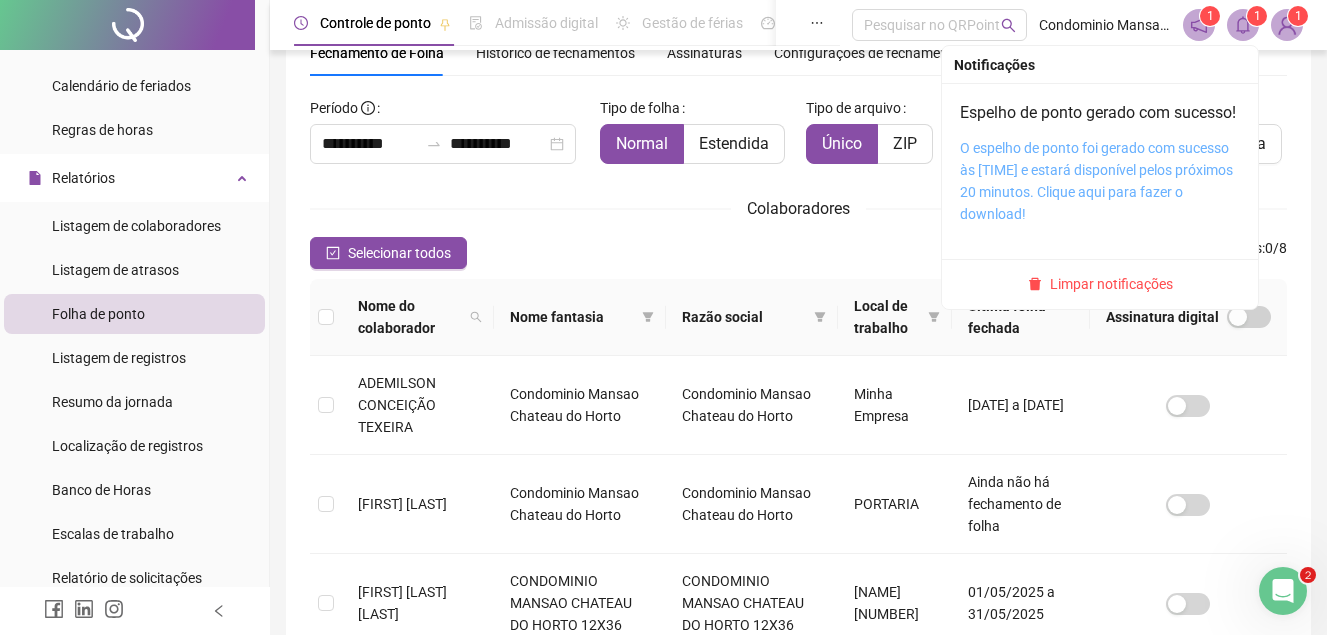 click on "O espelho de ponto foi gerado com sucesso às [TIME] e estará disponível pelos próximos 20 minutos.
Clique aqui para fazer o download!" at bounding box center (1096, 181) 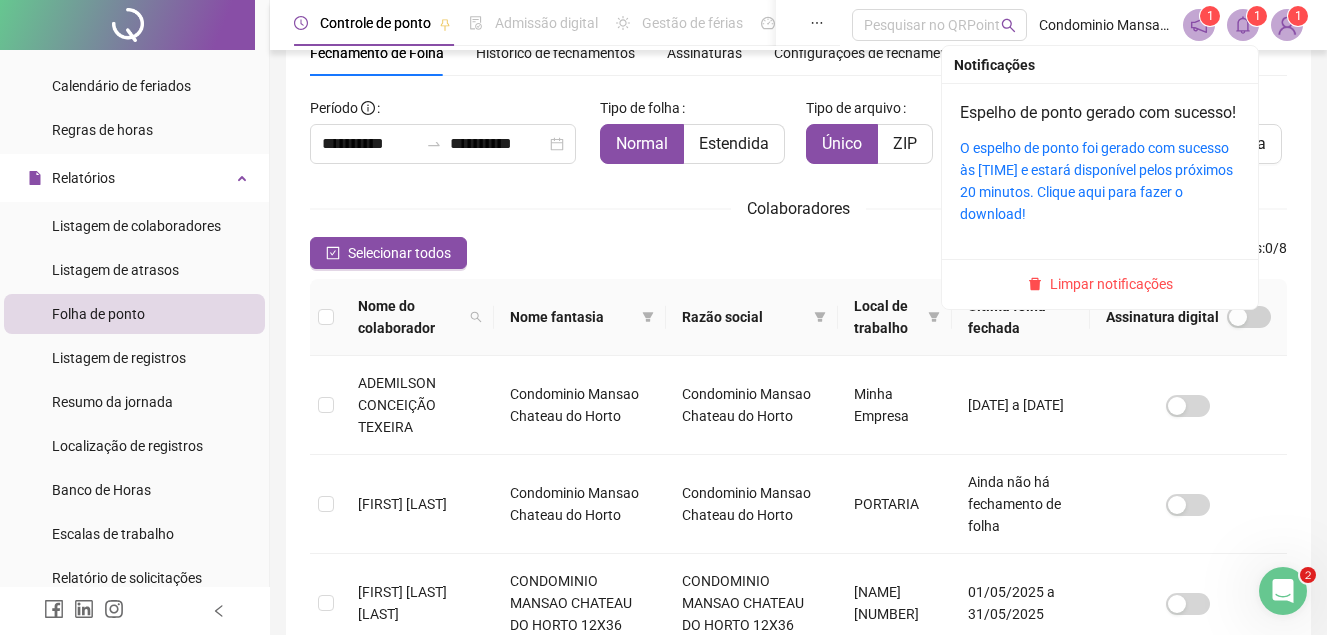 click on "O espelho de ponto foi gerado com sucesso às [TIME] e estará disponível pelos próximos 20 minutos.
Clique aqui para fazer o download!" at bounding box center (1100, 181) 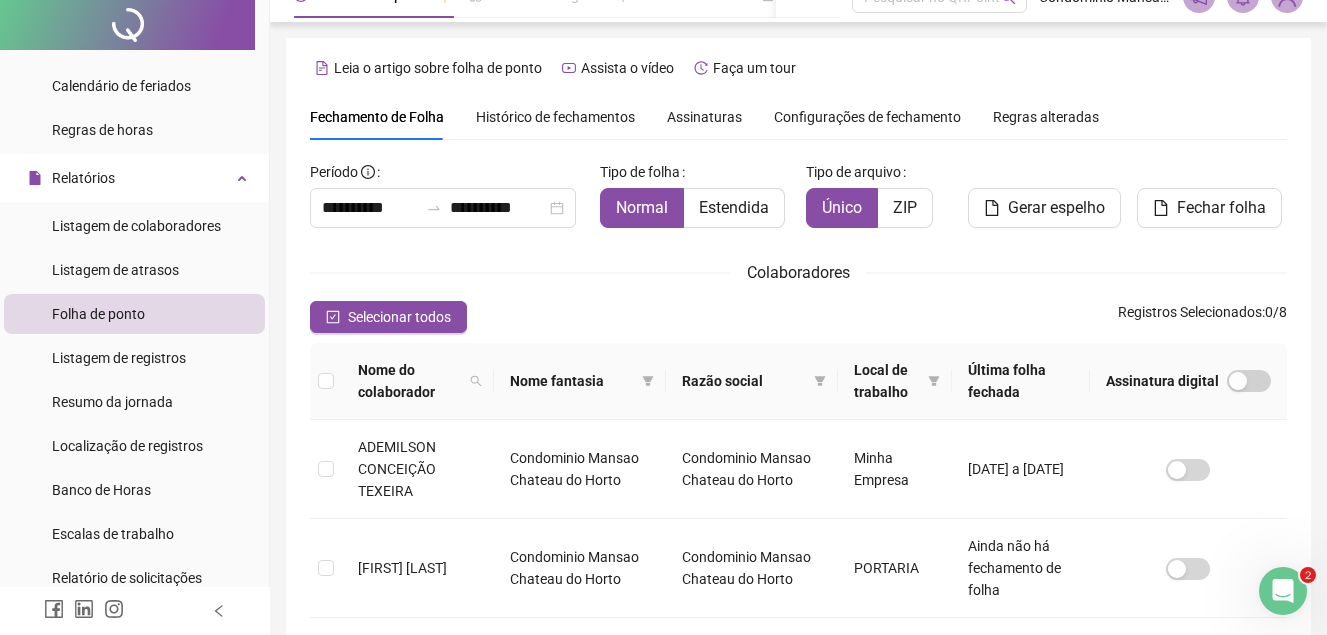 scroll, scrollTop: 0, scrollLeft: 0, axis: both 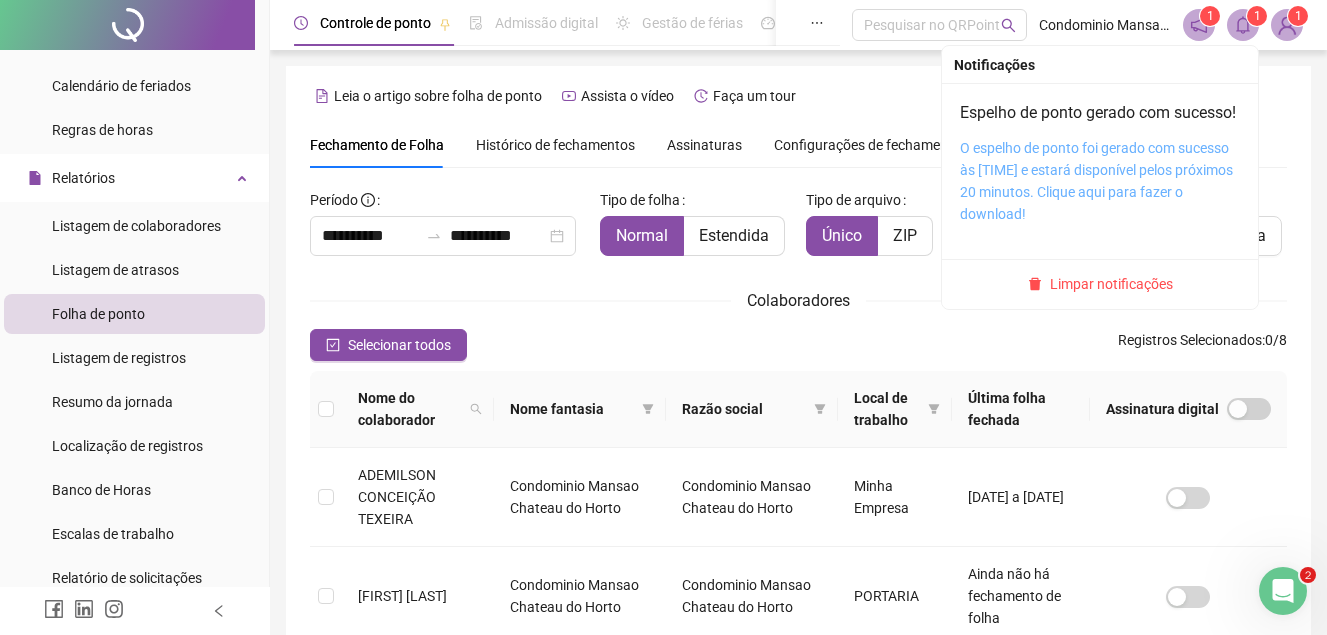 click on "O espelho de ponto foi gerado com sucesso às [TIME] e estará disponível pelos próximos 20 minutos.
Clique aqui para fazer o download!" at bounding box center (1096, 181) 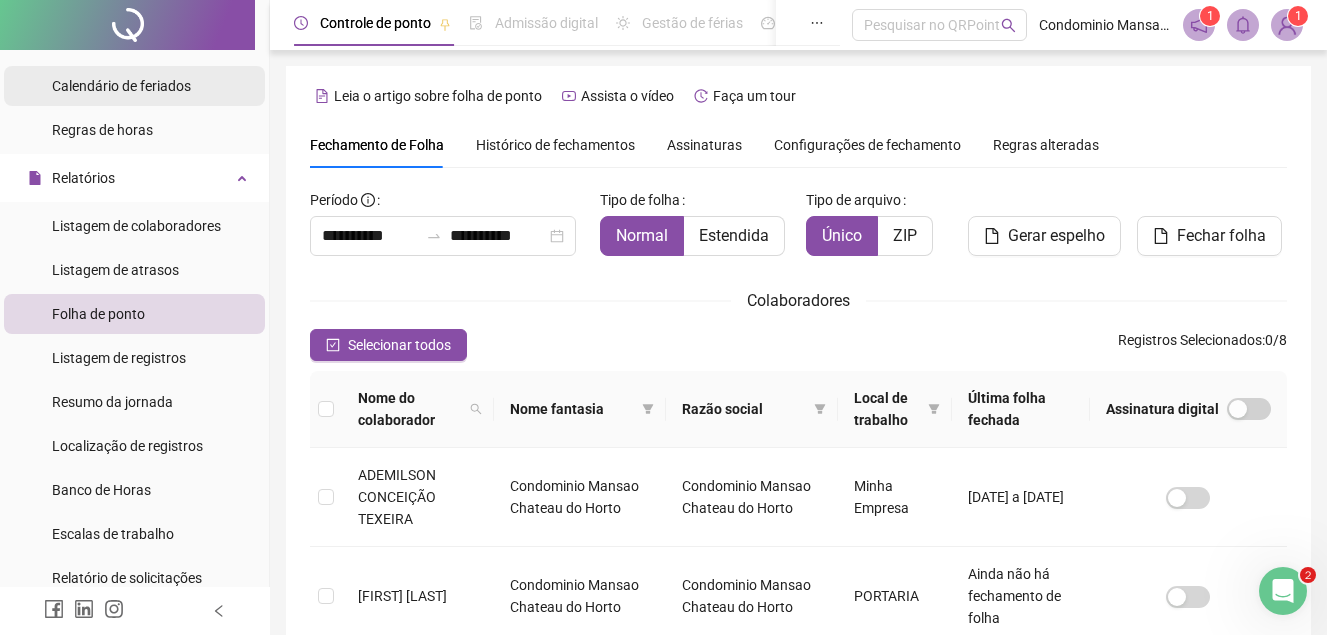 scroll, scrollTop: 92, scrollLeft: 0, axis: vertical 